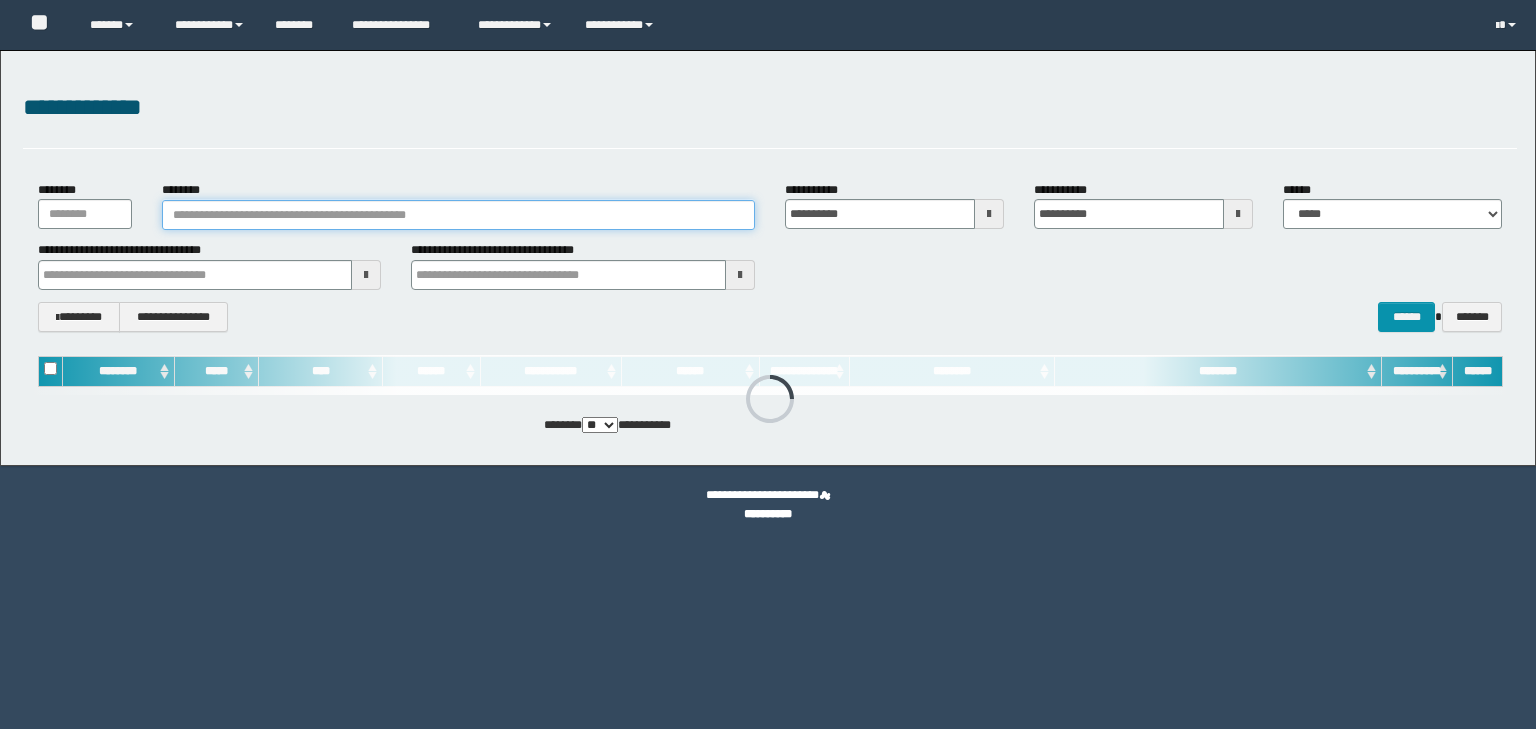 scroll, scrollTop: 0, scrollLeft: 0, axis: both 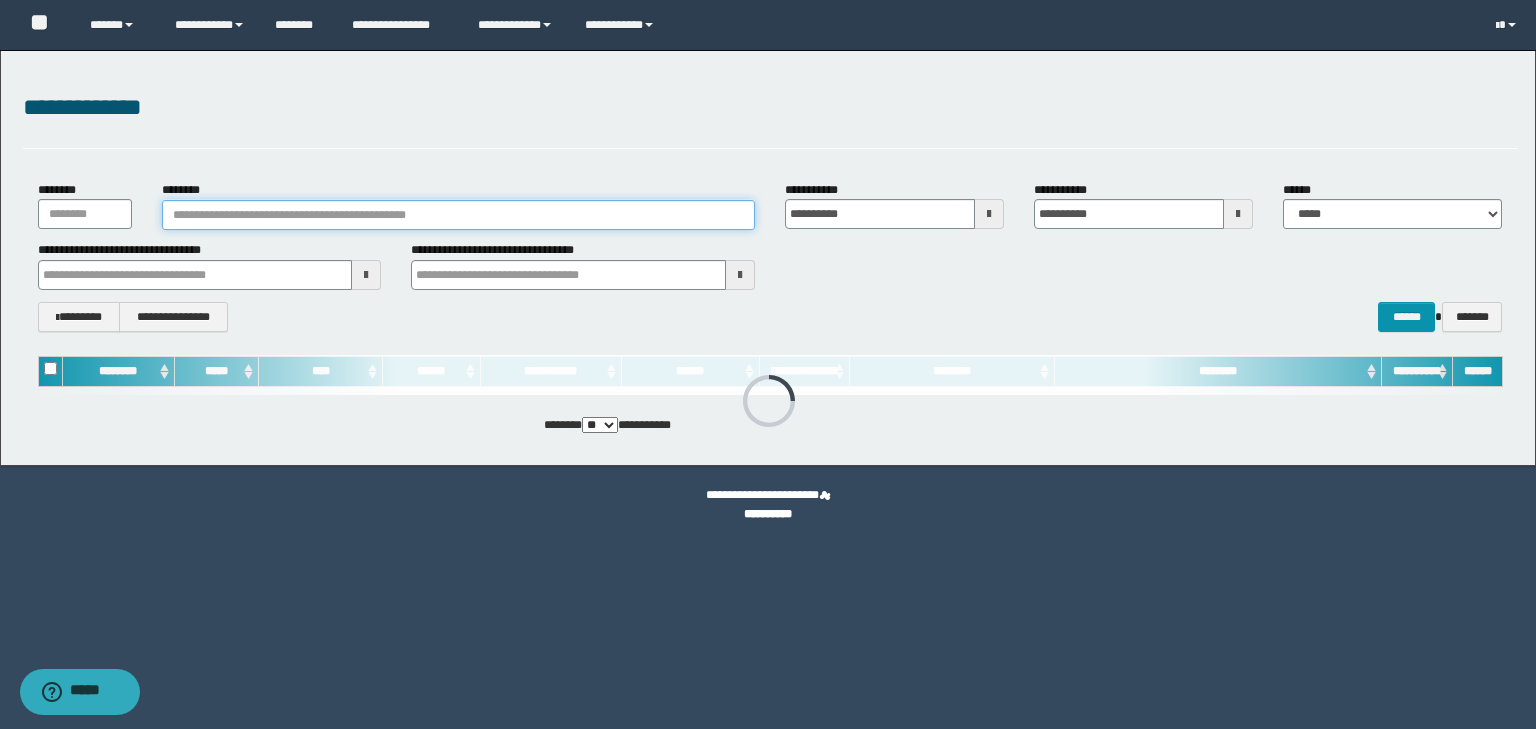 paste on "********" 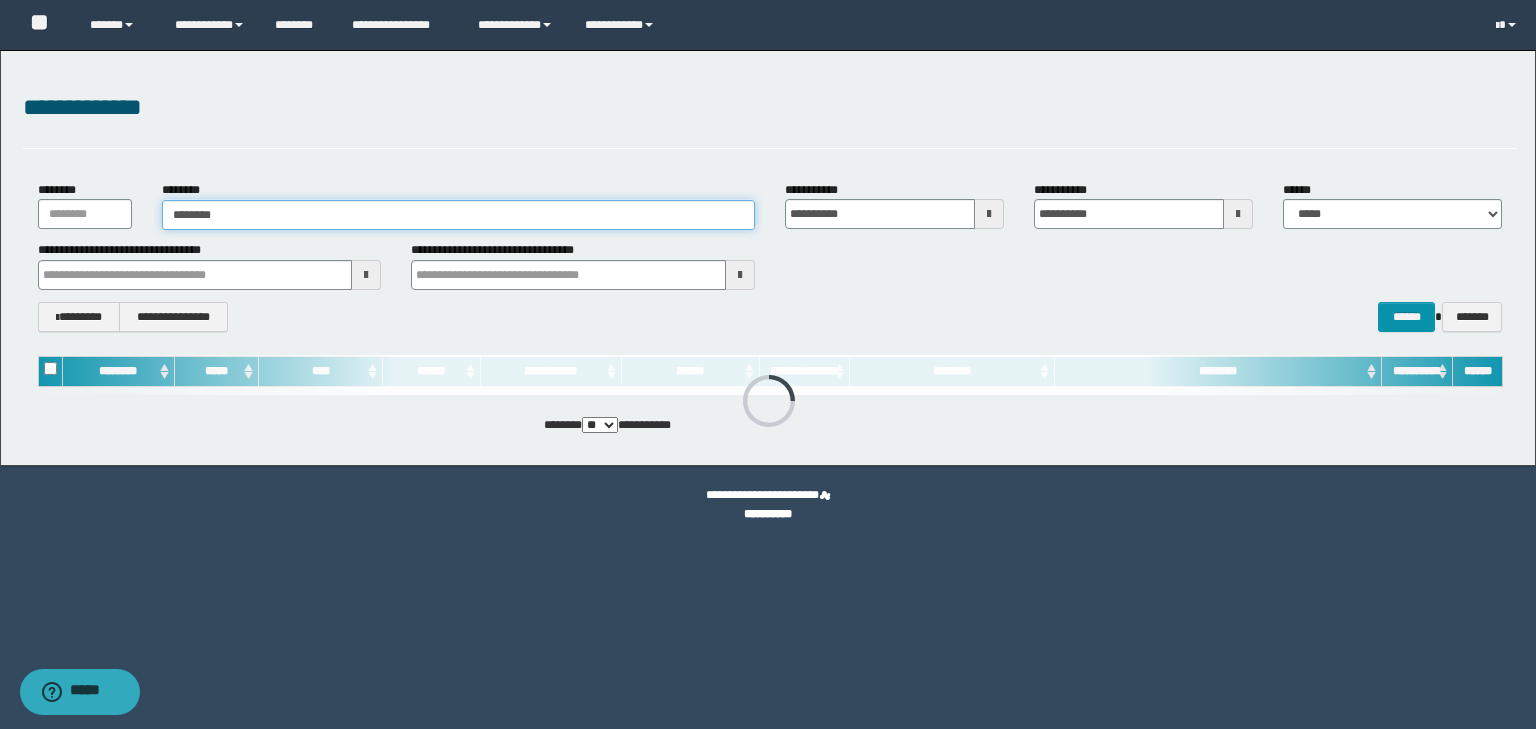 type on "********" 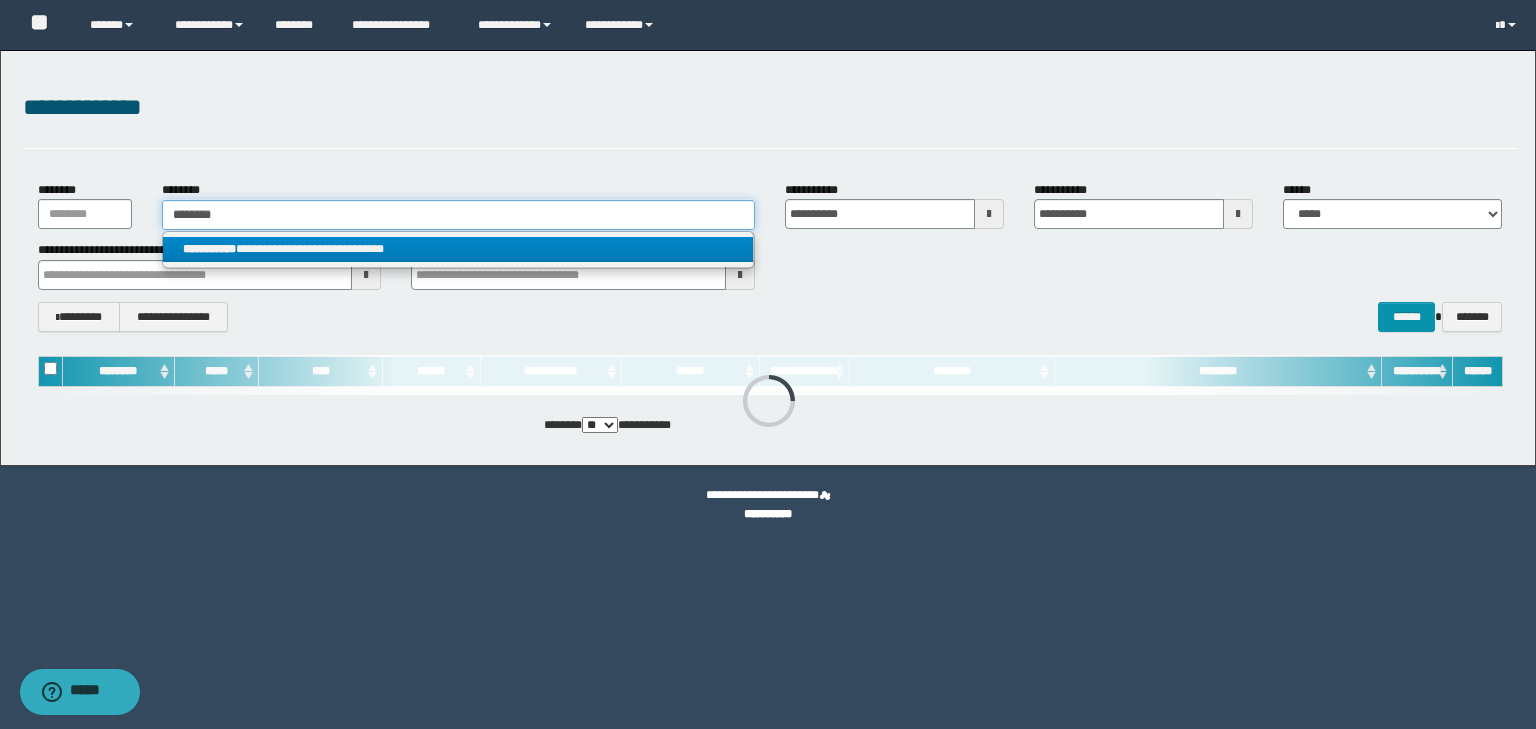 type on "********" 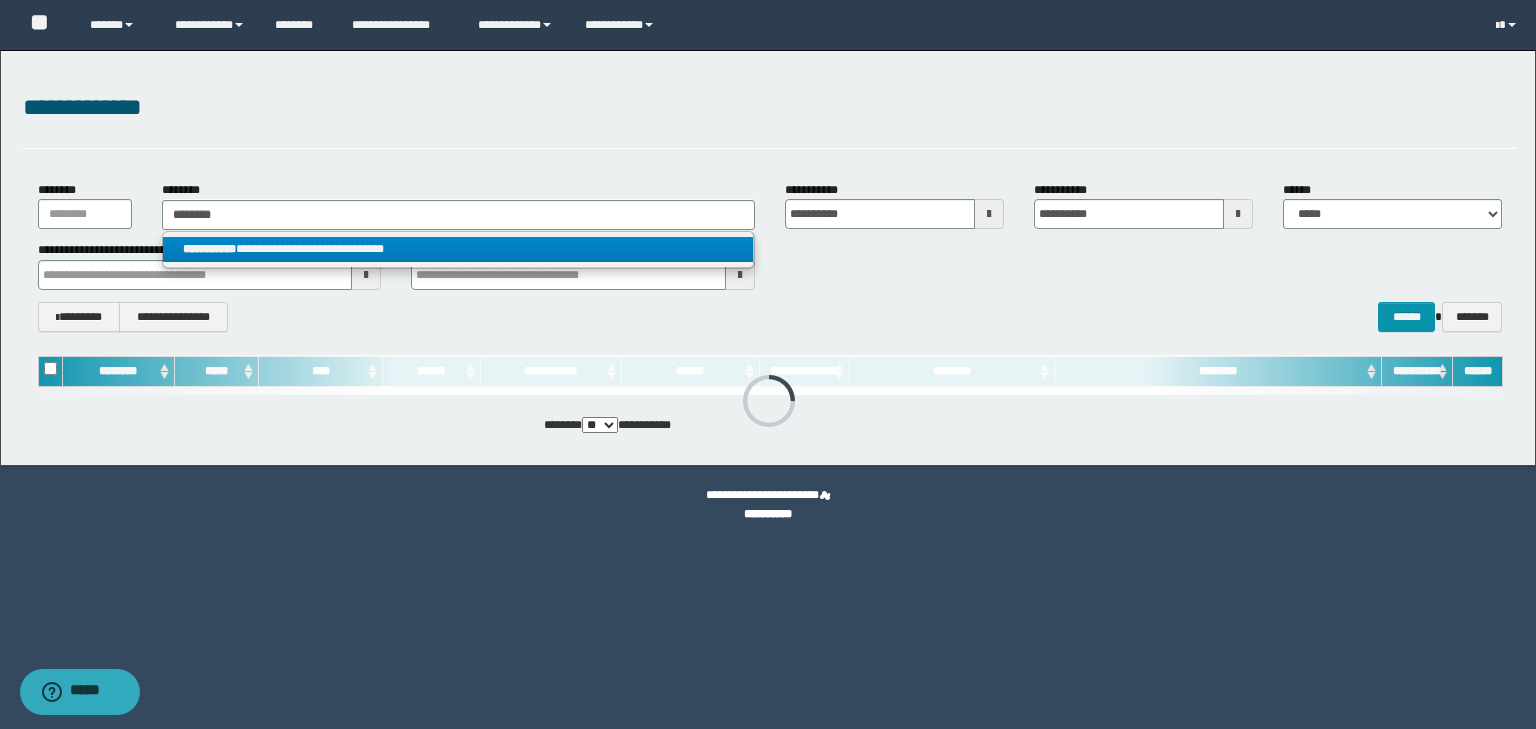 click on "**********" at bounding box center (458, 249) 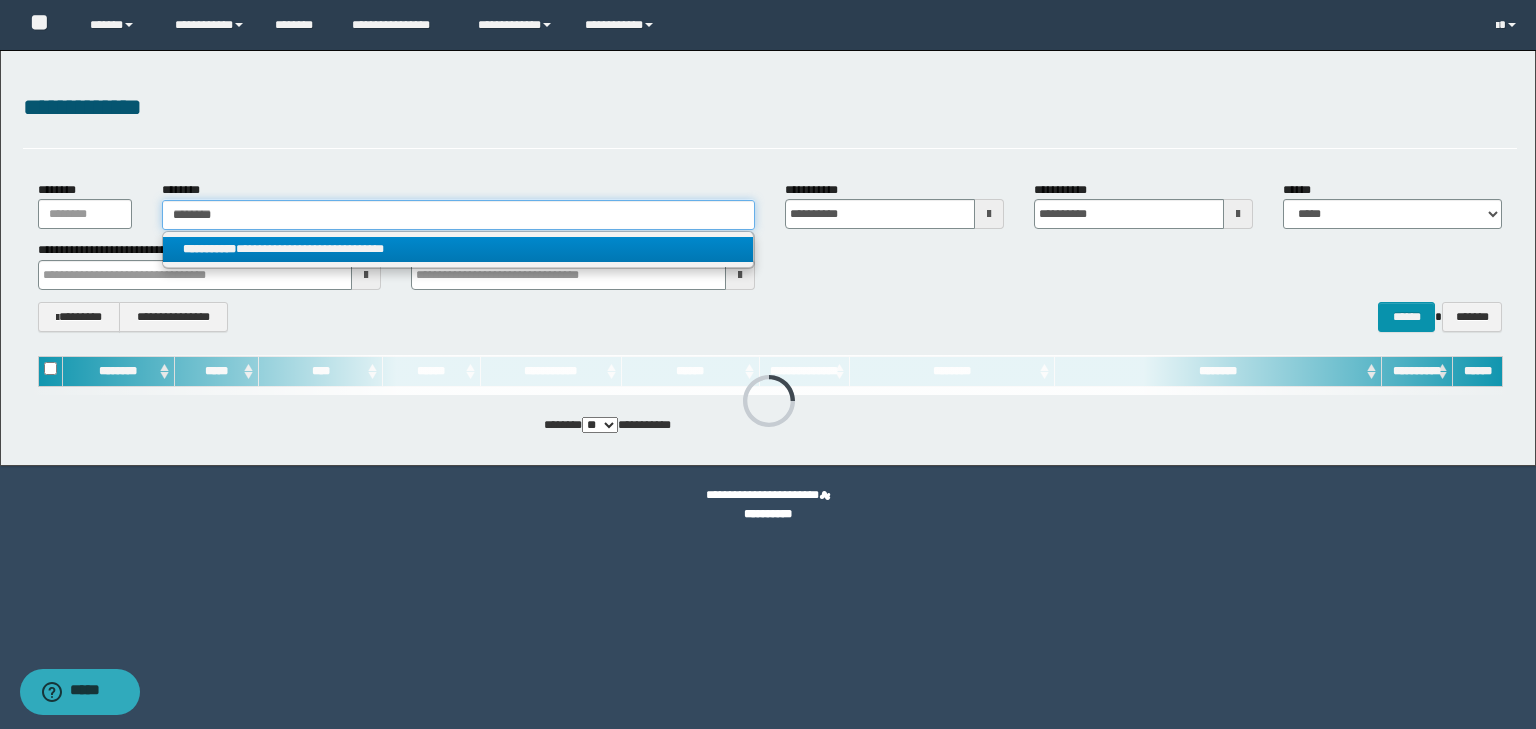 type 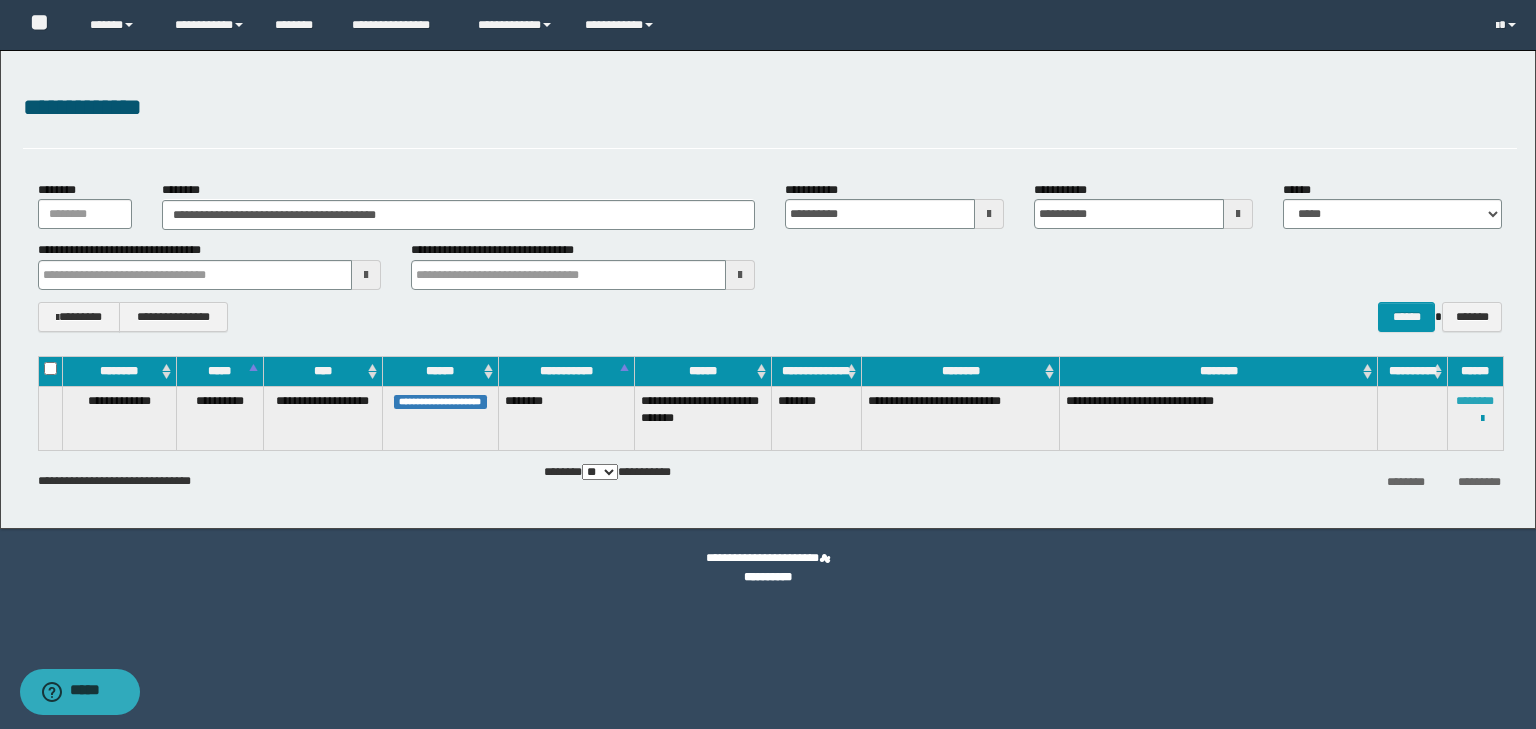 click on "********" at bounding box center (1475, 401) 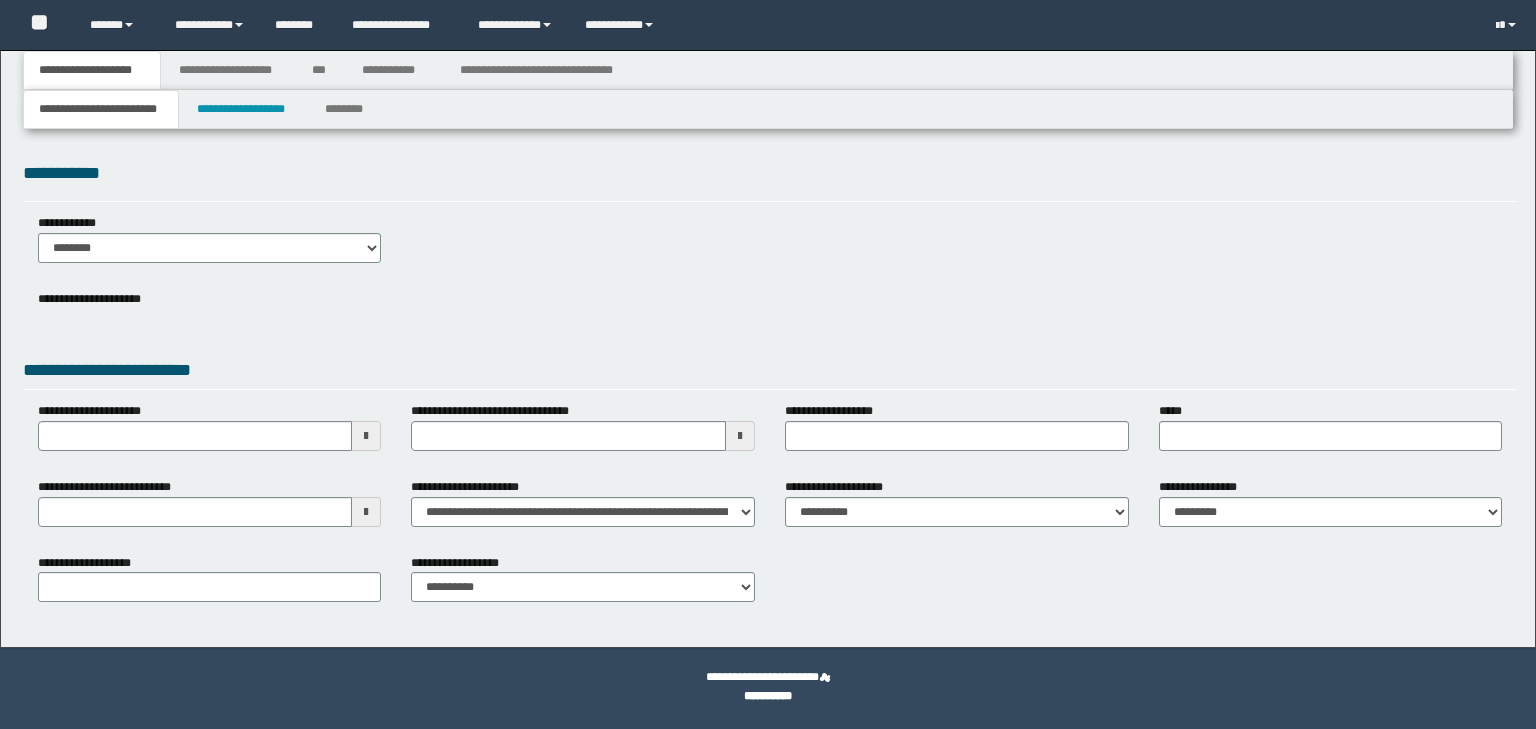 scroll, scrollTop: 0, scrollLeft: 0, axis: both 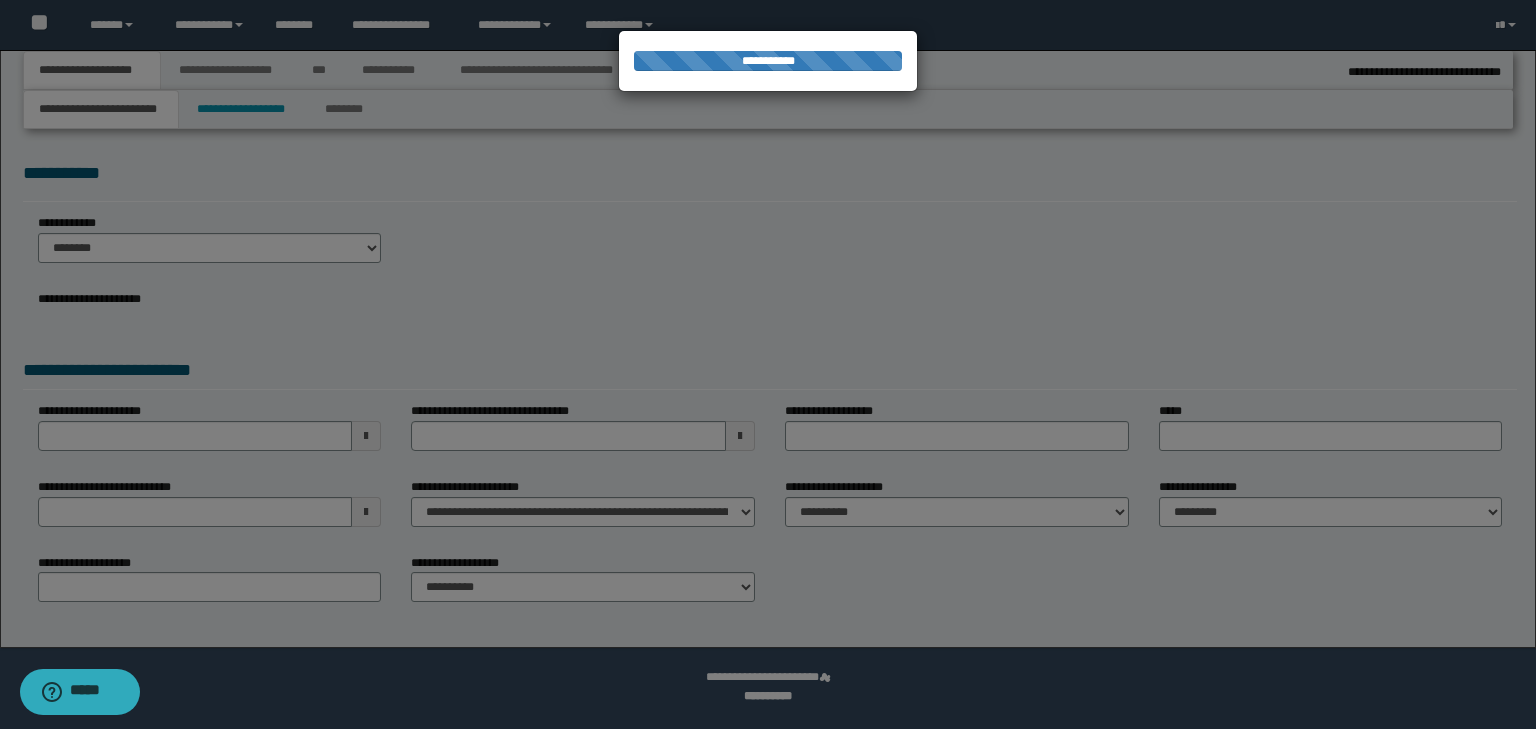 select on "**" 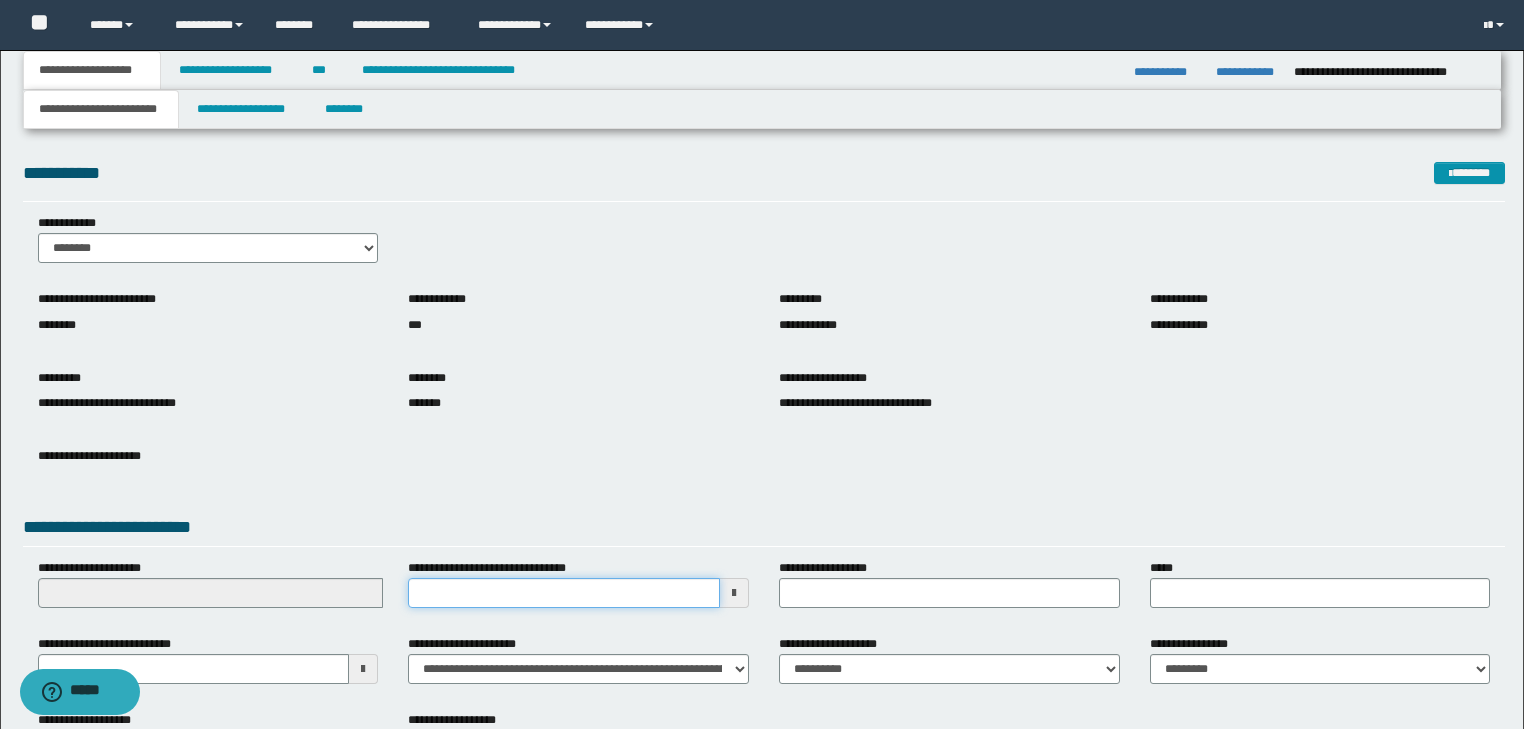 click on "**********" at bounding box center (564, 593) 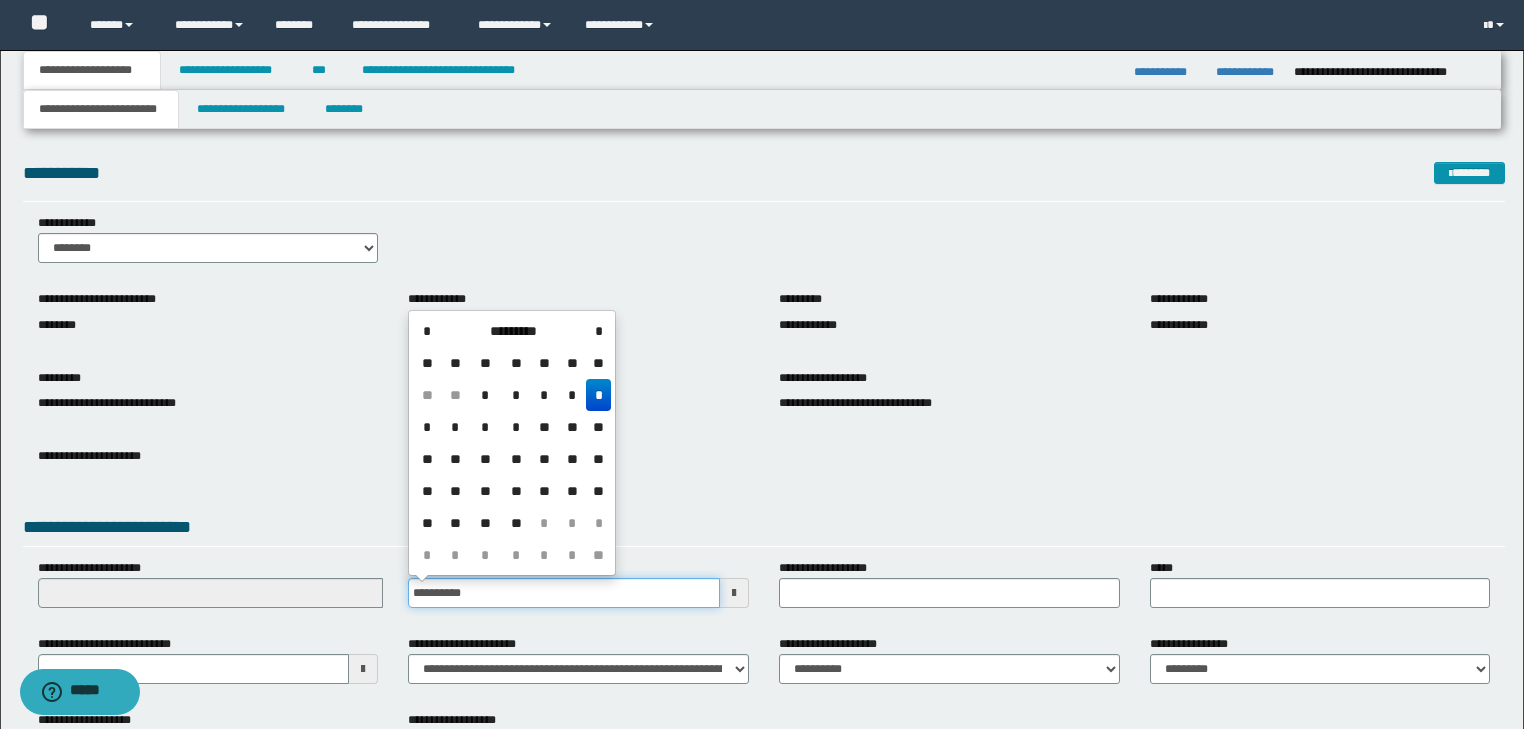 type on "**********" 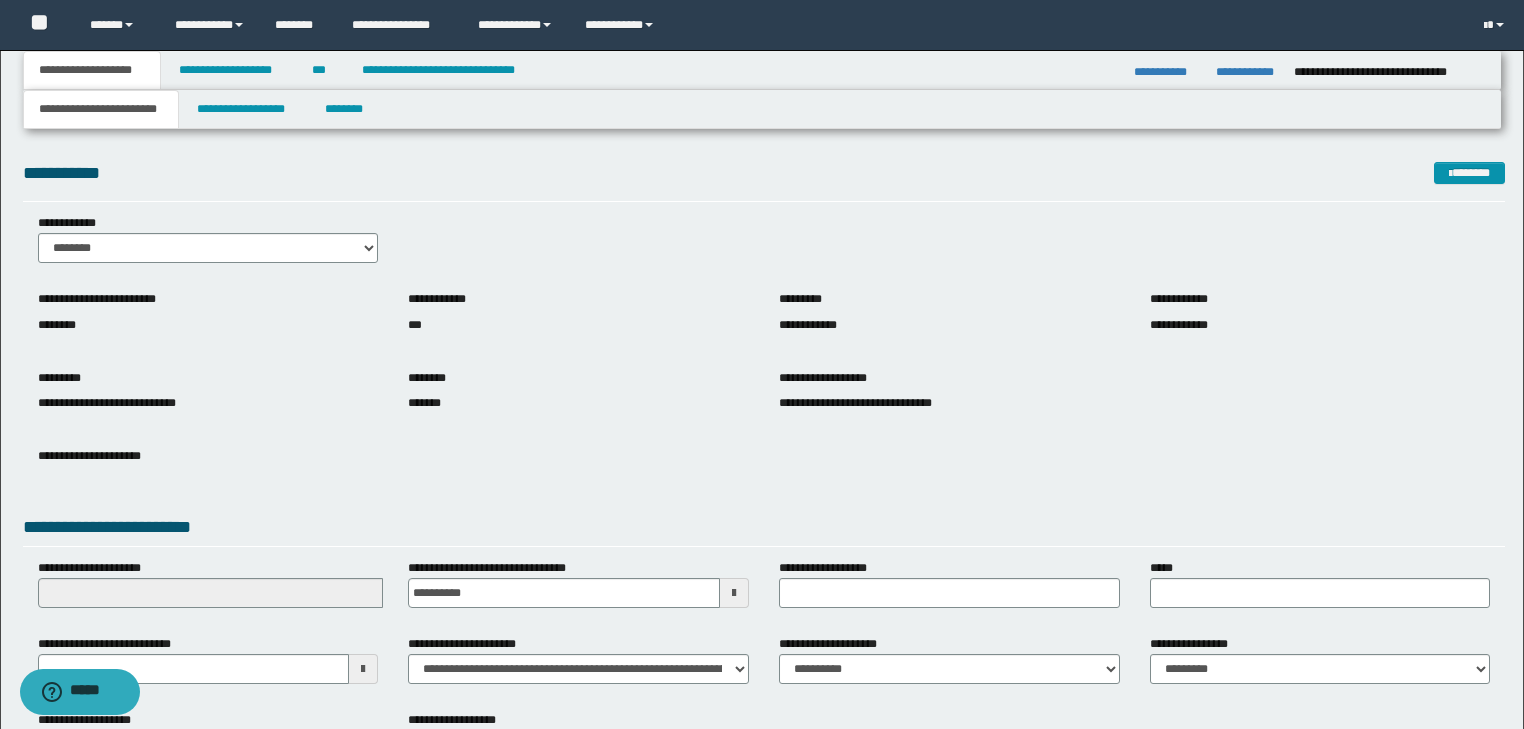 click on "**********" at bounding box center [1320, 659] 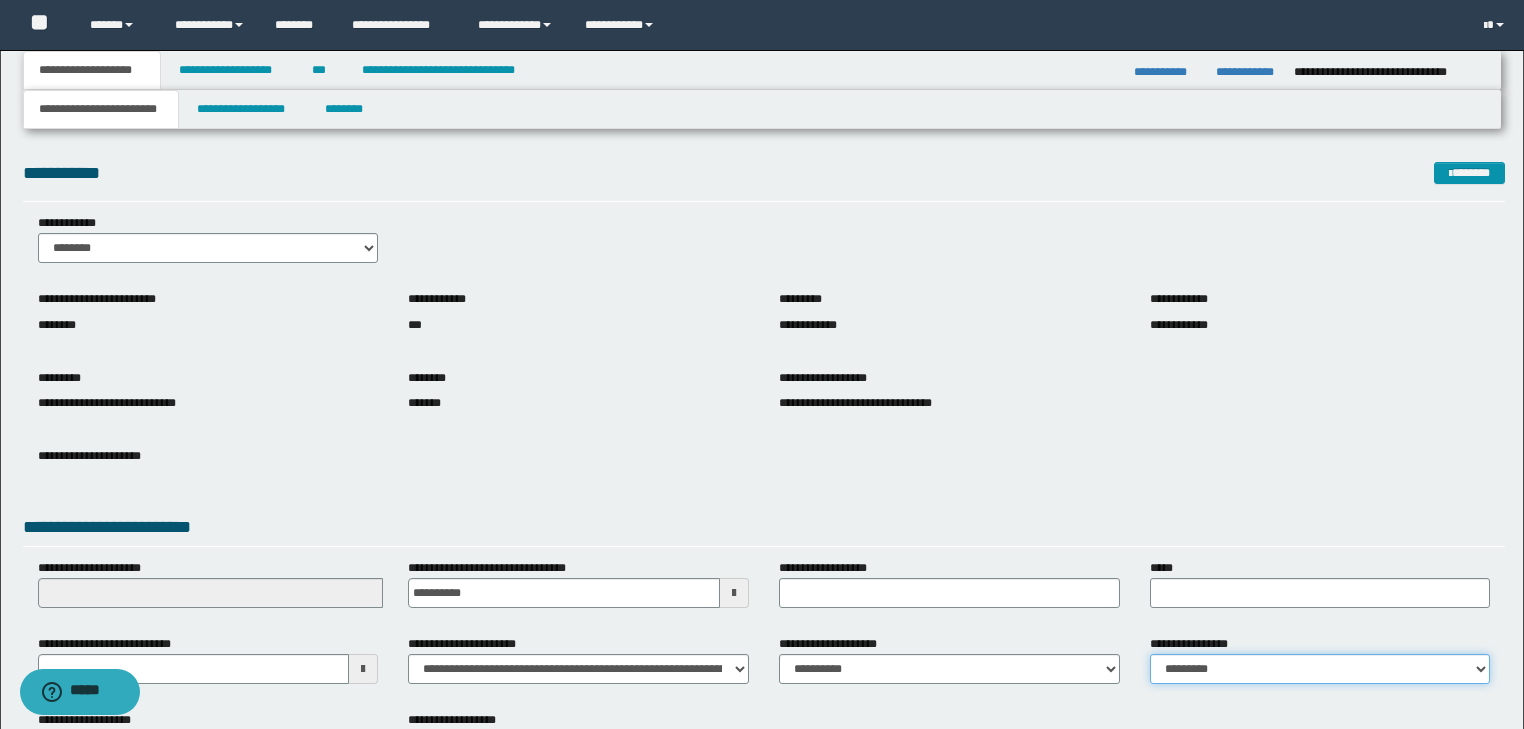 click on "**********" at bounding box center (1320, 669) 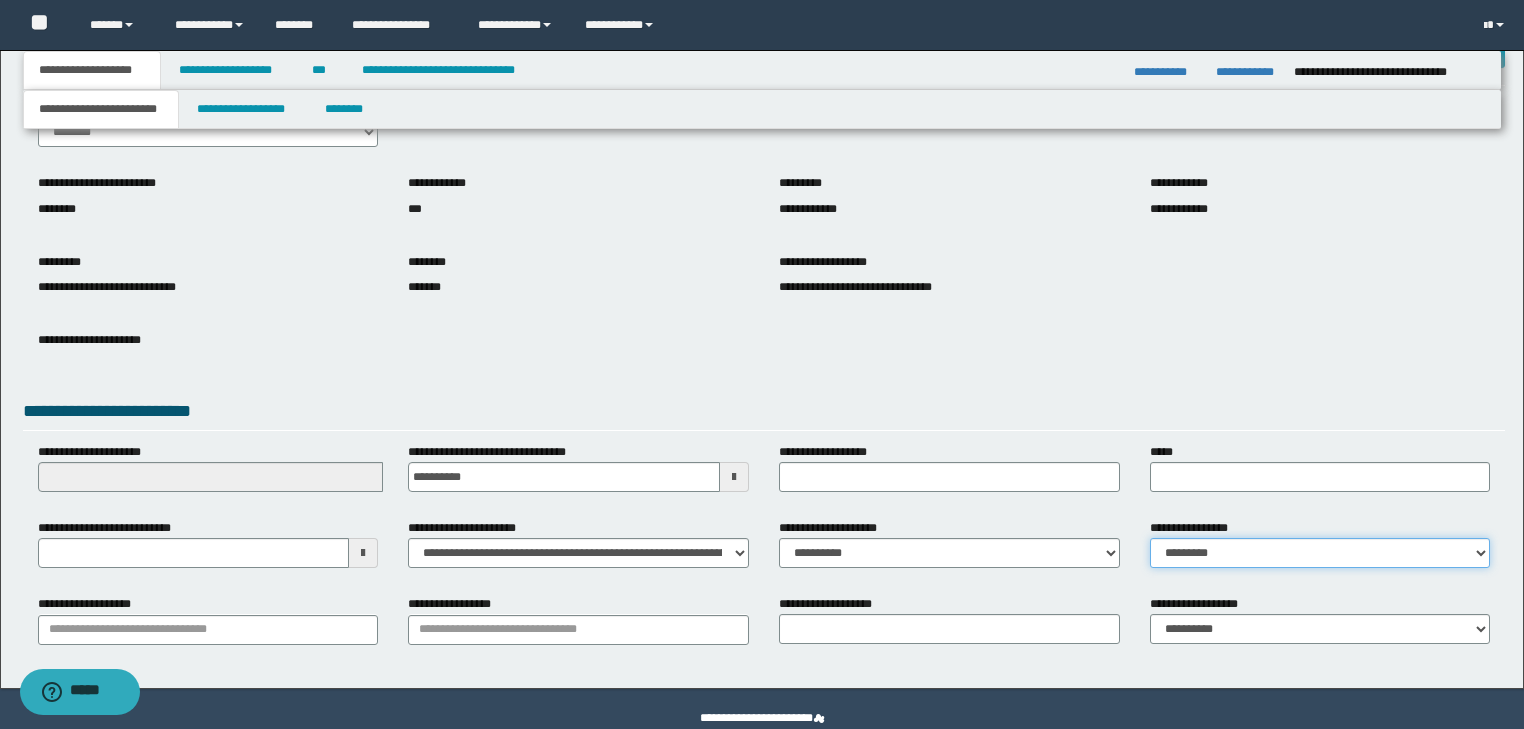 scroll, scrollTop: 154, scrollLeft: 0, axis: vertical 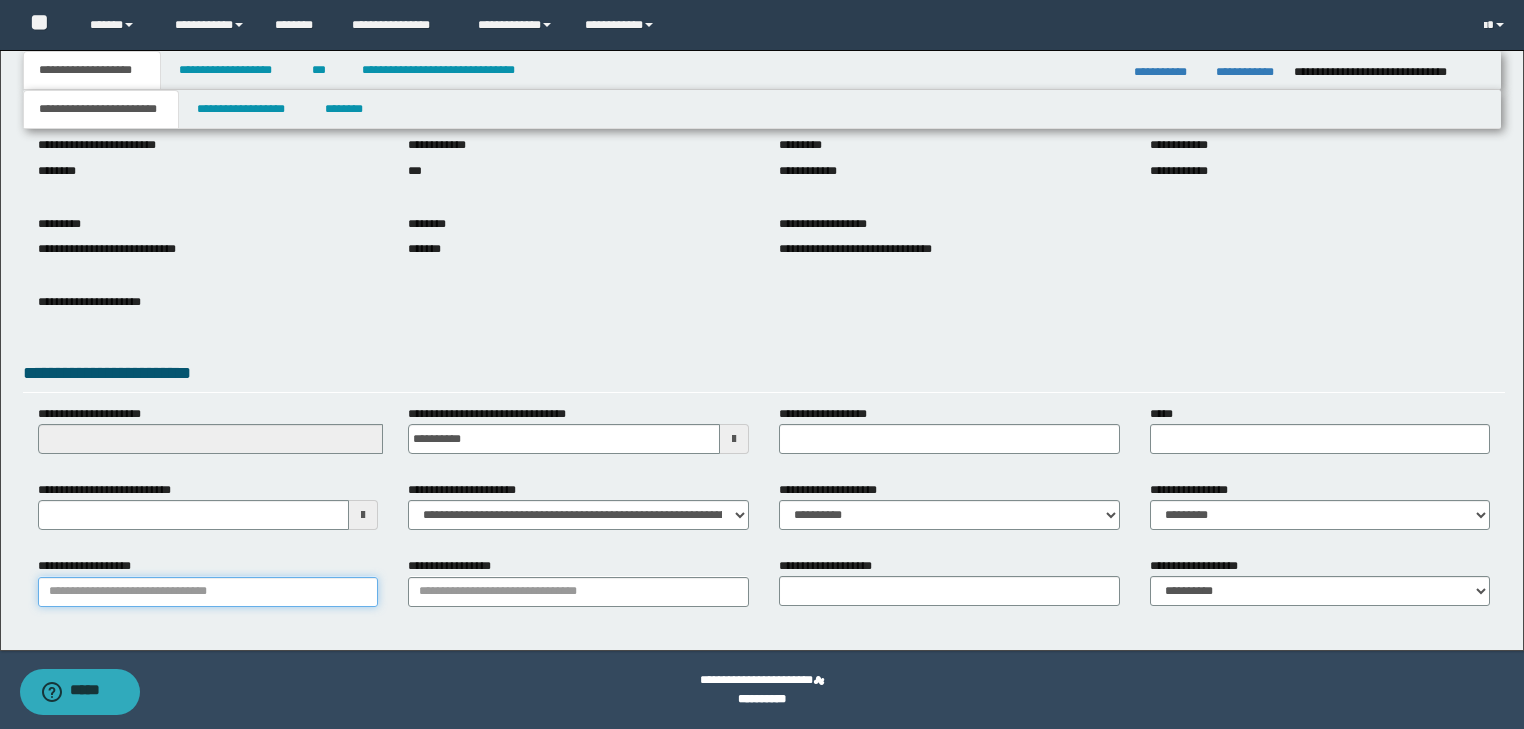 click on "**********" at bounding box center (208, 592) 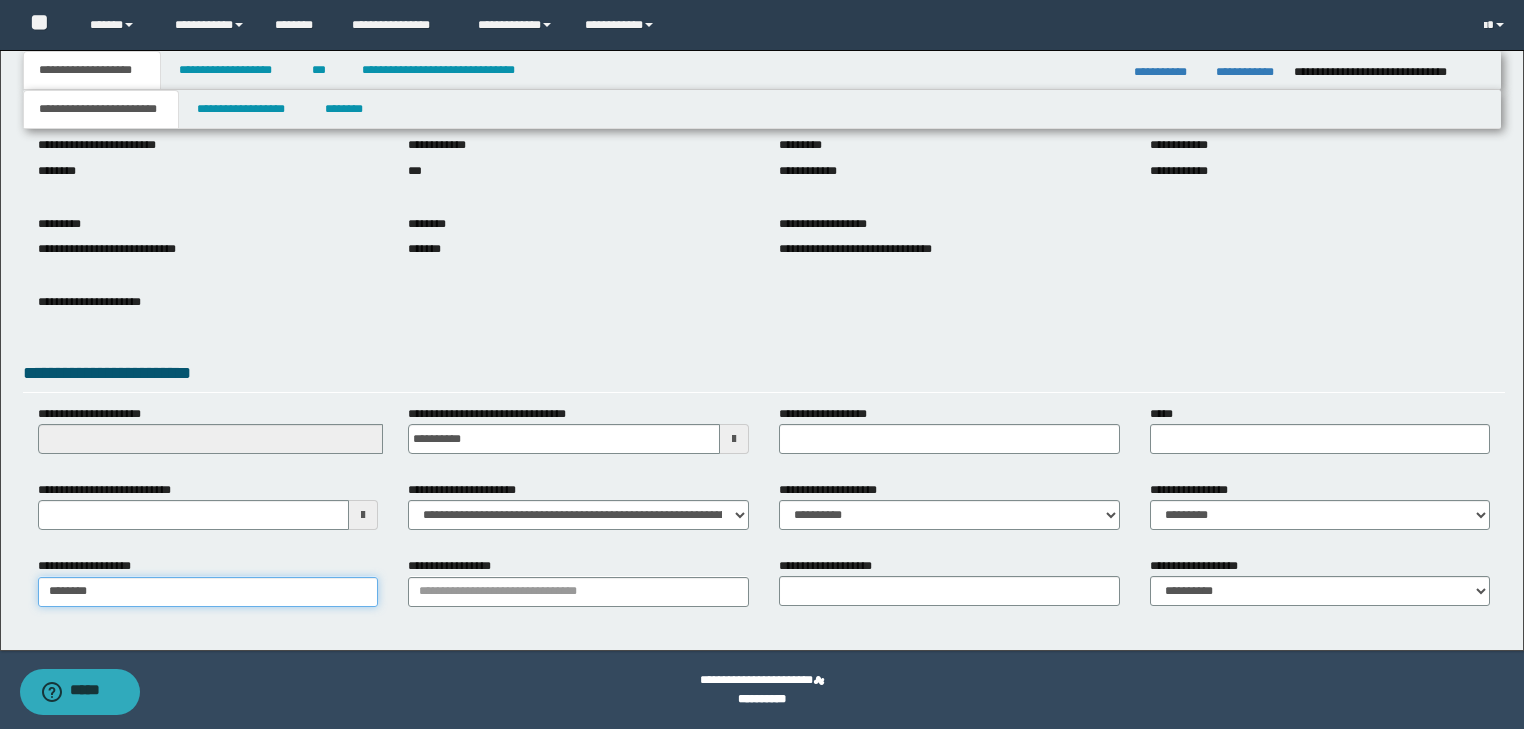type on "********" 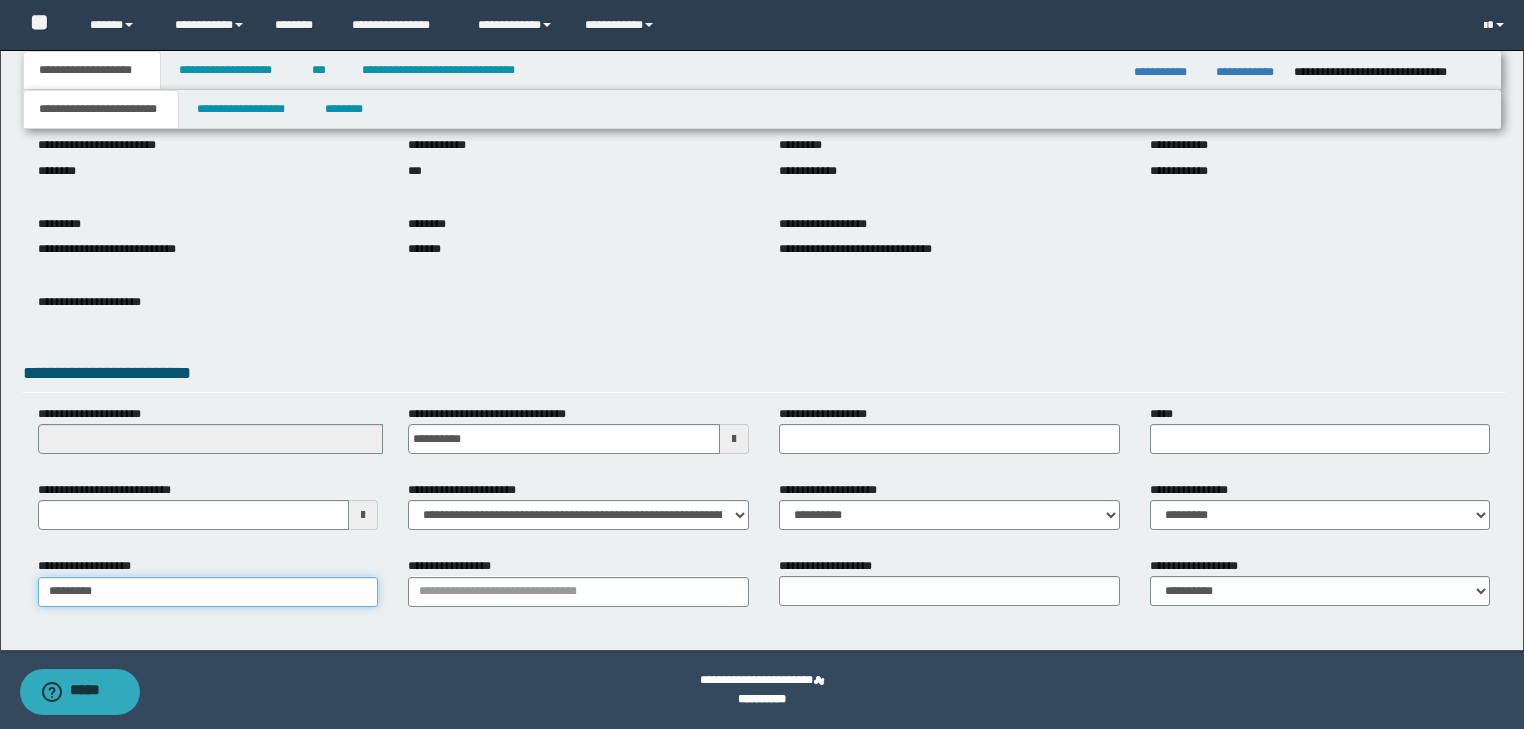 type on "********" 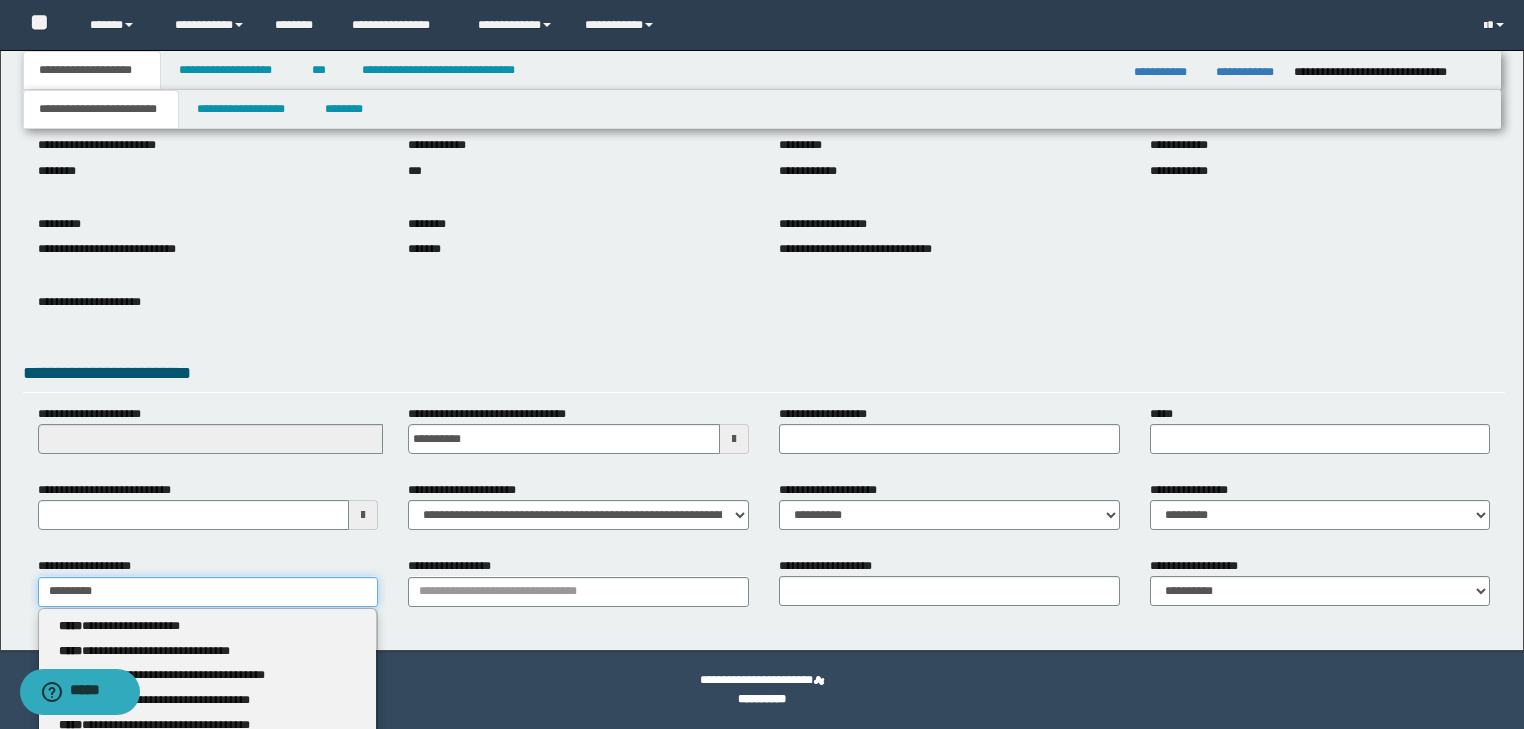 type on "********" 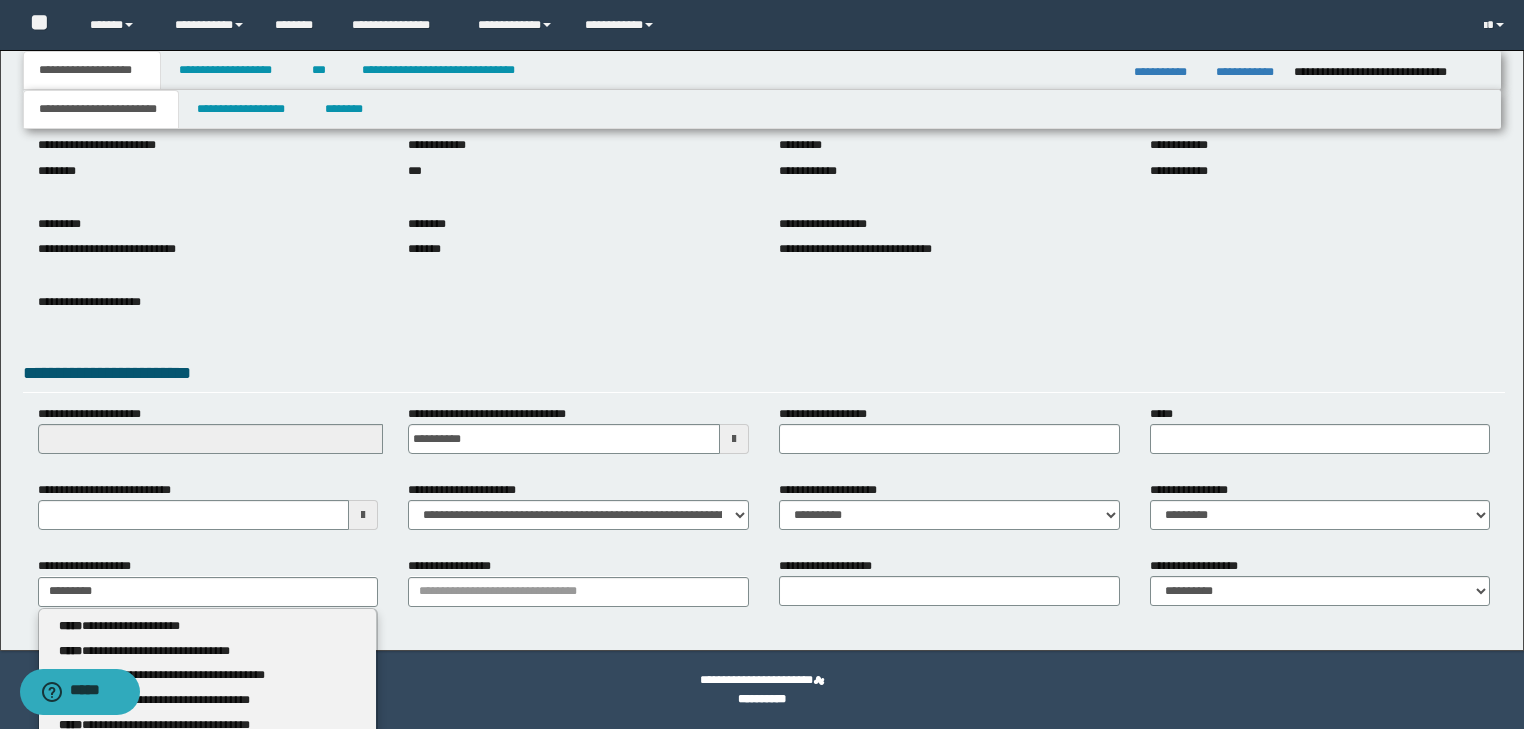 click on "**********" at bounding box center [208, 782] 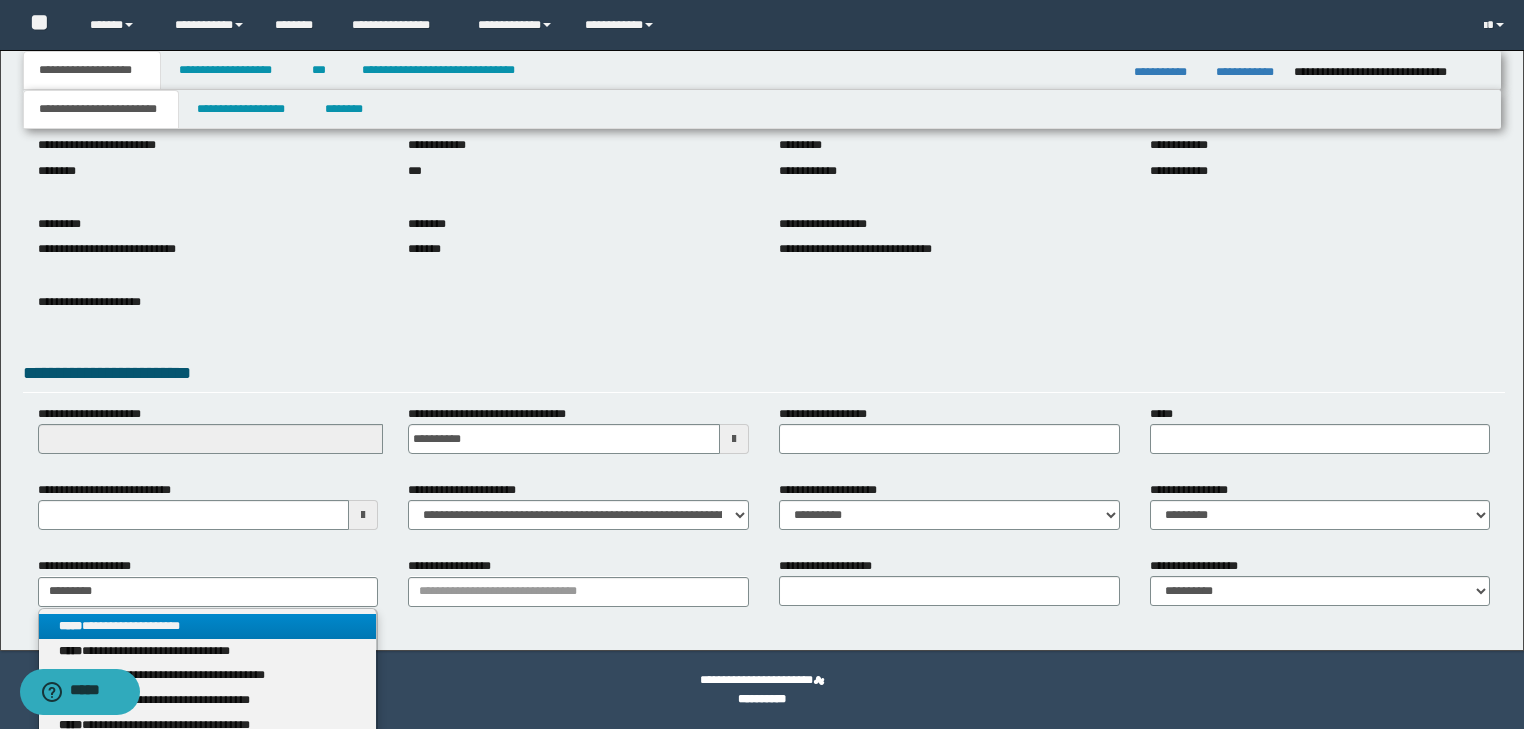 click on "**********" at bounding box center [208, 782] 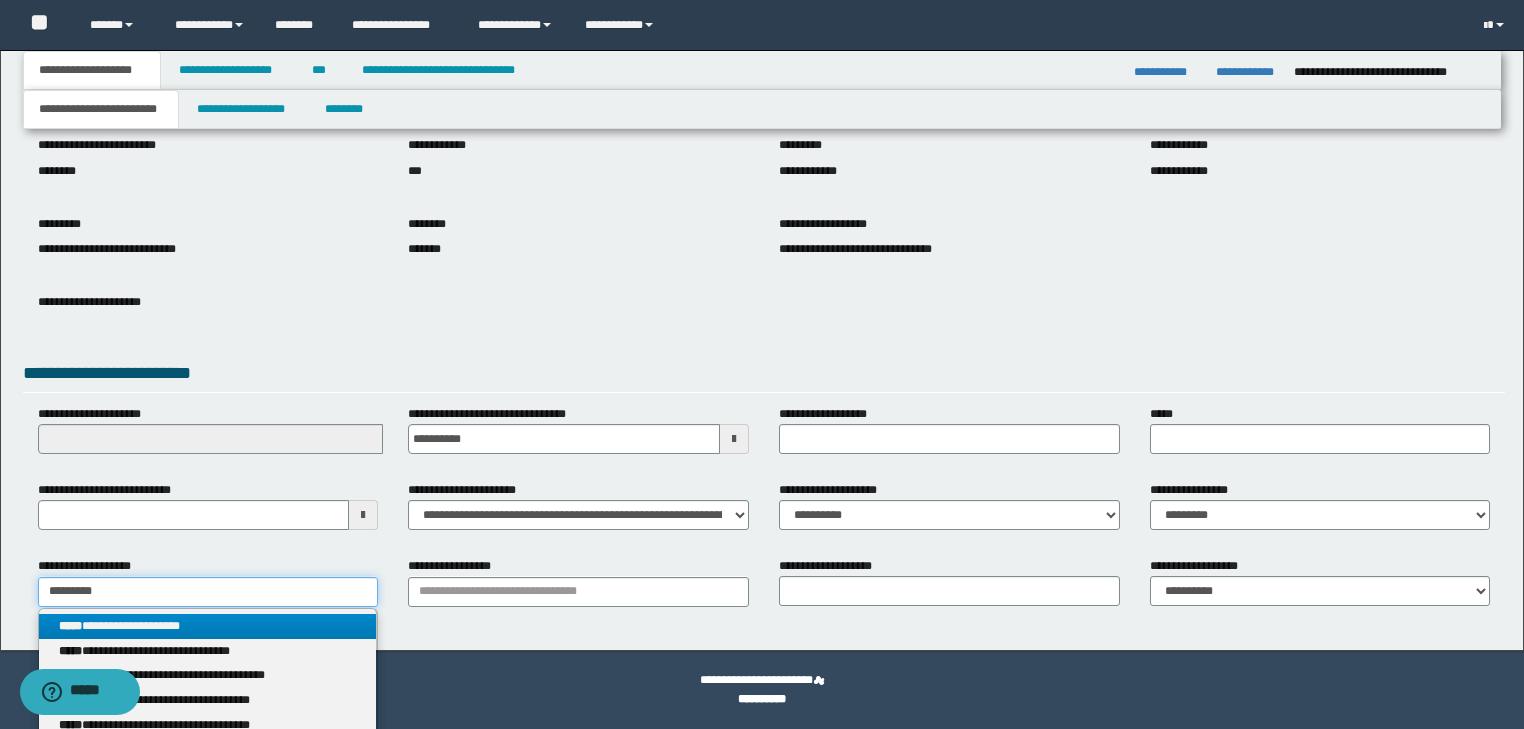type 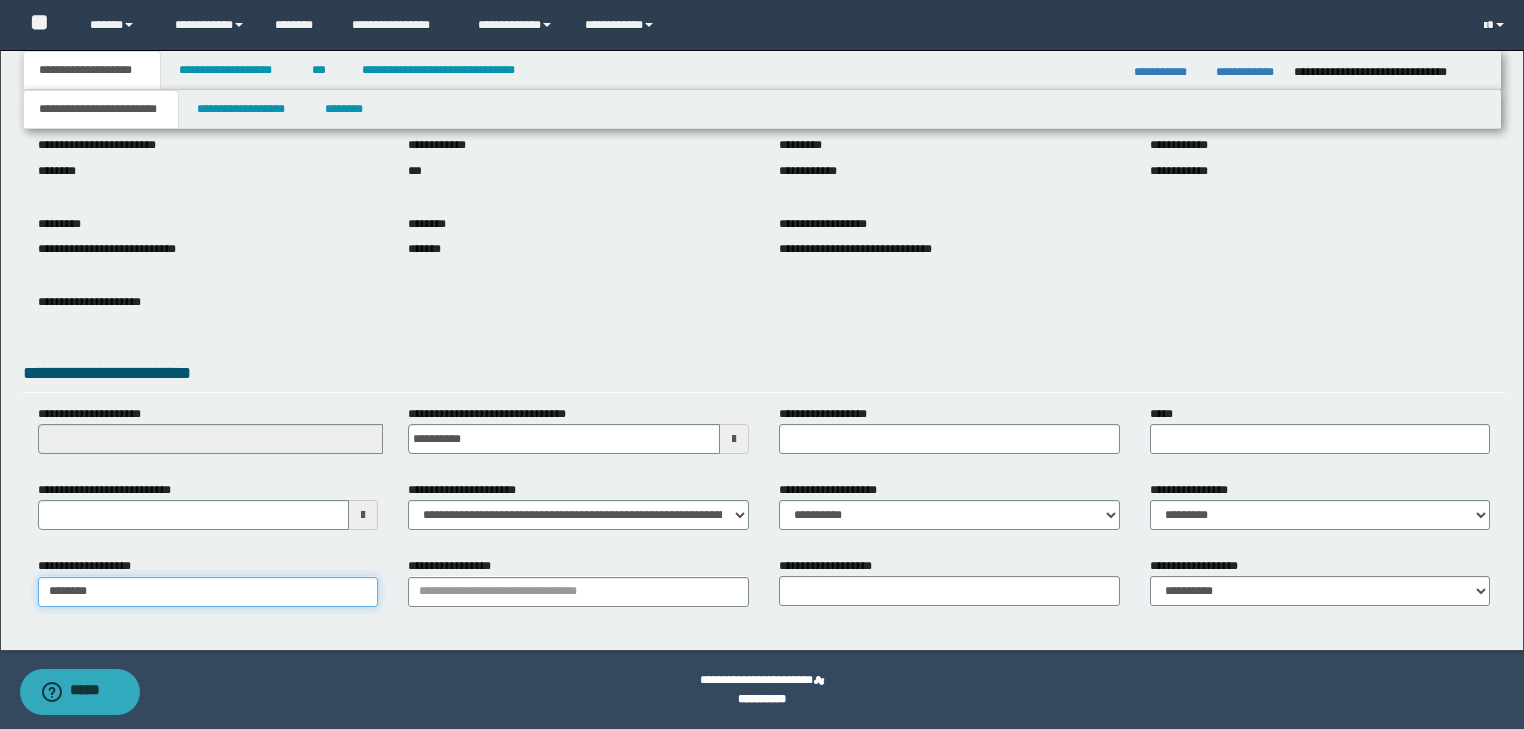 type on "********" 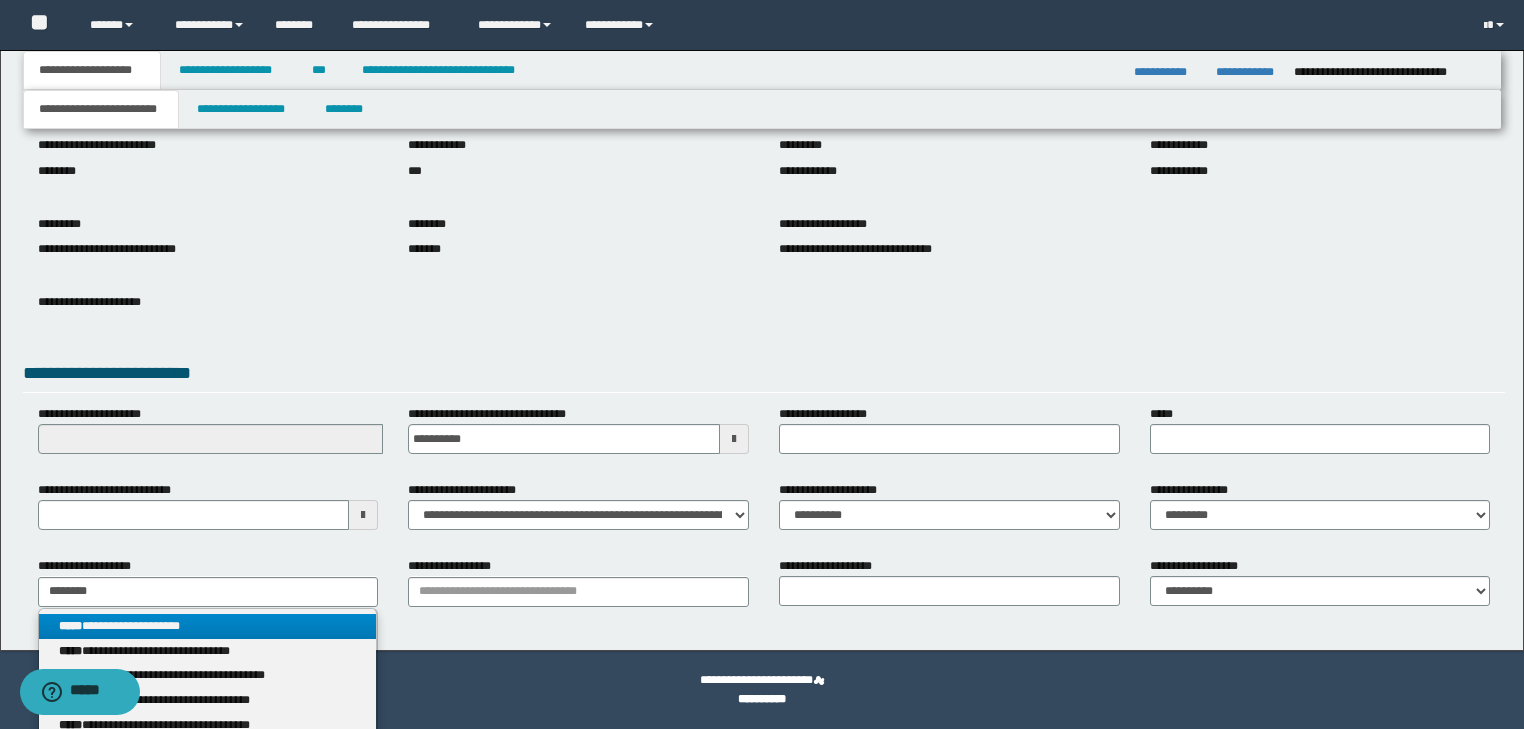 click on "**********" at bounding box center (208, 626) 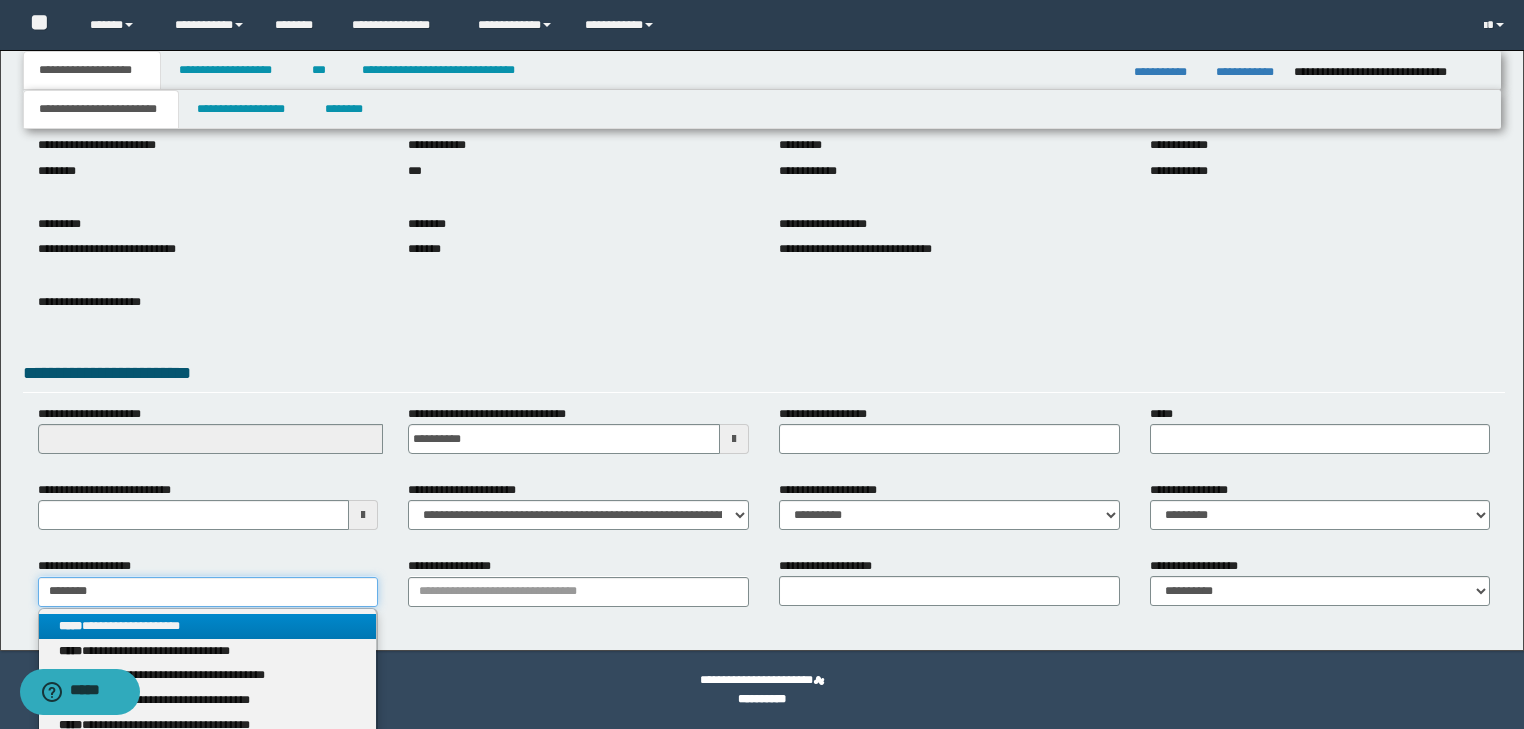 type 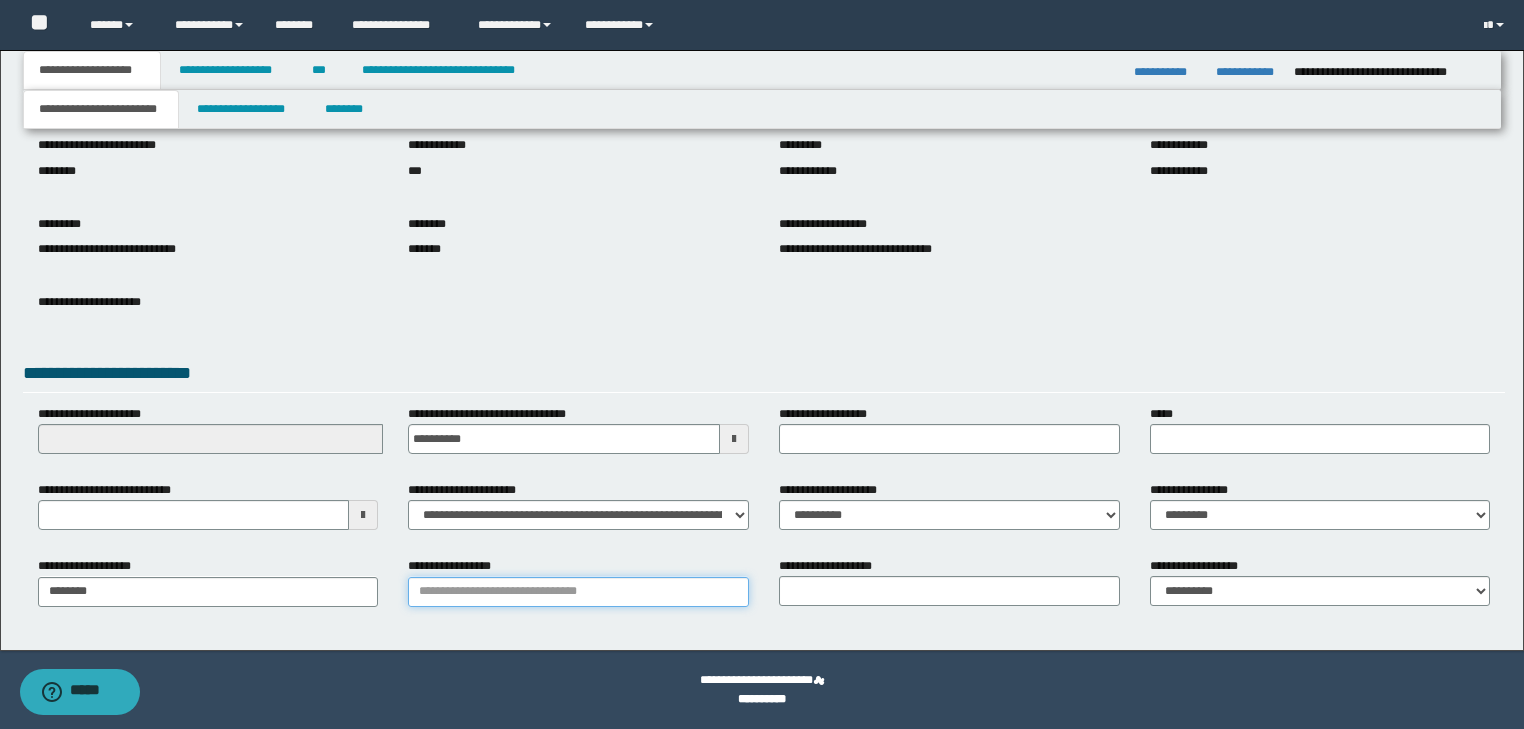 click on "**********" at bounding box center [578, 592] 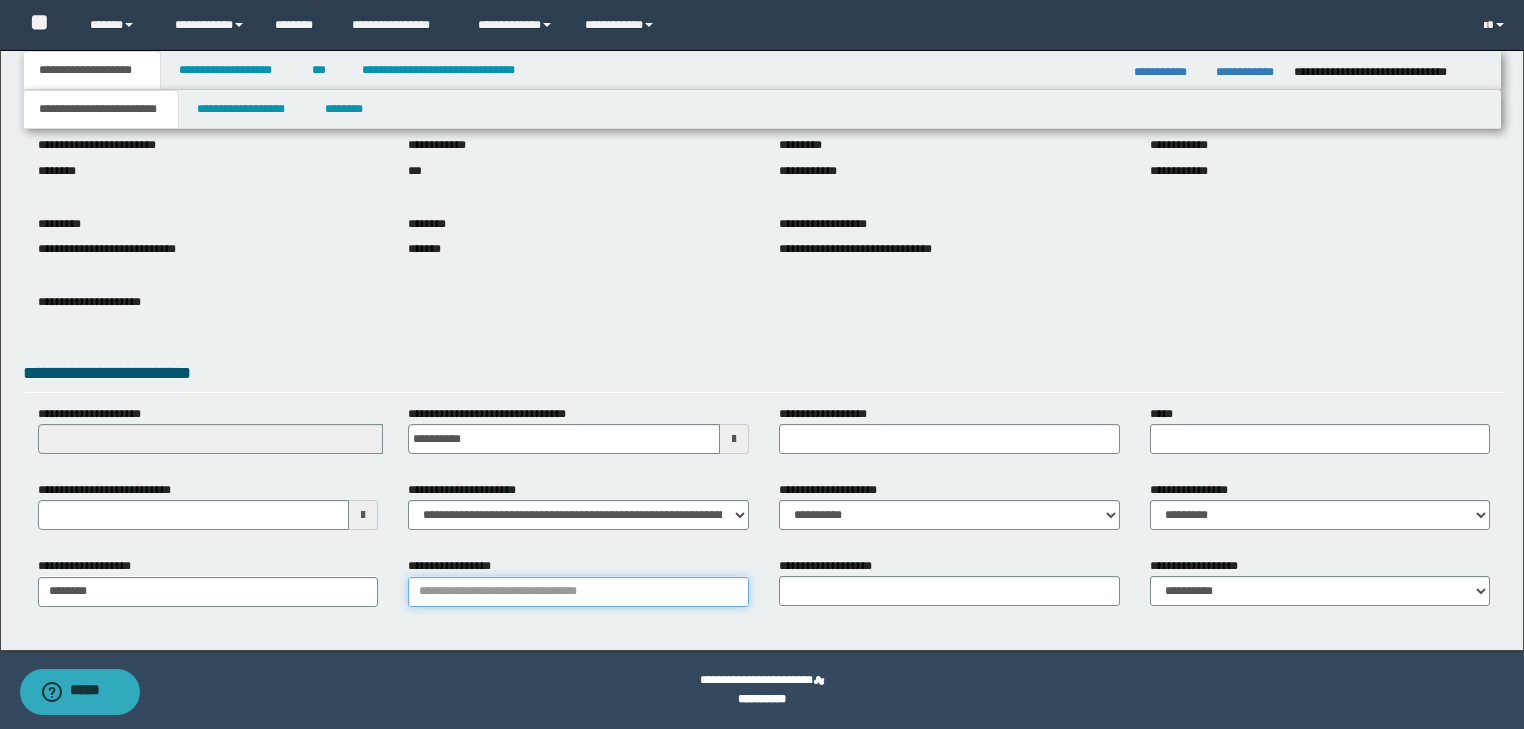click on "**********" at bounding box center [578, 592] 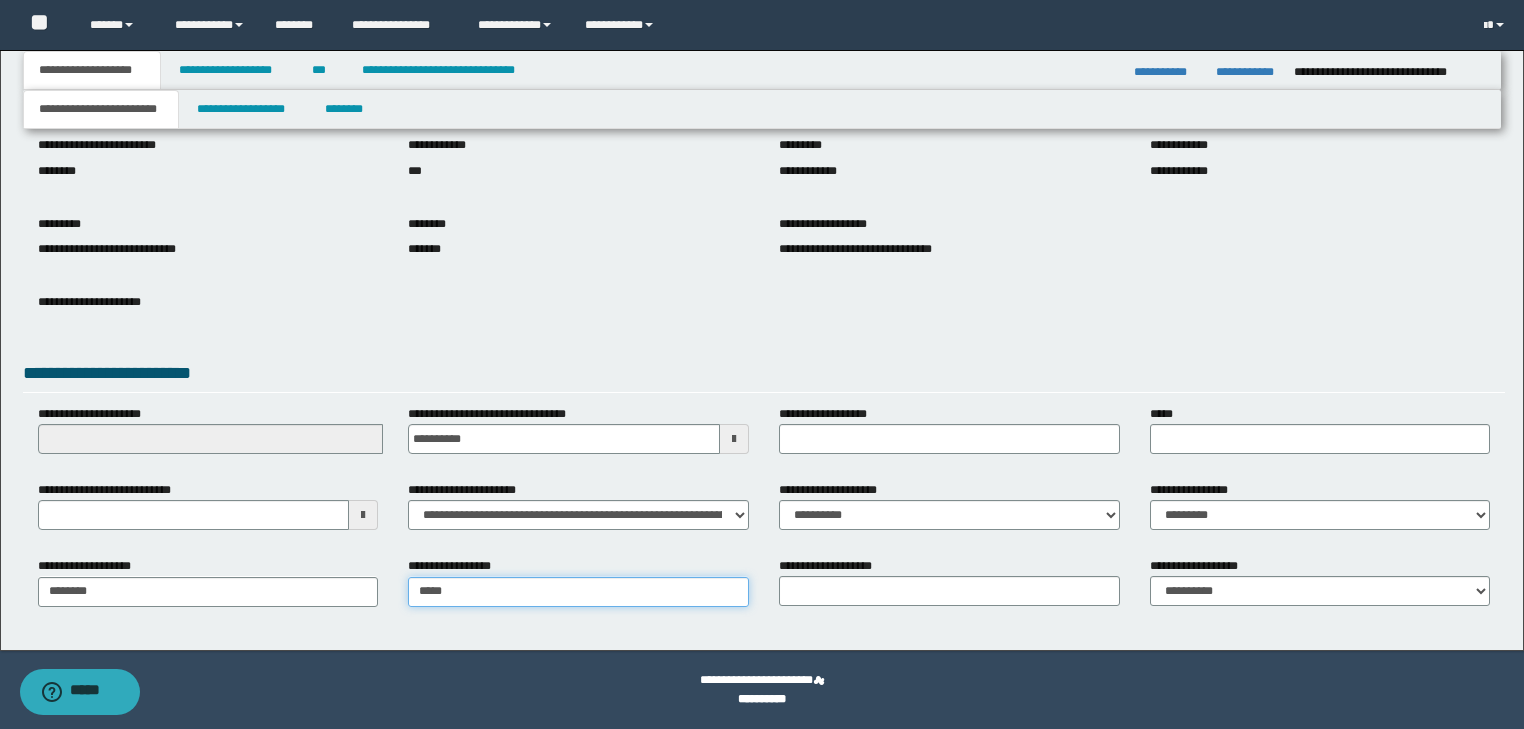 type on "****" 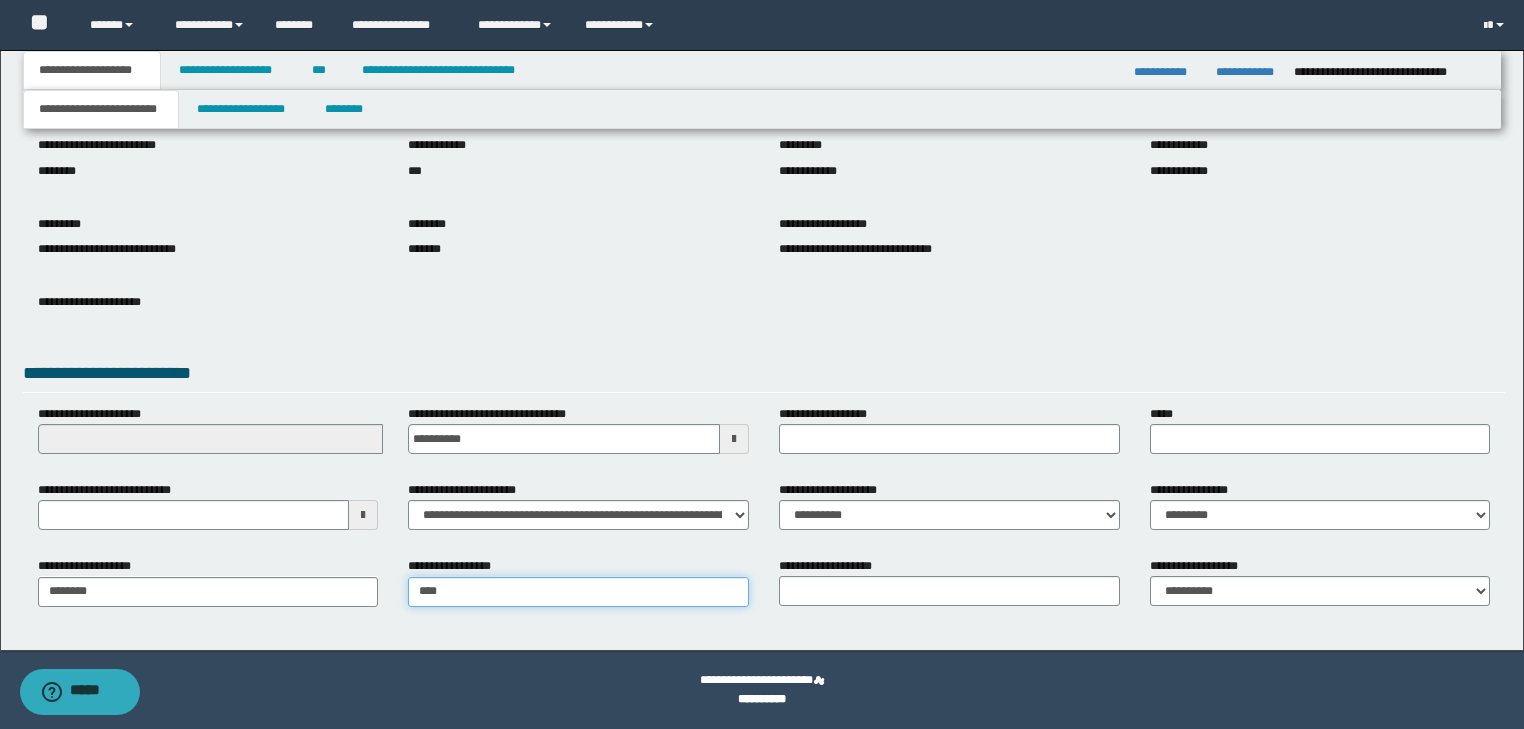 type on "**********" 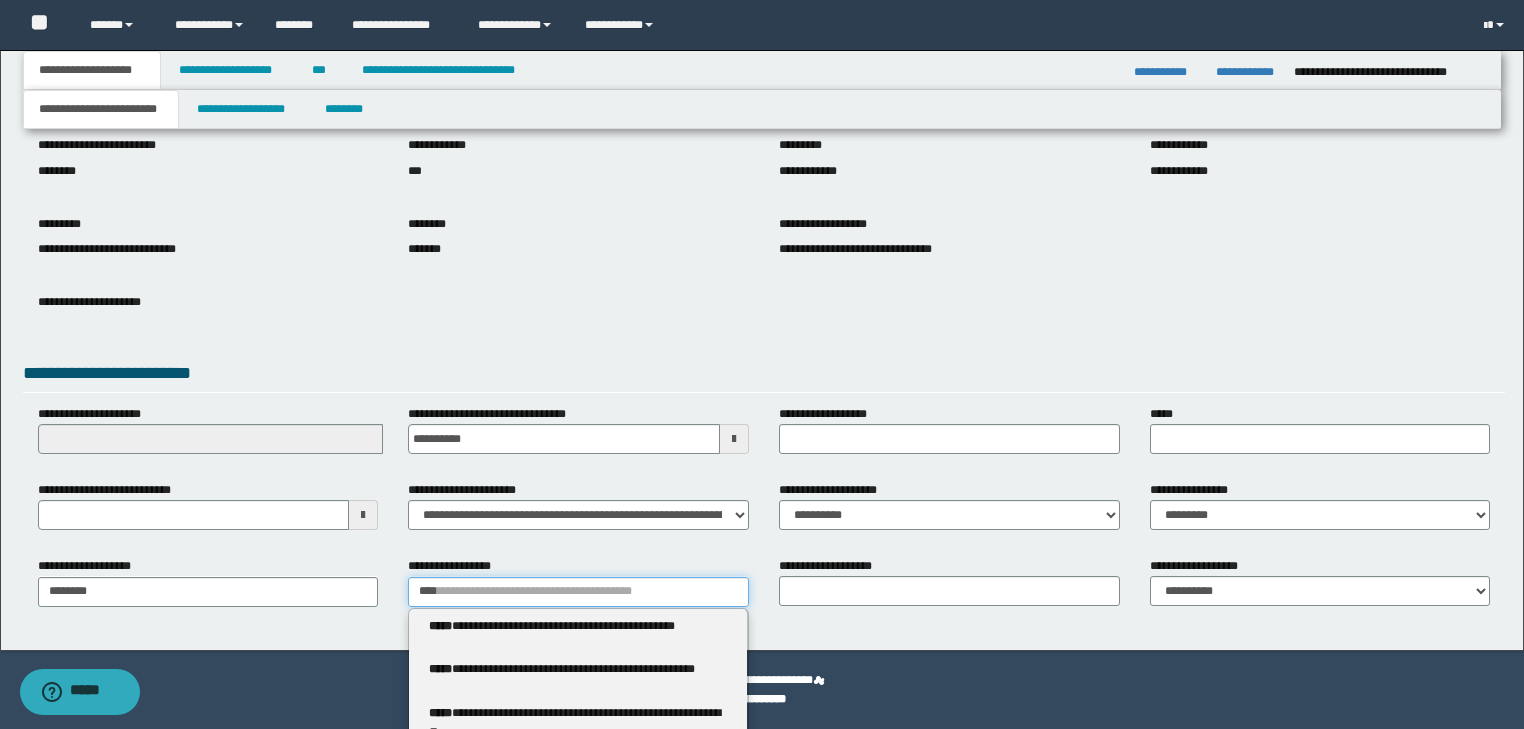 type 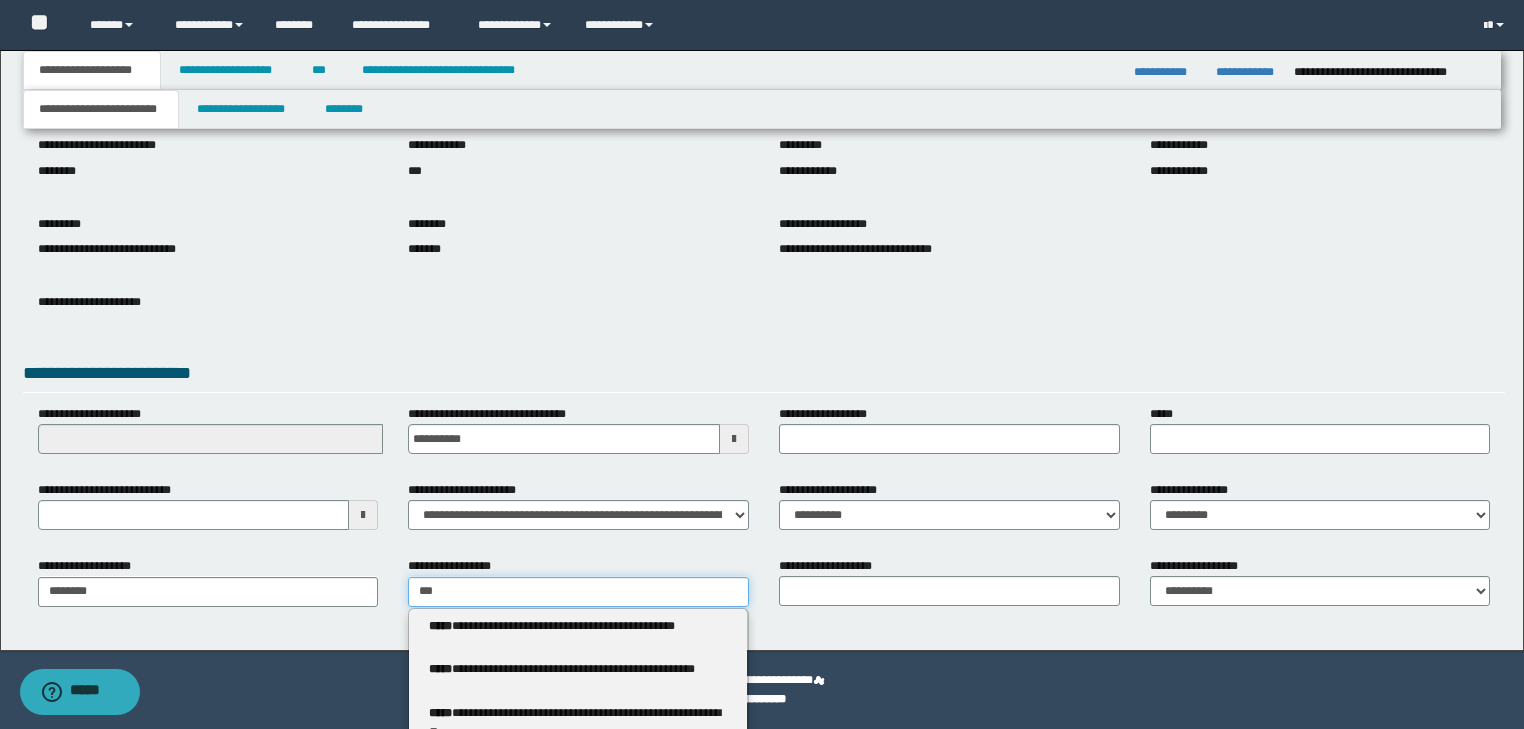 type on "*********" 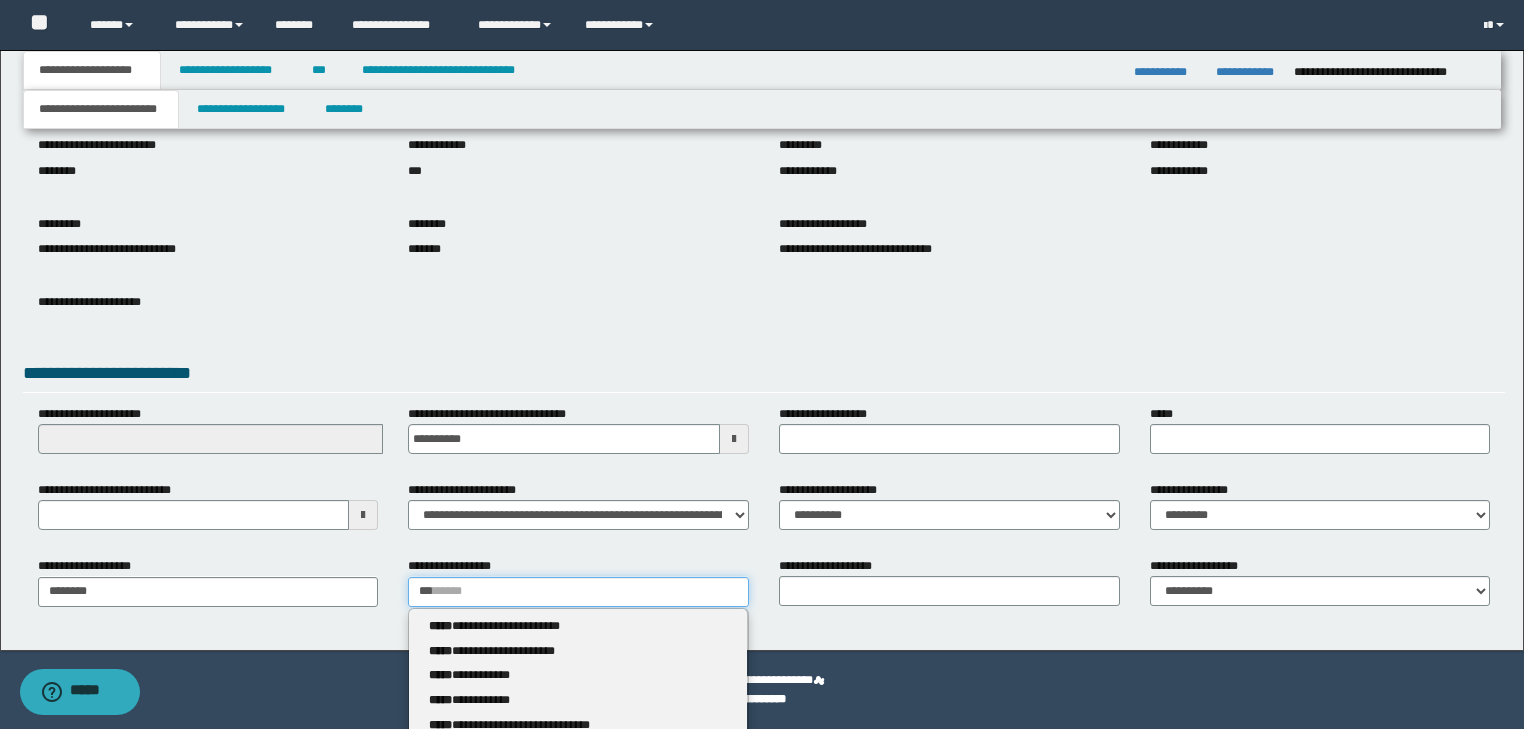 type 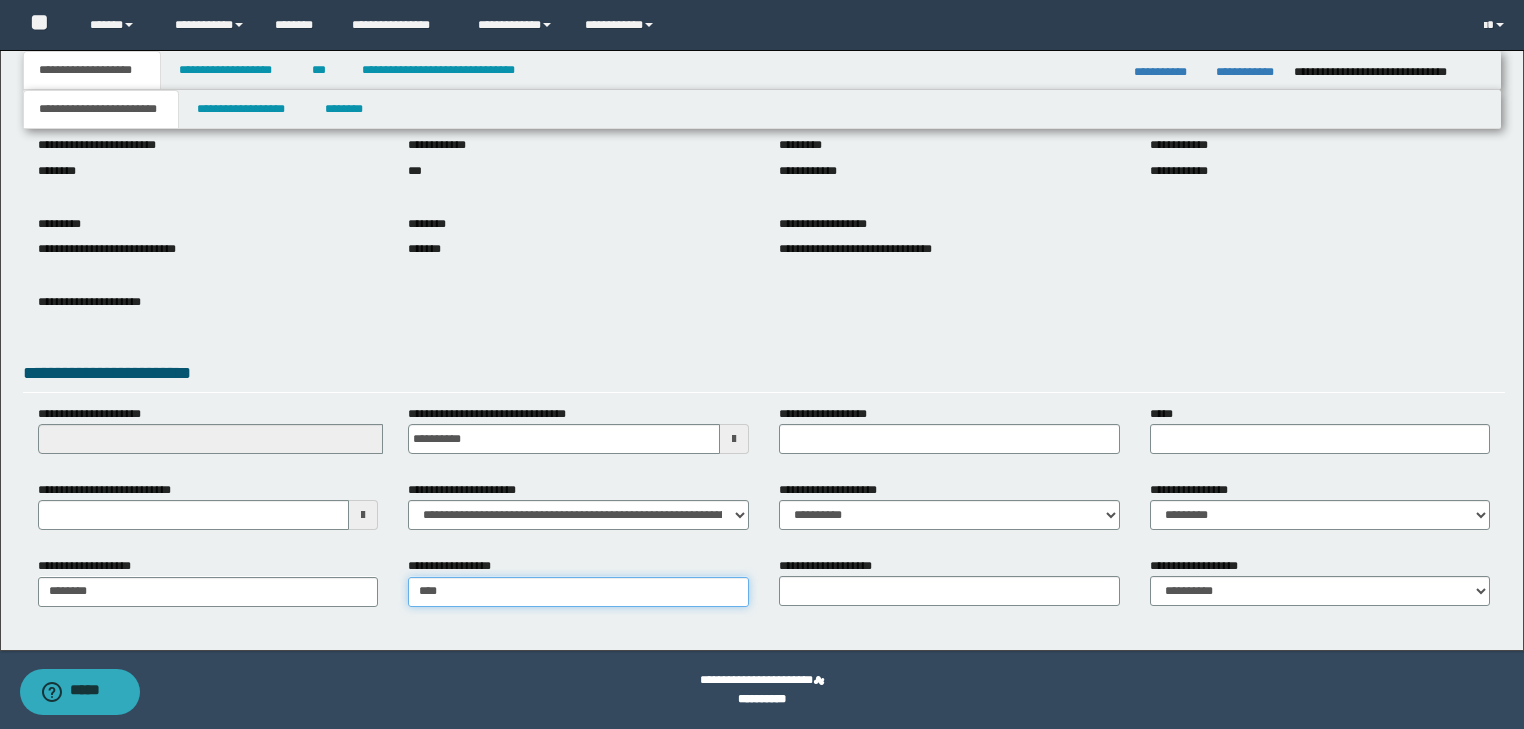 type on "***" 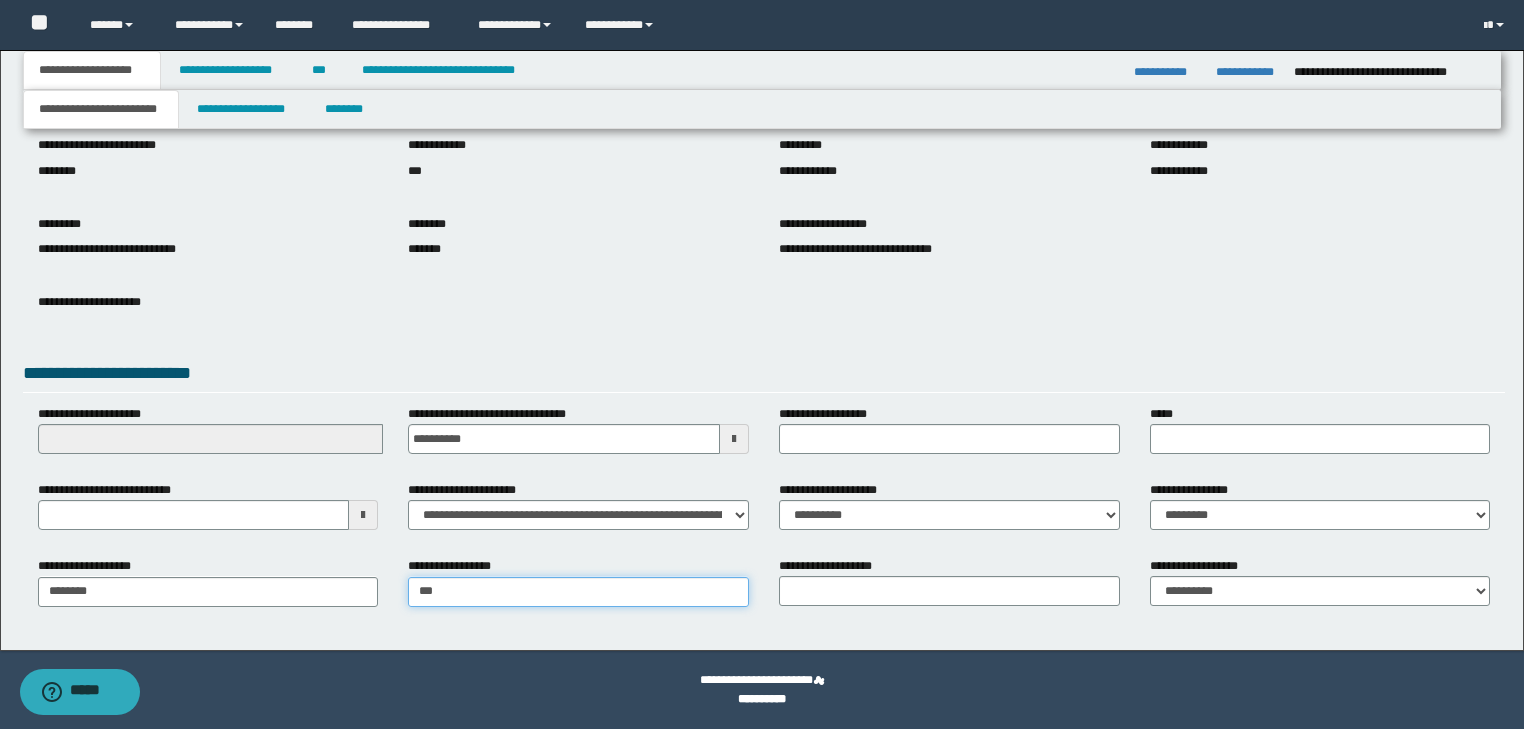 type on "*********" 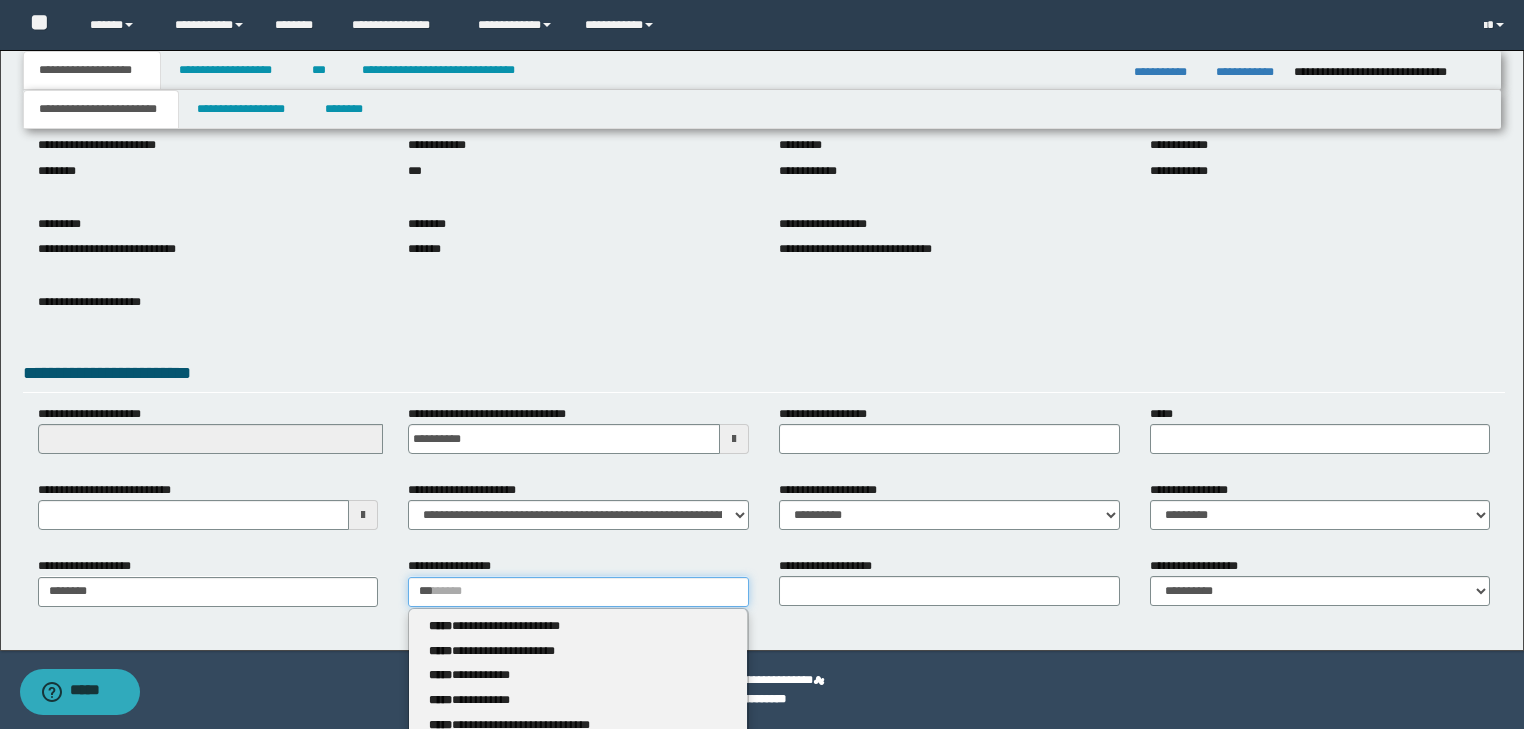 type 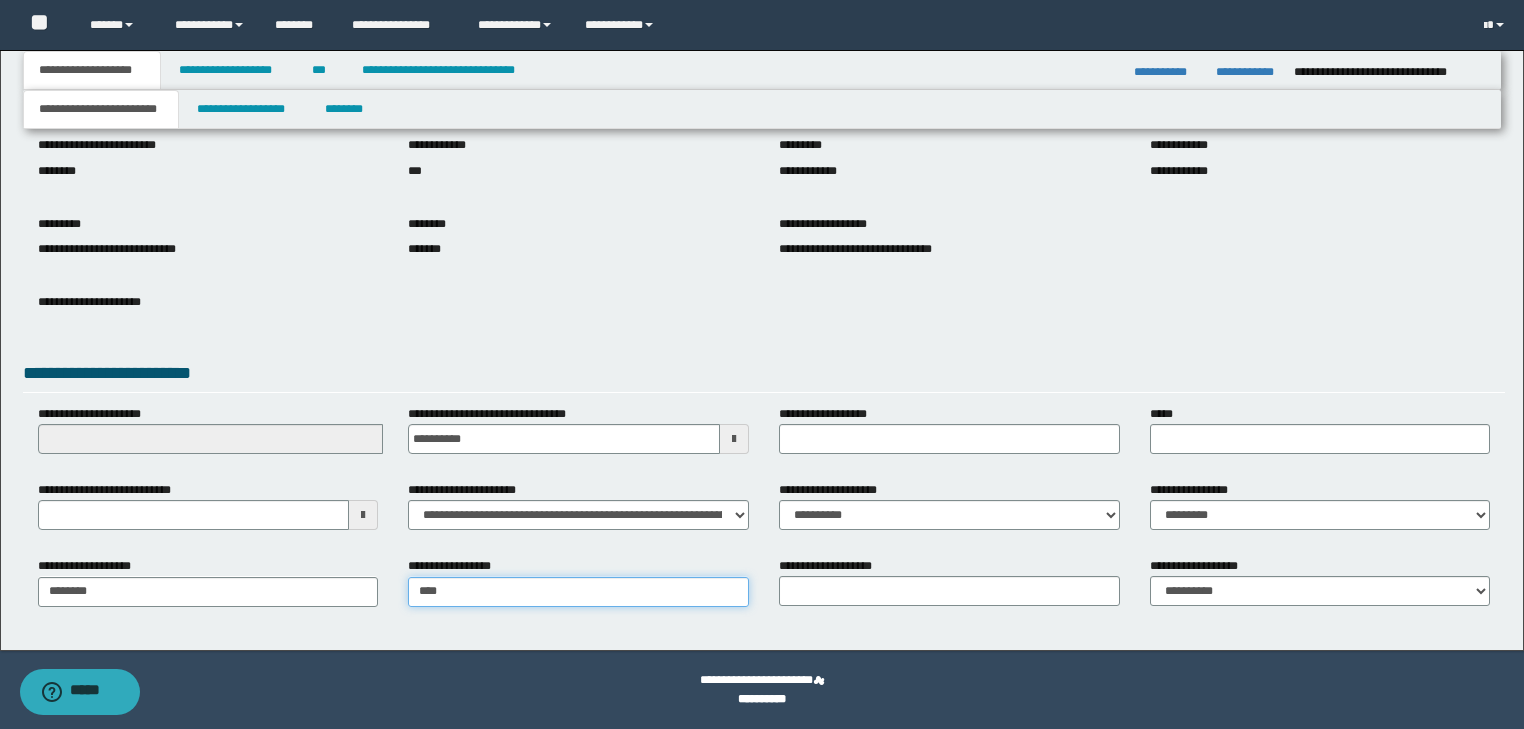type on "***" 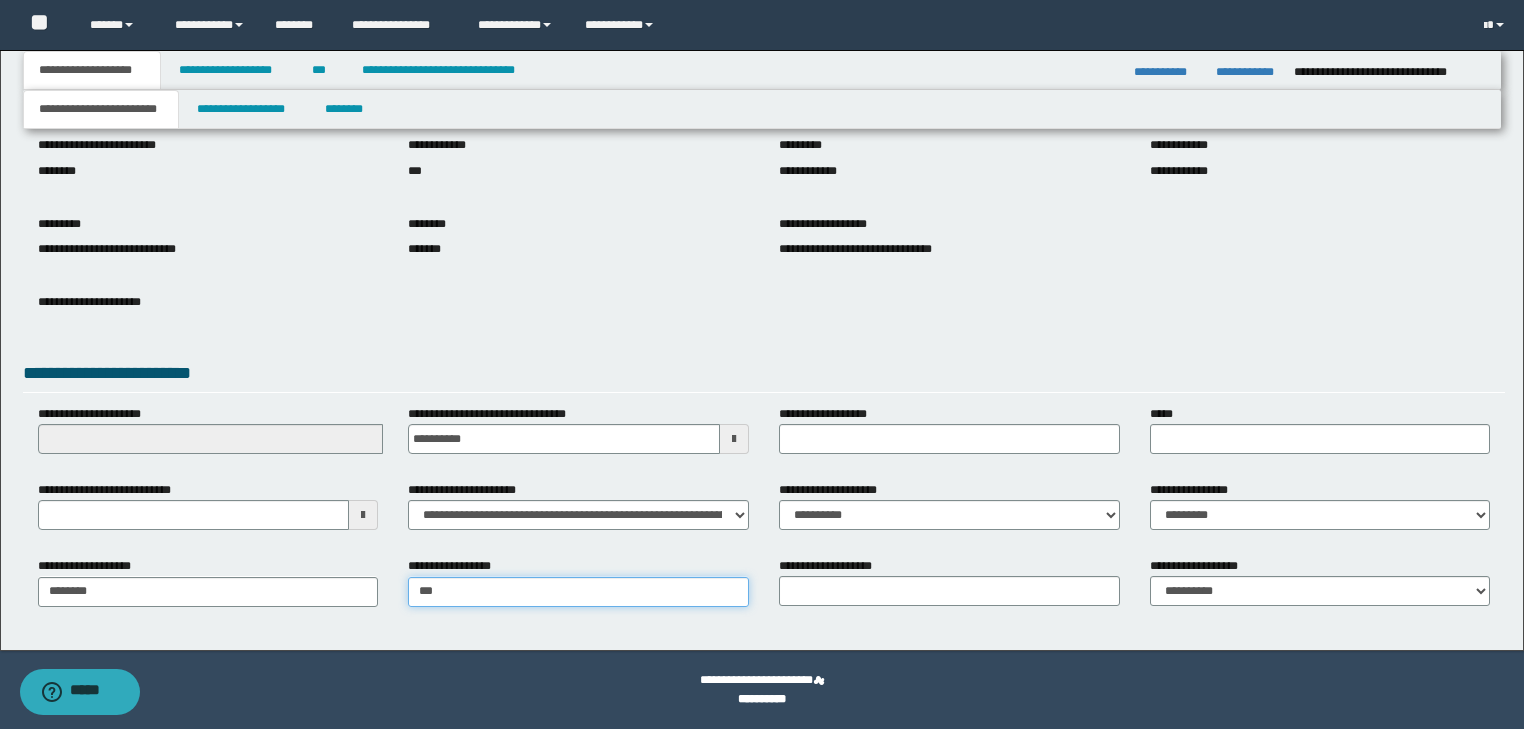 type on "*********" 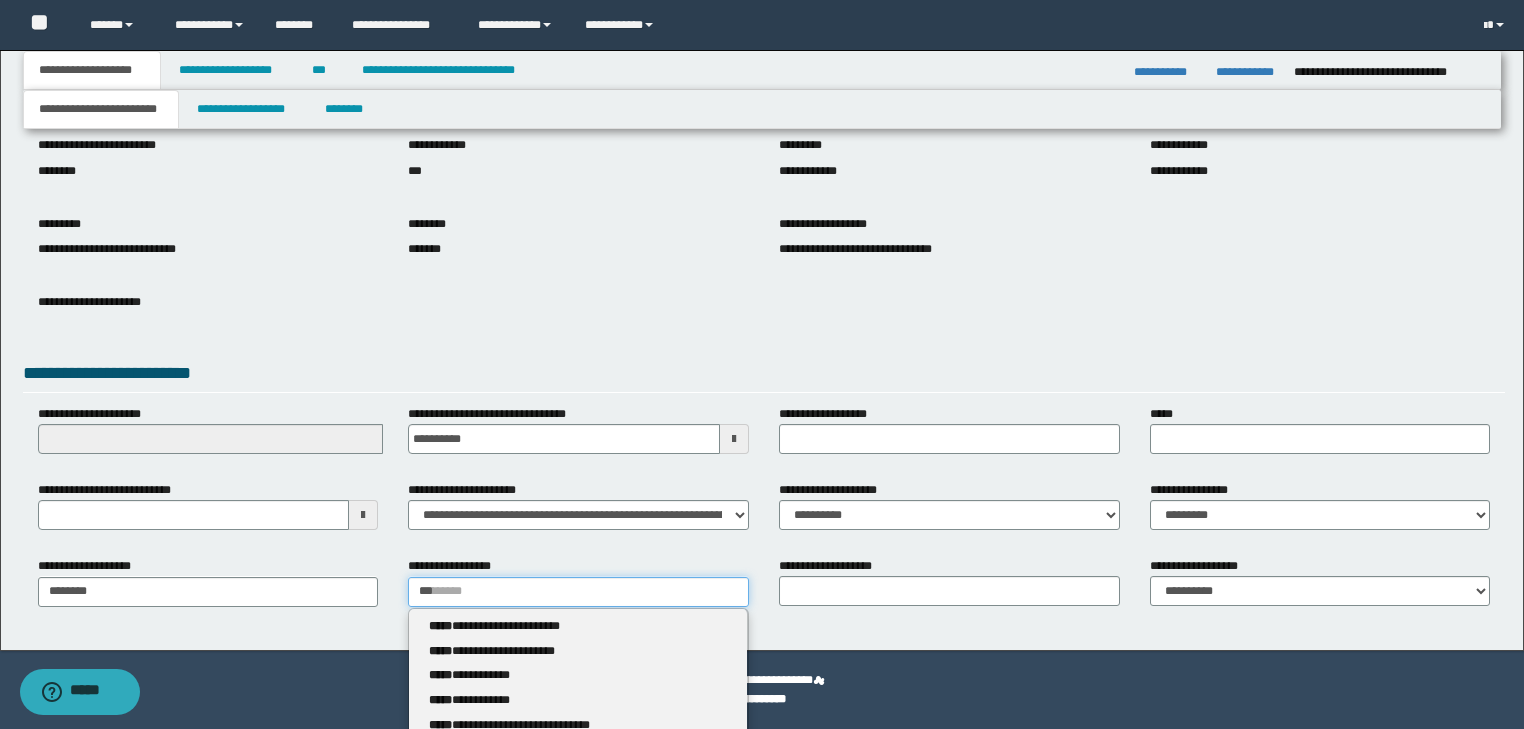 type 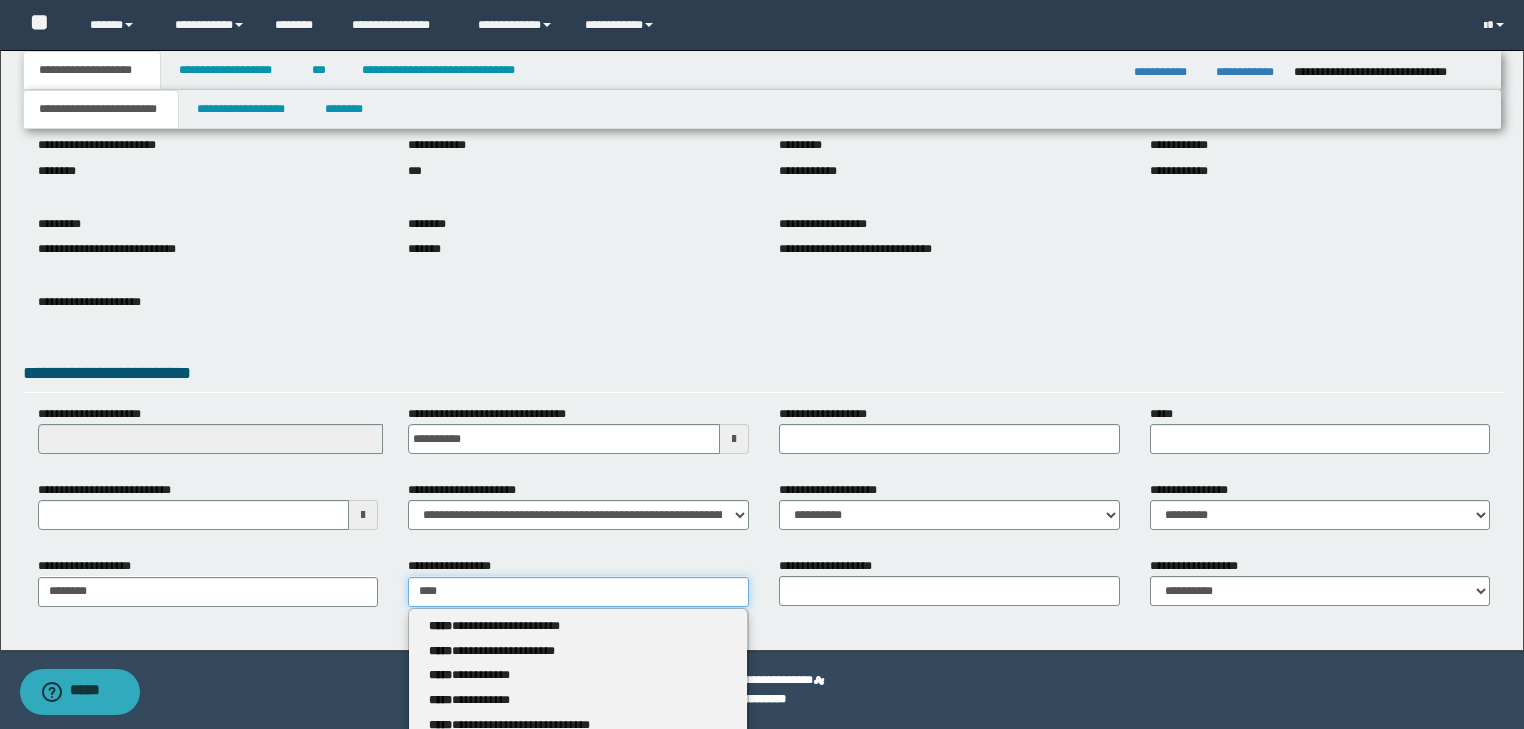 type on "**********" 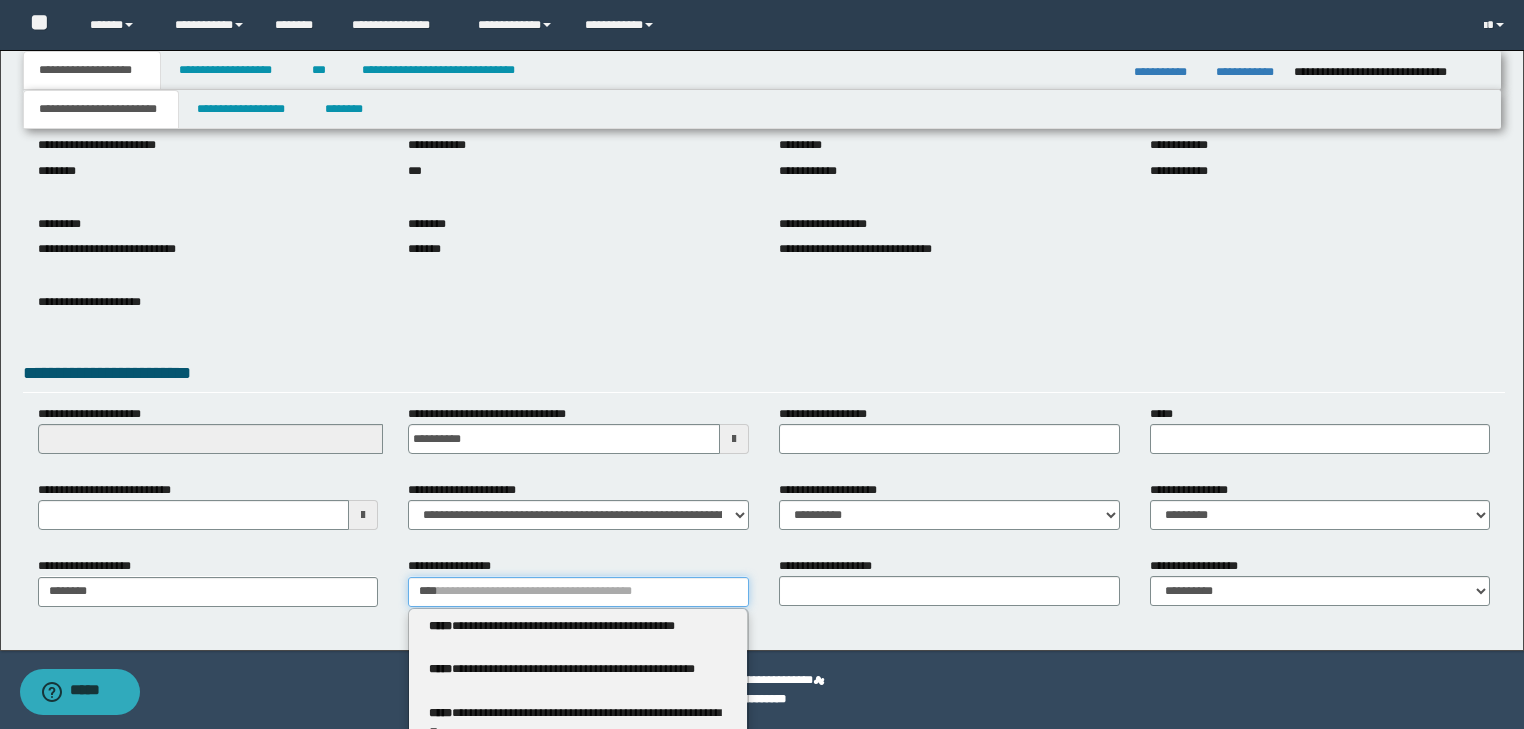 type 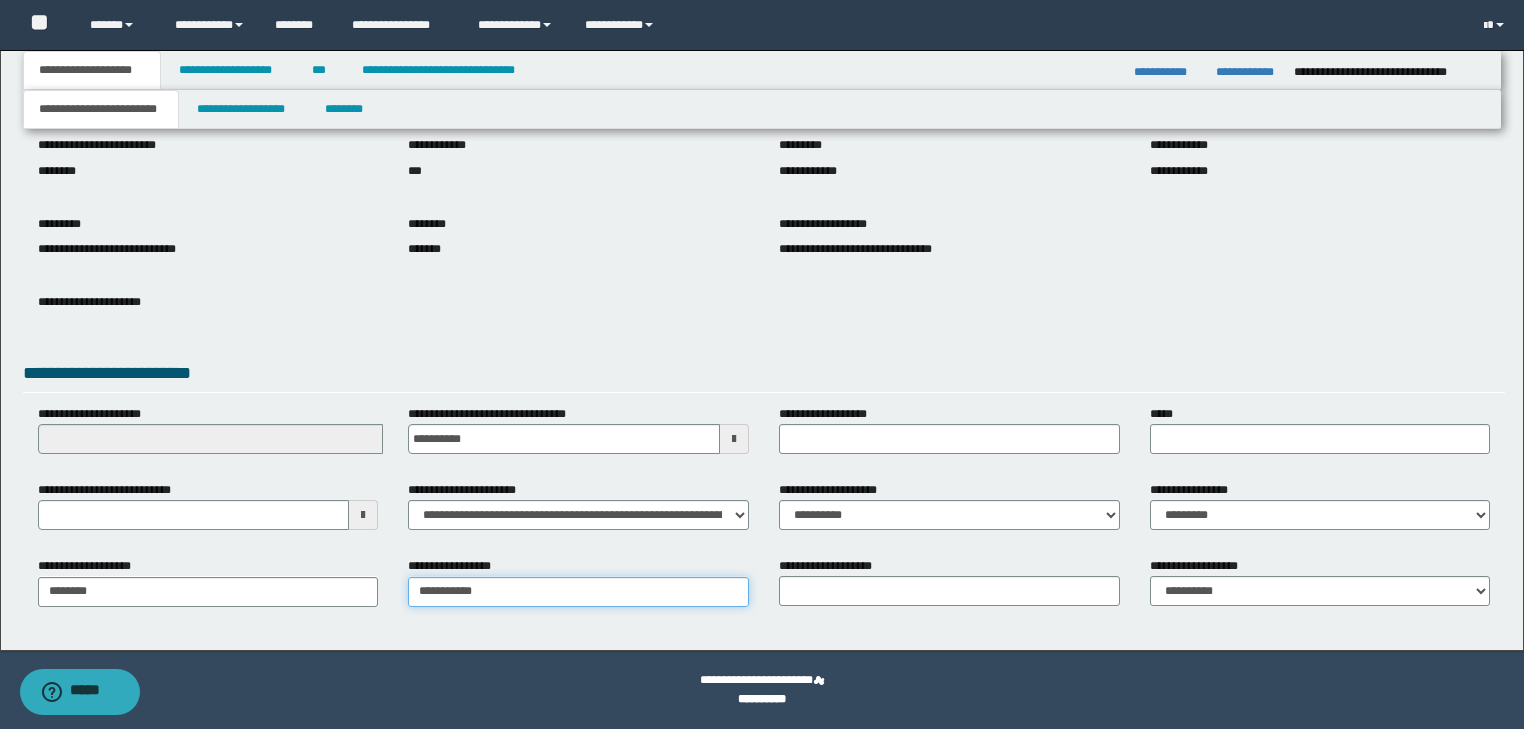 type on "**********" 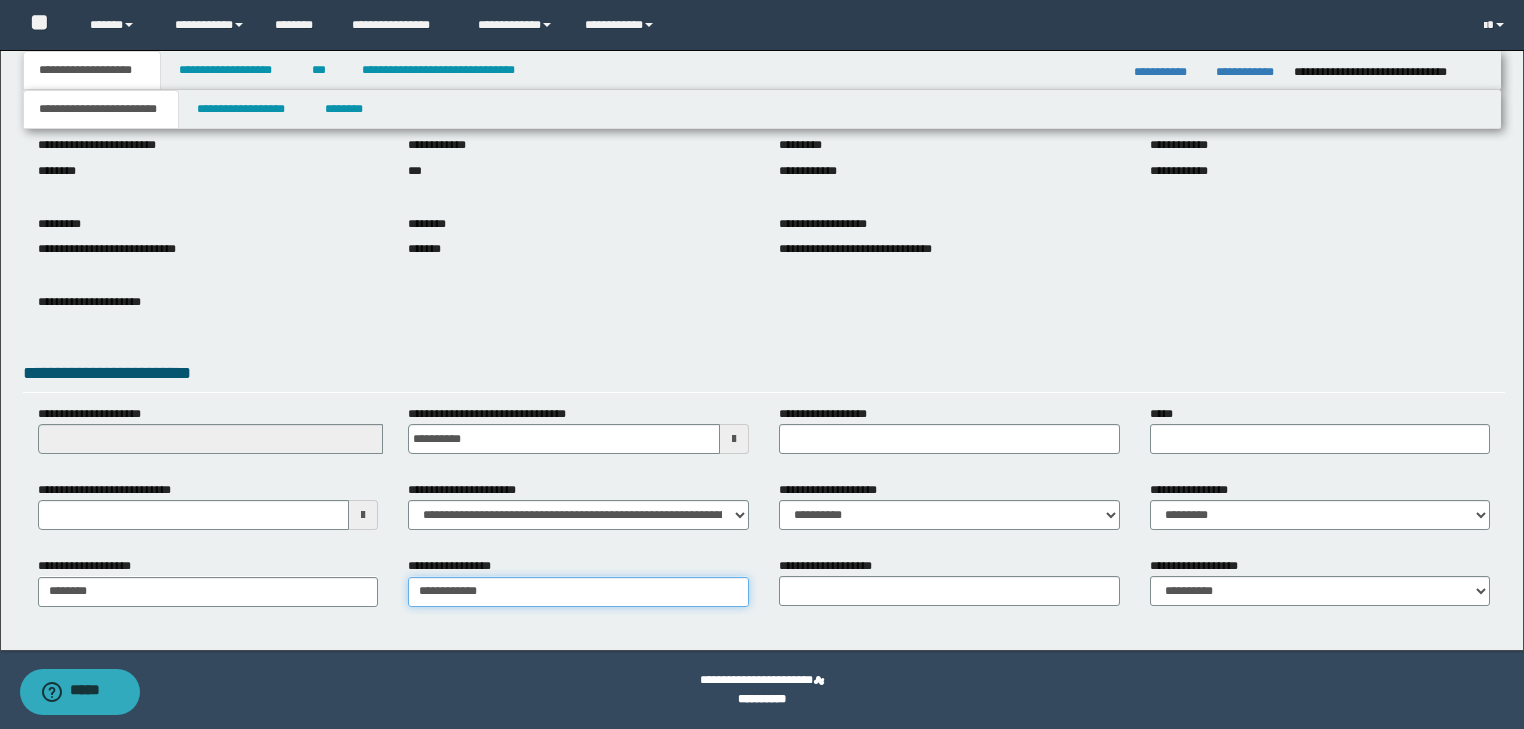 type on "**********" 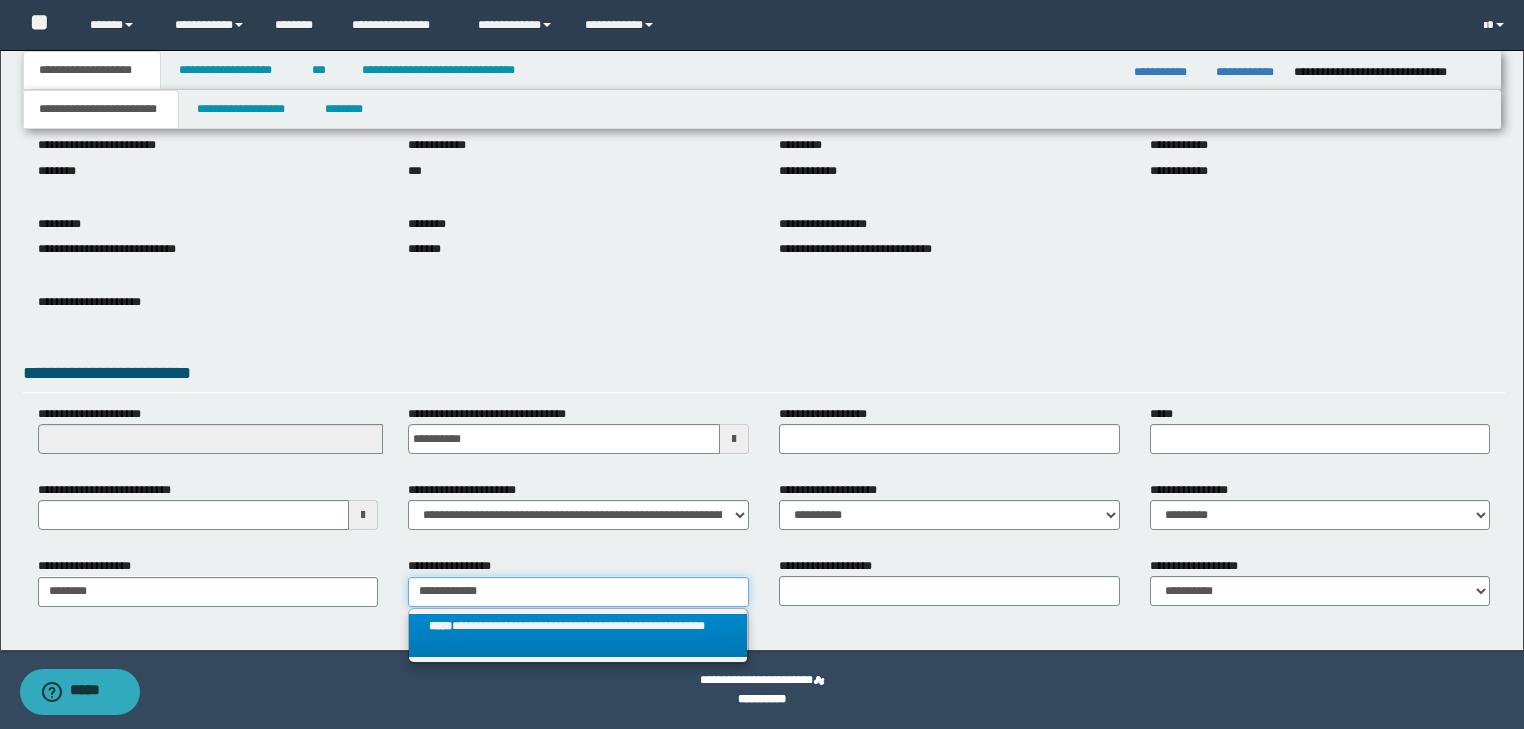type on "**********" 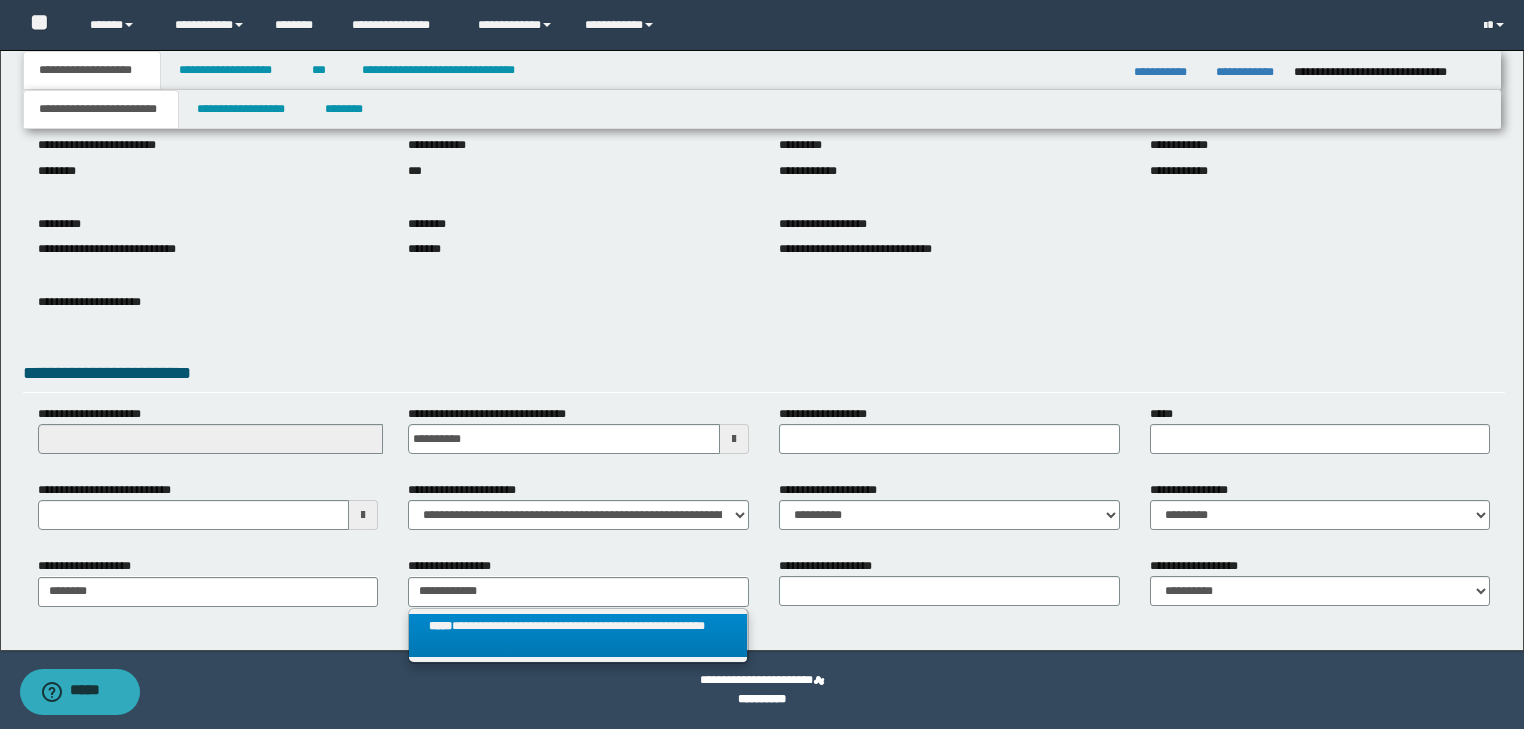 click on "**********" at bounding box center (578, 636) 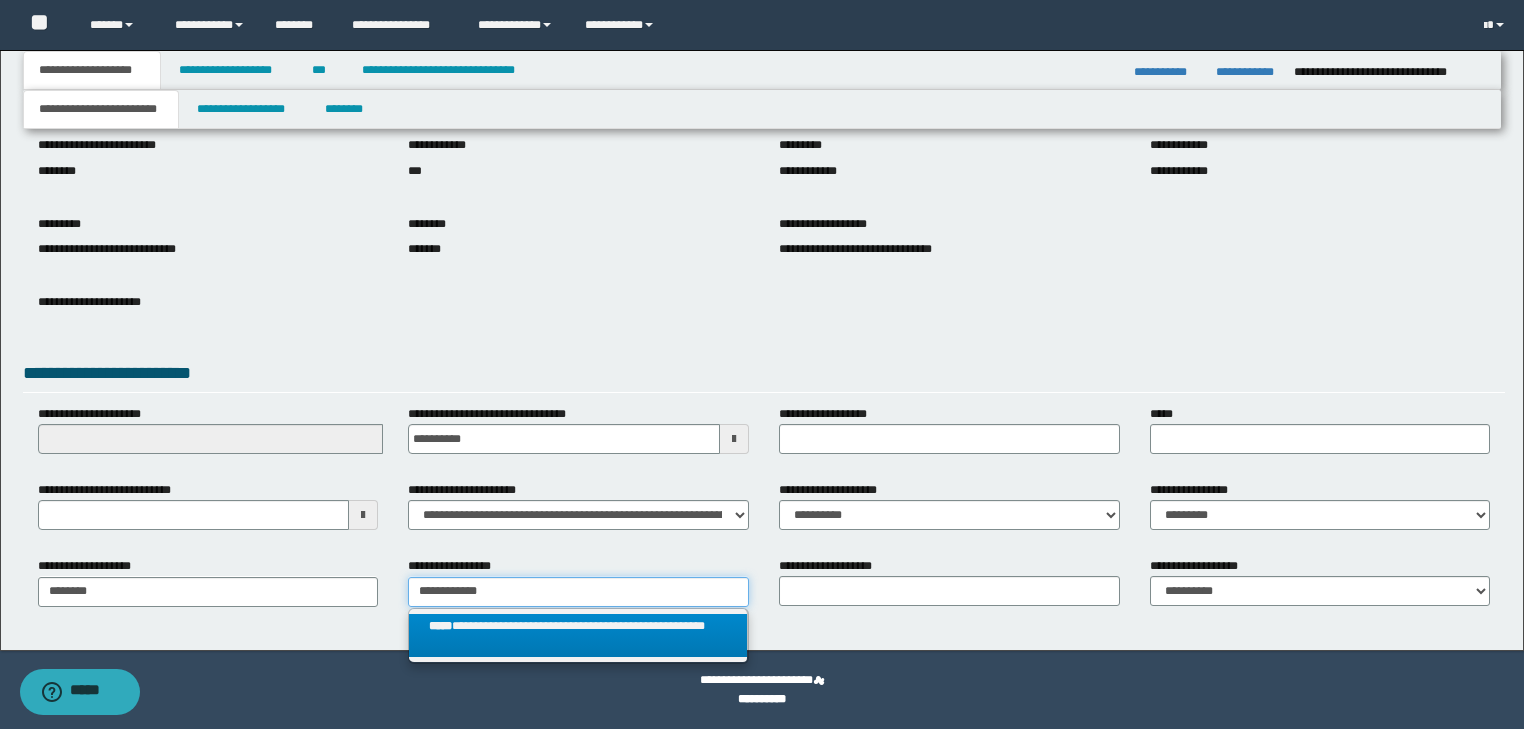 type 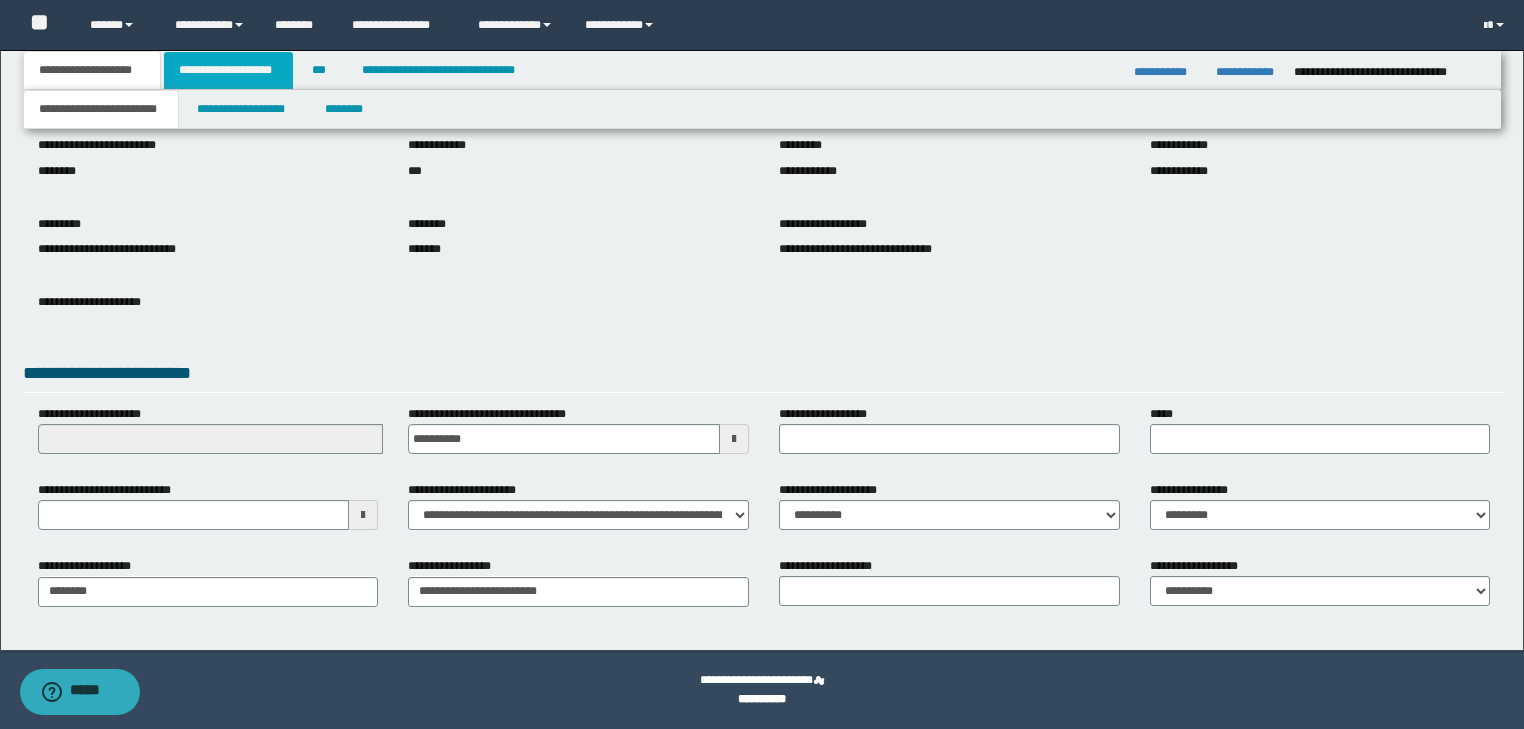 click on "**********" at bounding box center [228, 70] 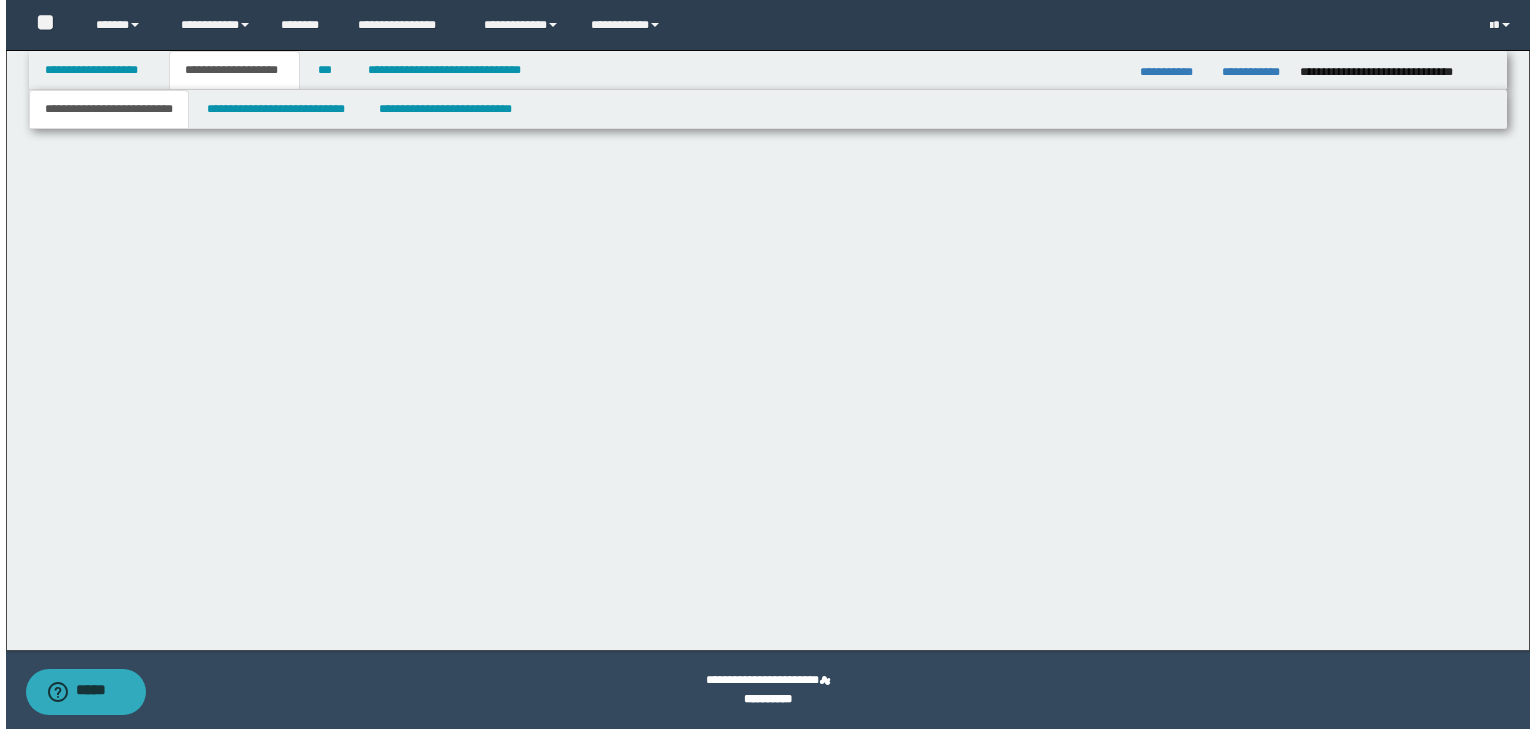 scroll, scrollTop: 0, scrollLeft: 0, axis: both 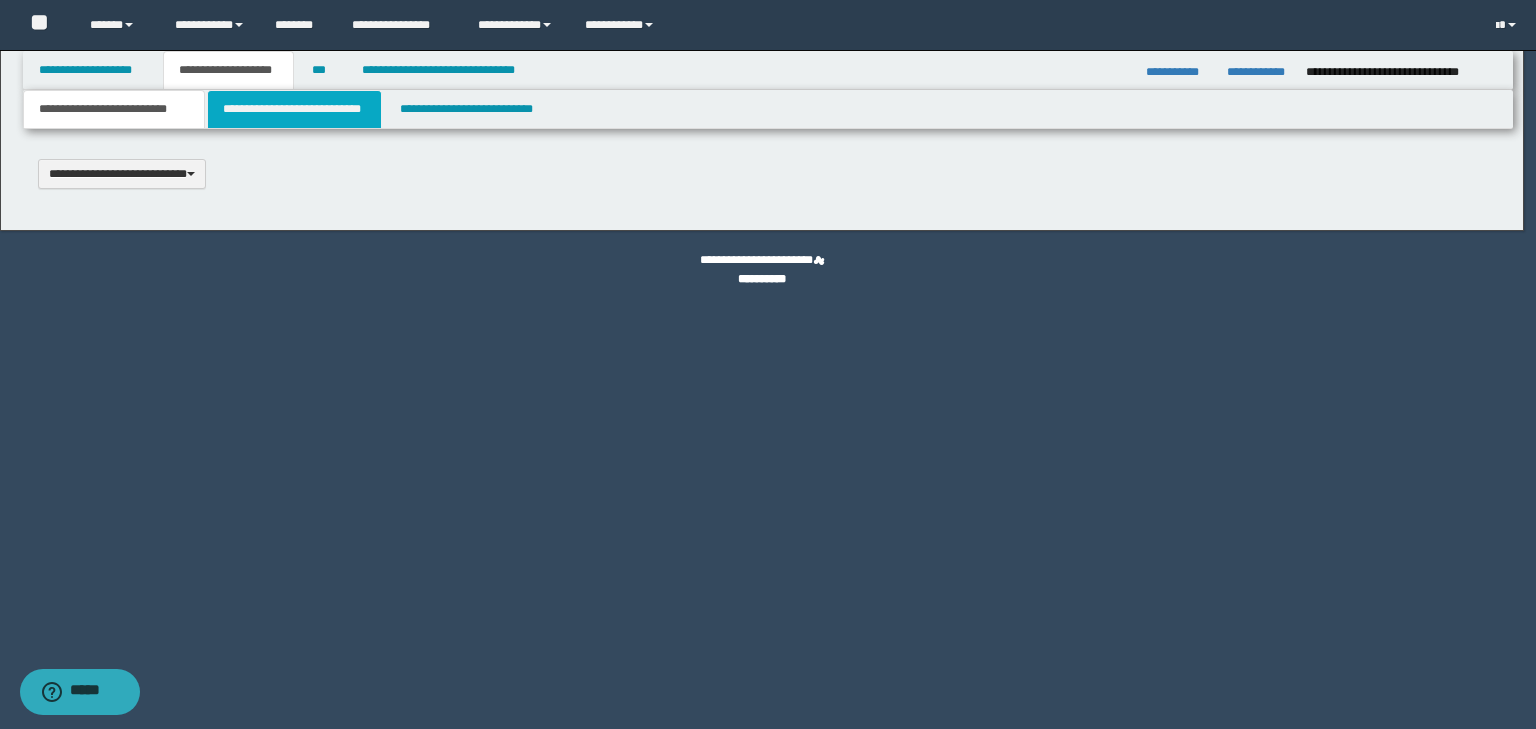 type on "**********" 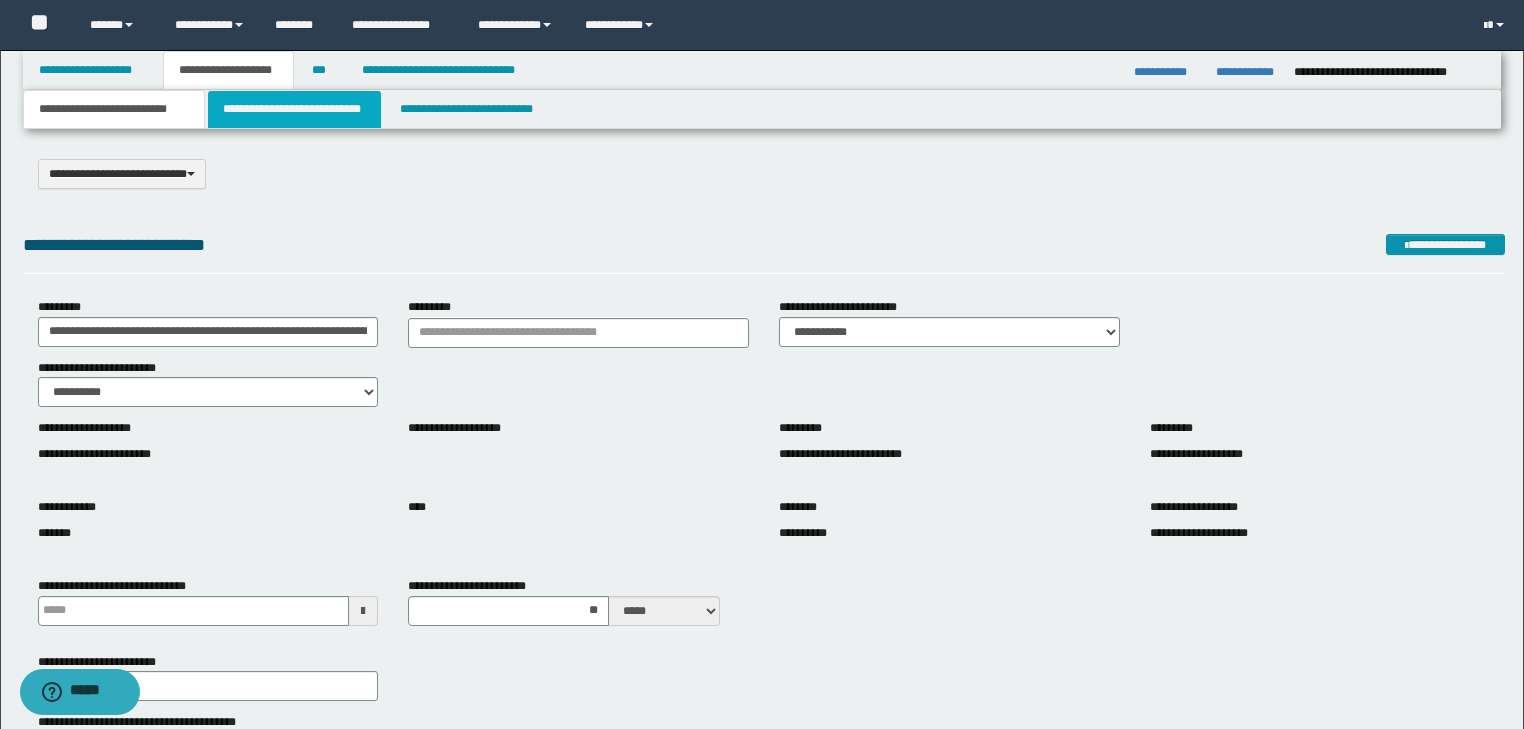 click on "**********" at bounding box center [294, 109] 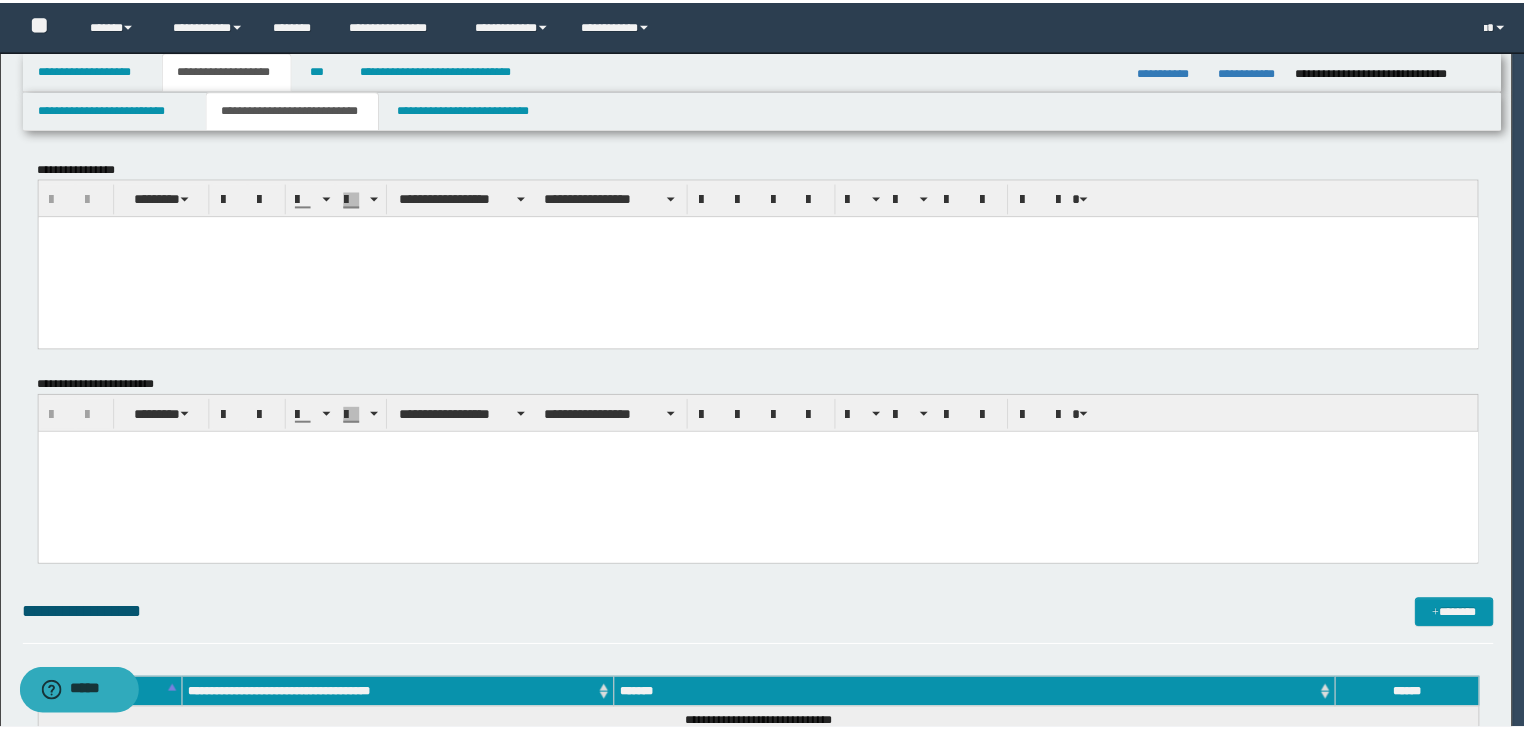 scroll, scrollTop: 0, scrollLeft: 0, axis: both 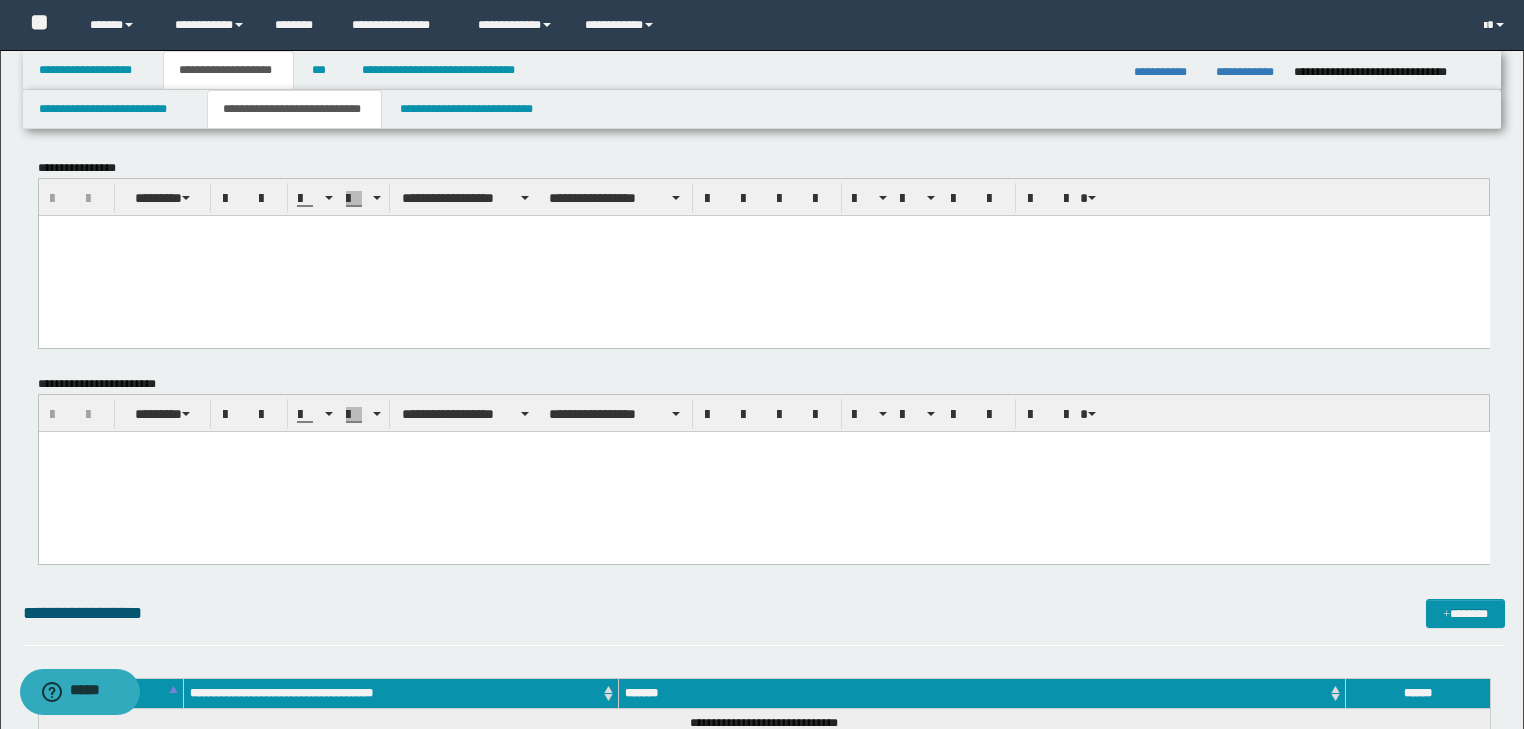 click at bounding box center [763, 230] 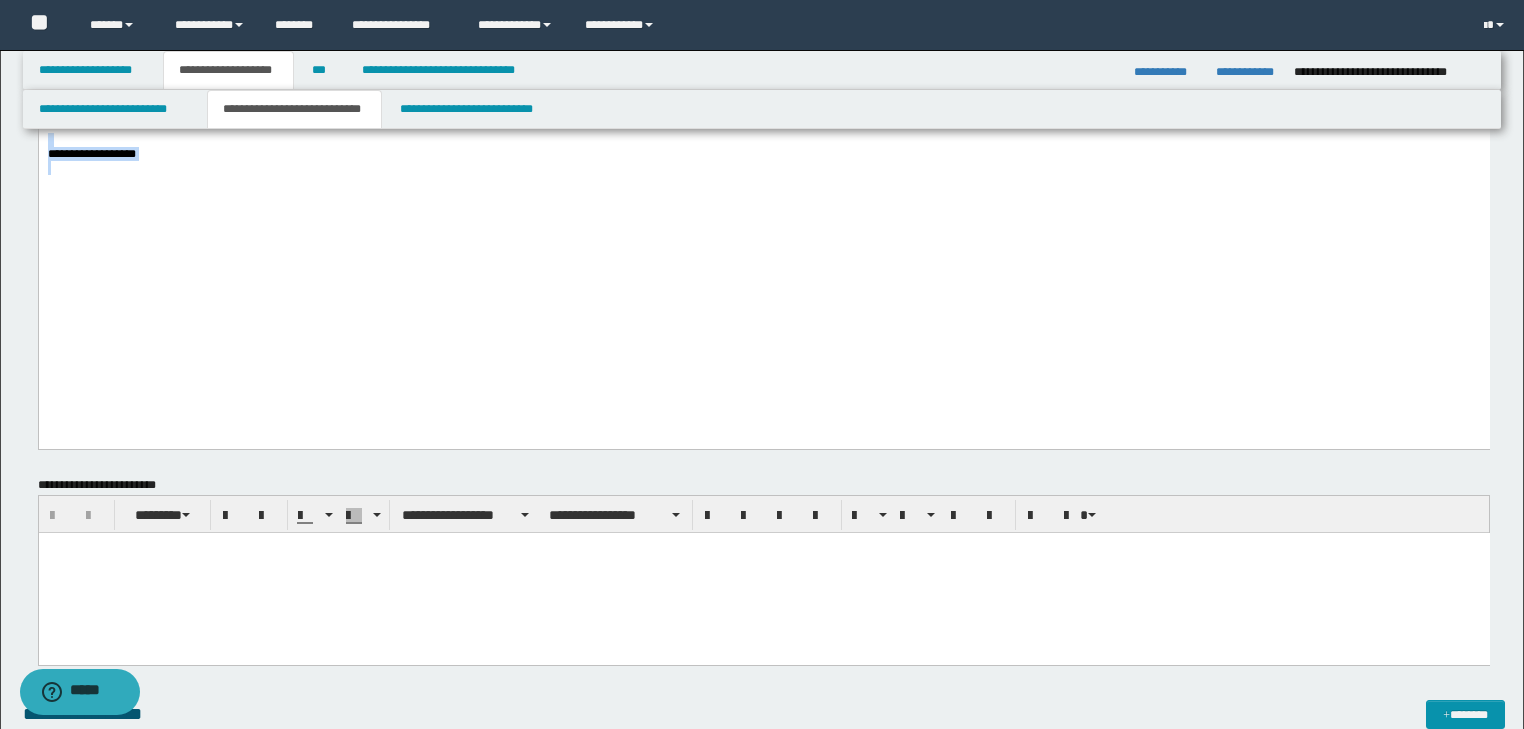 drag, startPoint x: 46, startPoint y: -1248, endPoint x: 543, endPoint y: 528, distance: 1844.2302 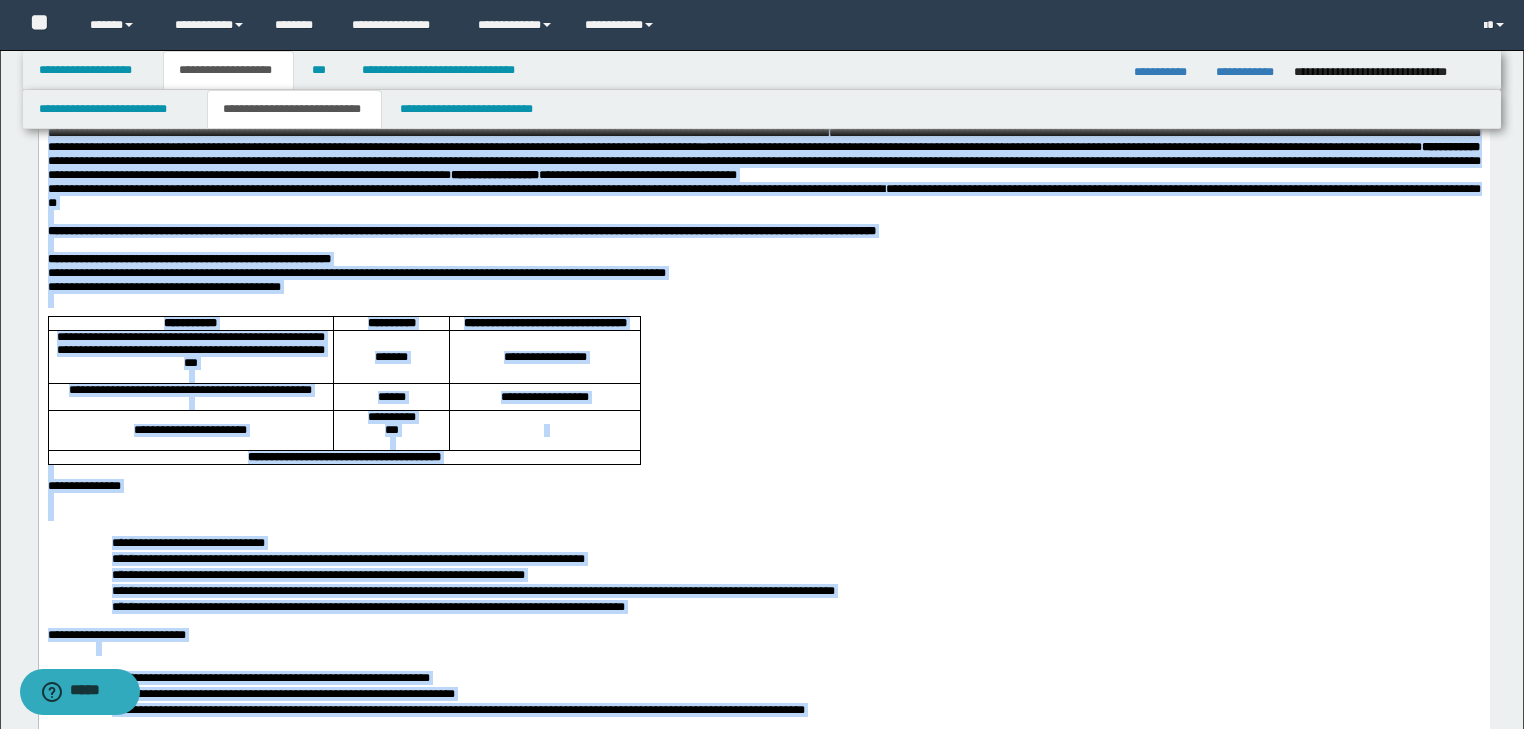 scroll, scrollTop: 0, scrollLeft: 0, axis: both 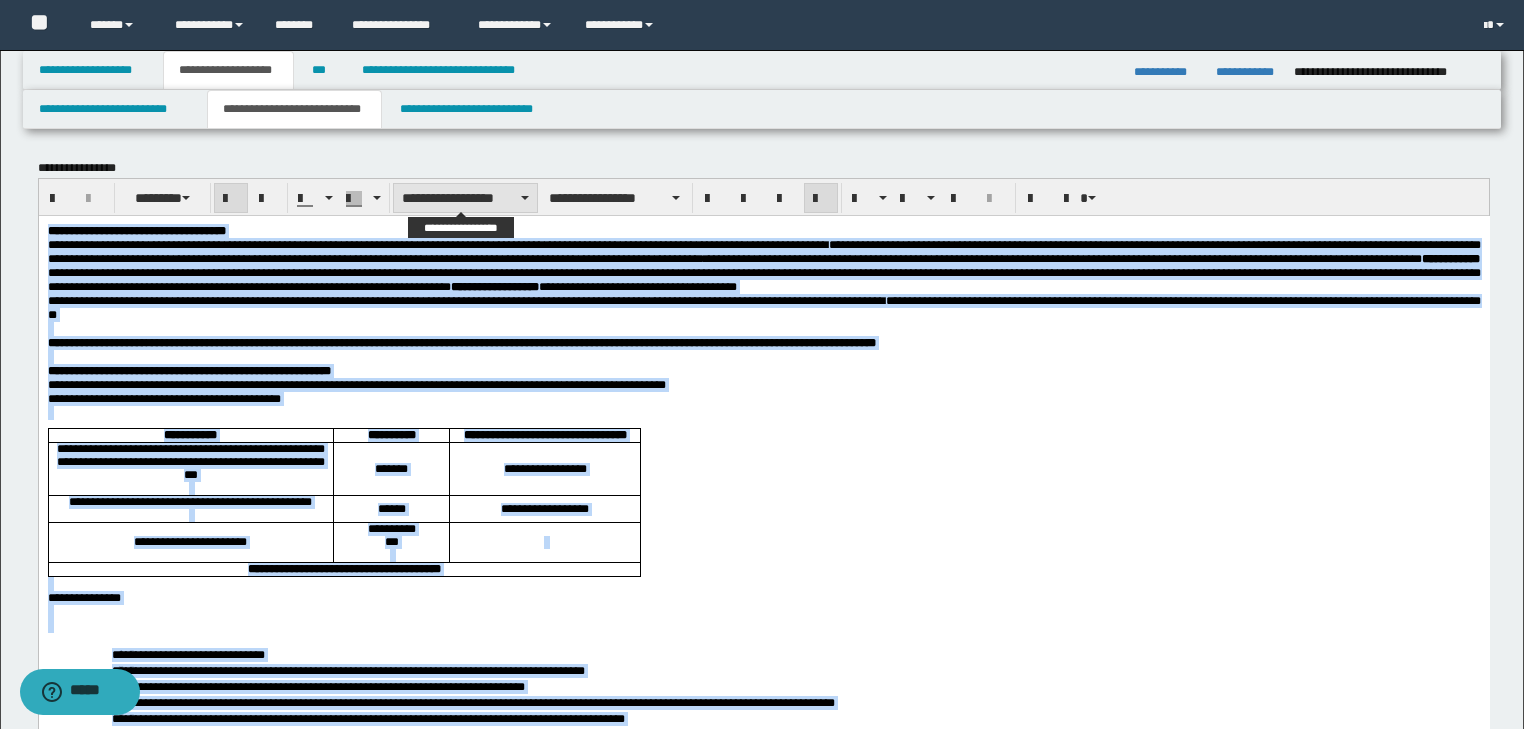 click on "**********" at bounding box center (465, 198) 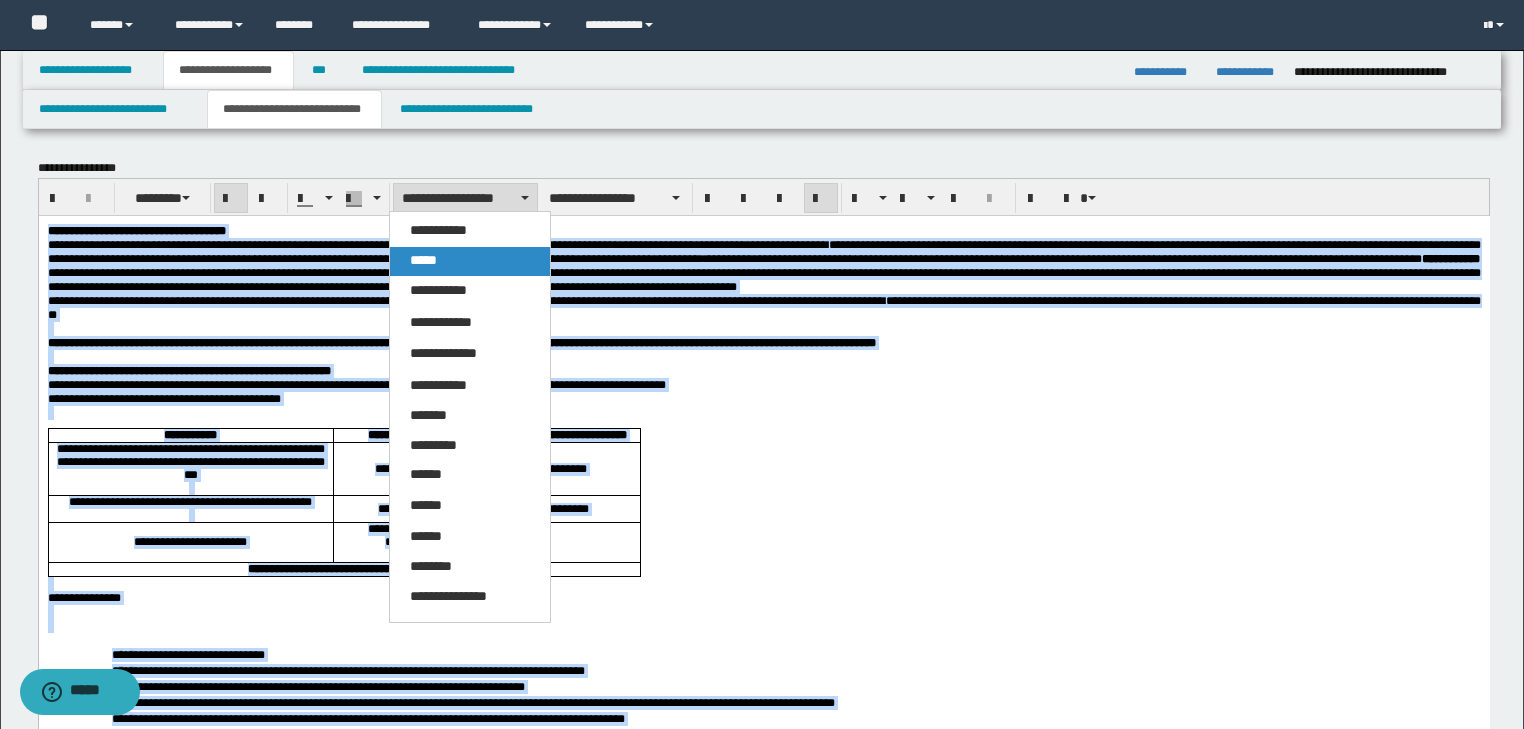click on "*****" at bounding box center [423, 260] 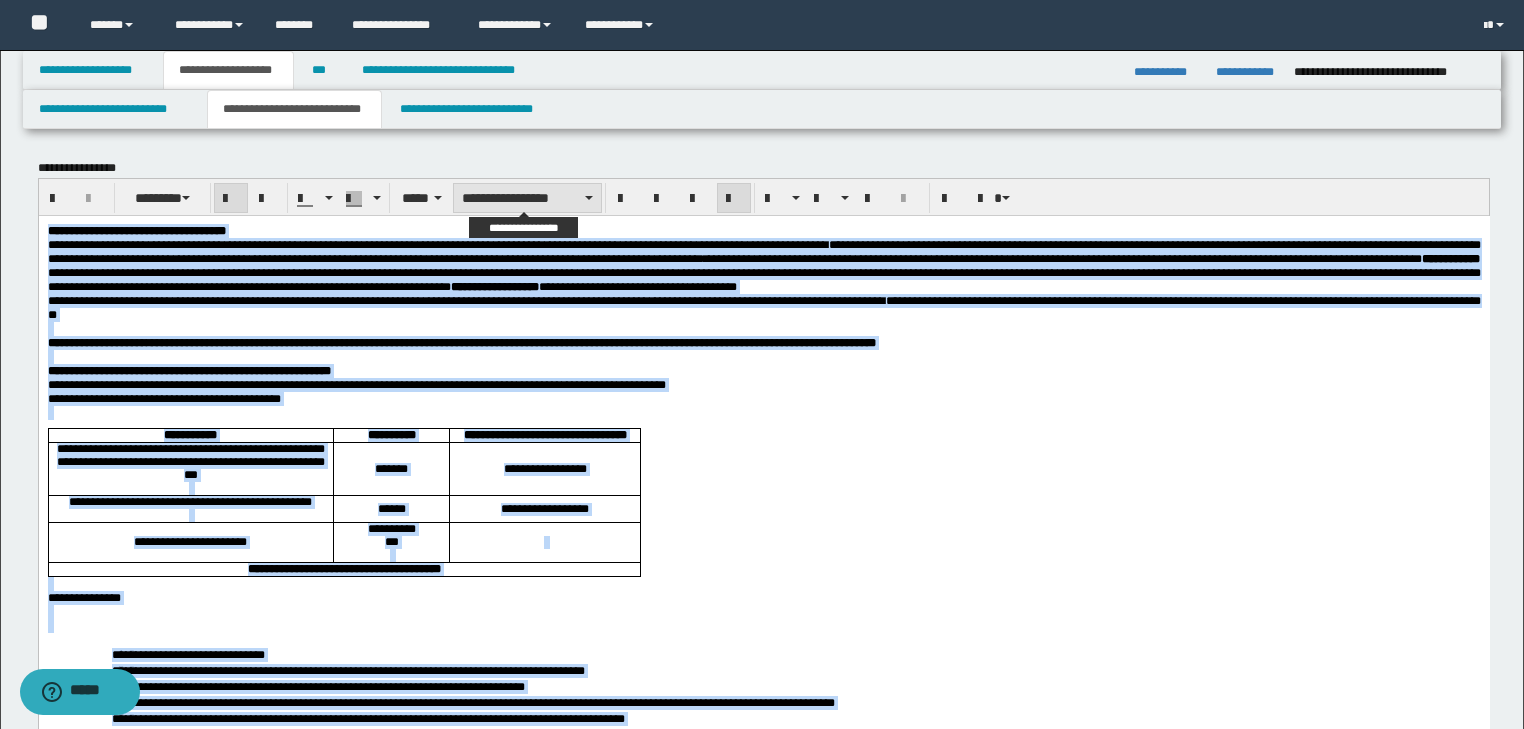 click on "**********" at bounding box center [527, 198] 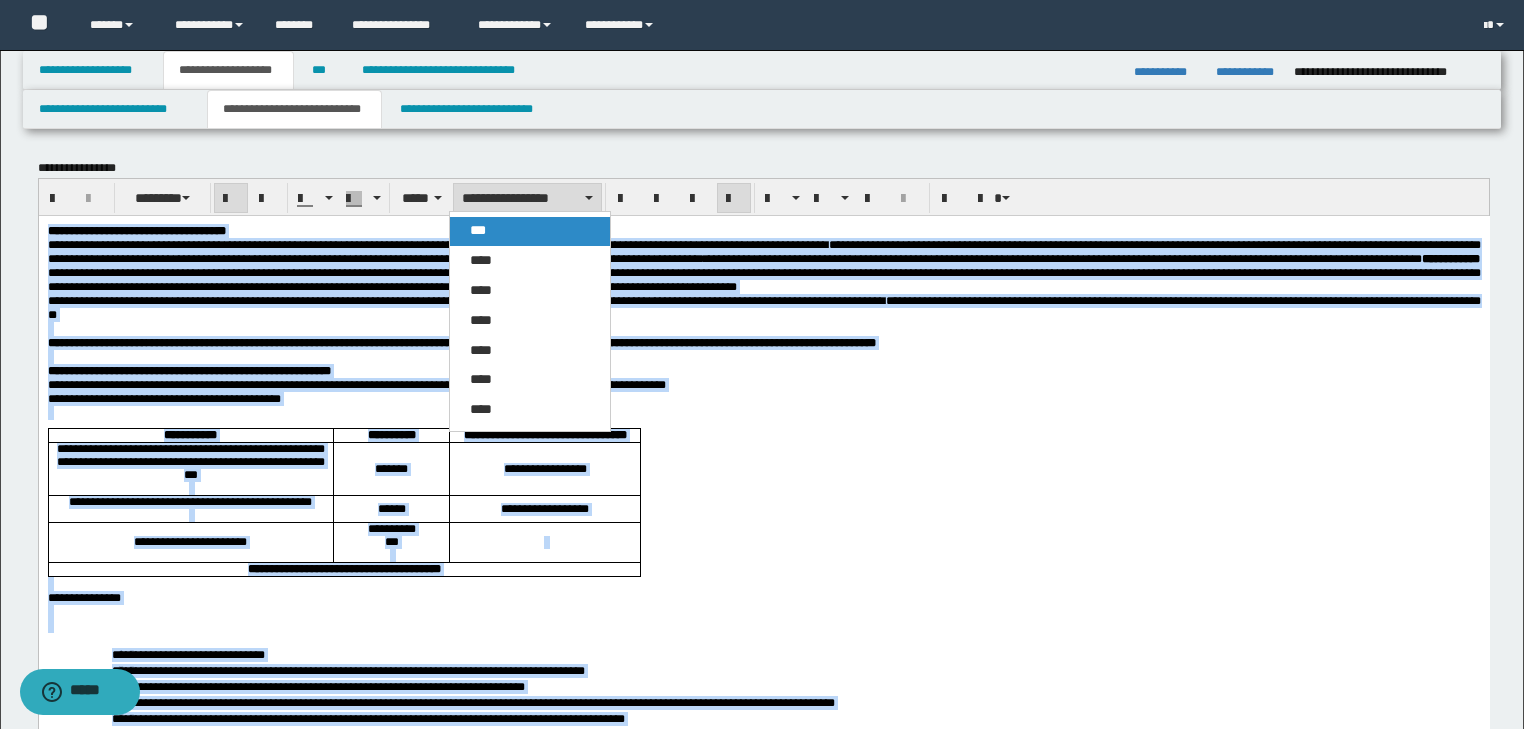 drag, startPoint x: 518, startPoint y: 240, endPoint x: 496, endPoint y: 5, distance: 236.02754 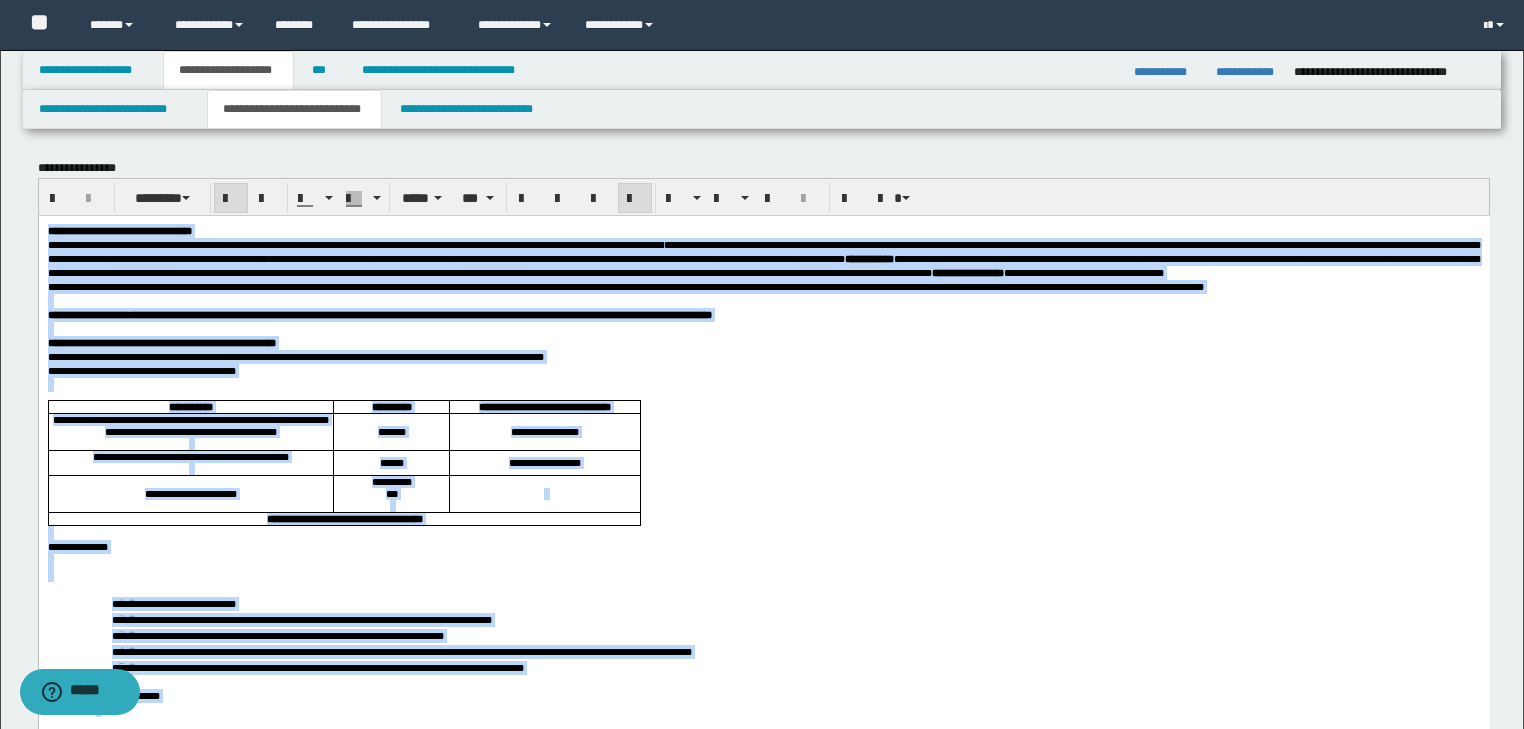 click at bounding box center [635, 199] 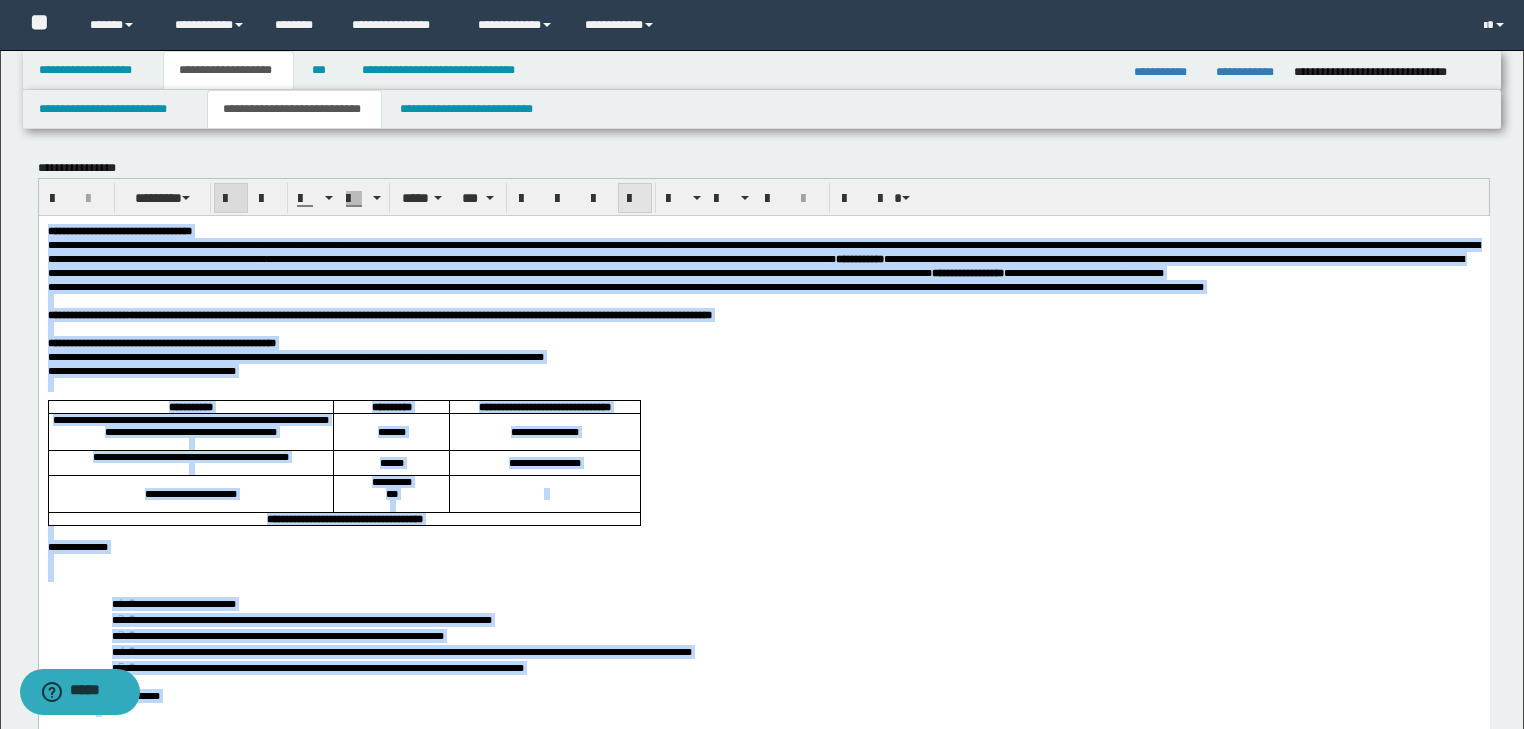 click at bounding box center (635, 199) 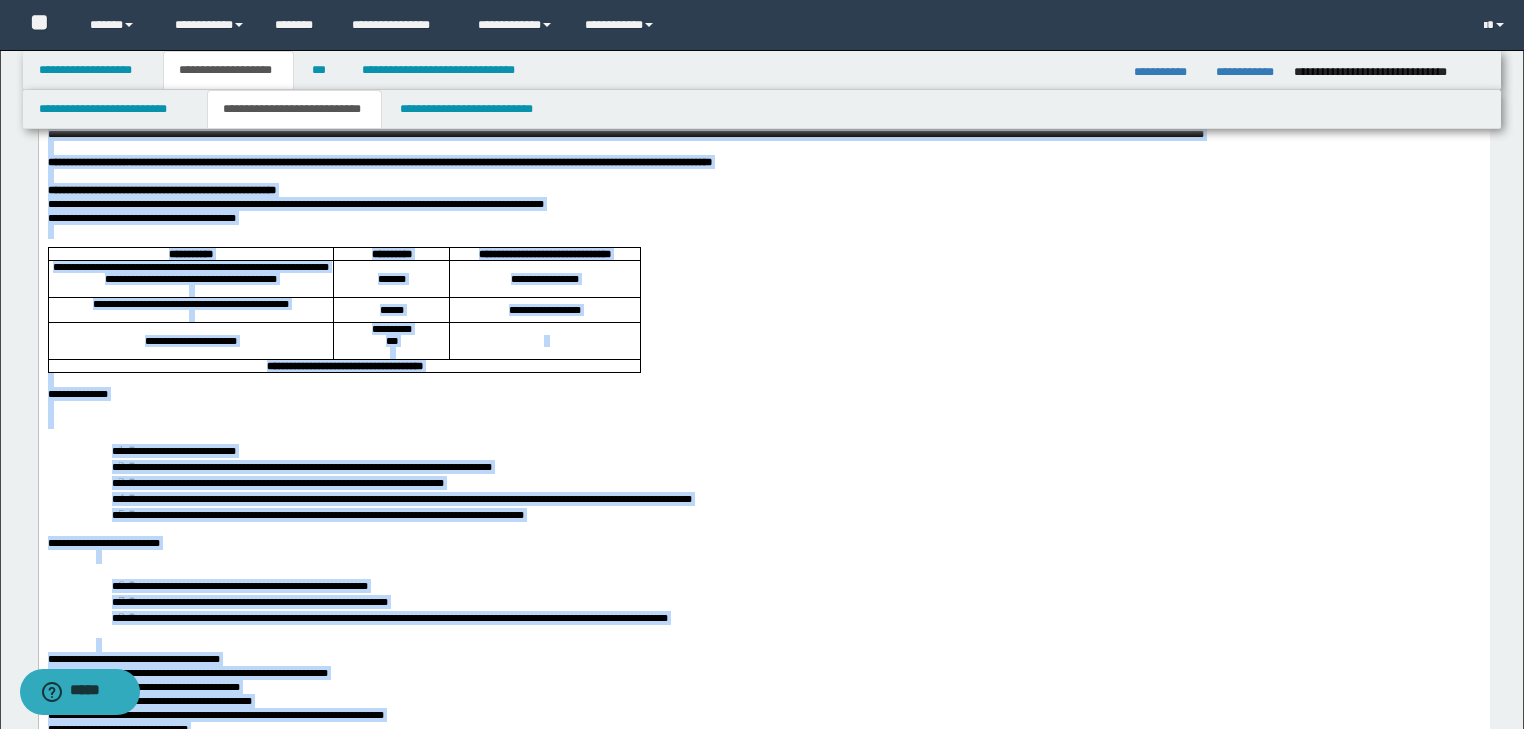 scroll, scrollTop: 240, scrollLeft: 0, axis: vertical 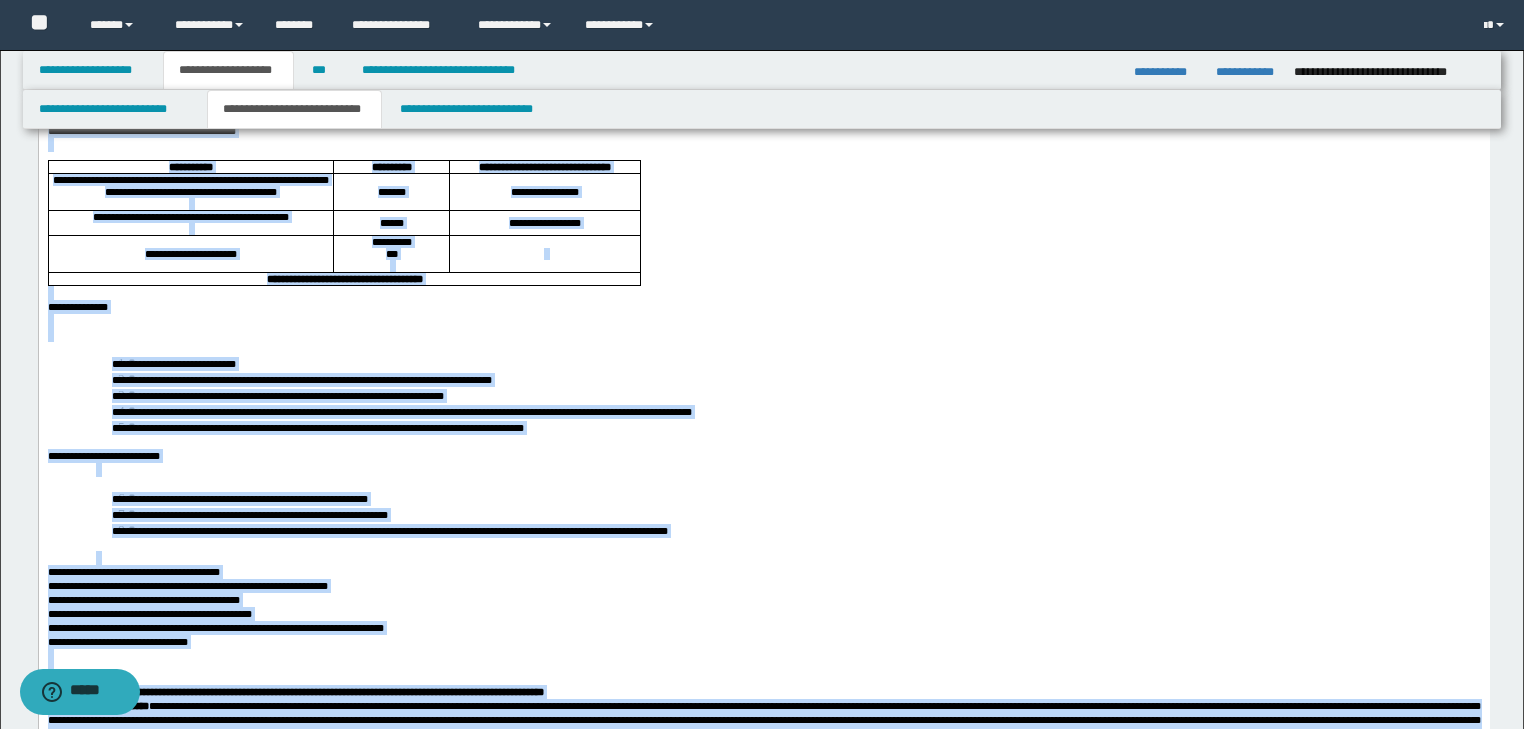 click on "**********" at bounding box center [763, 307] 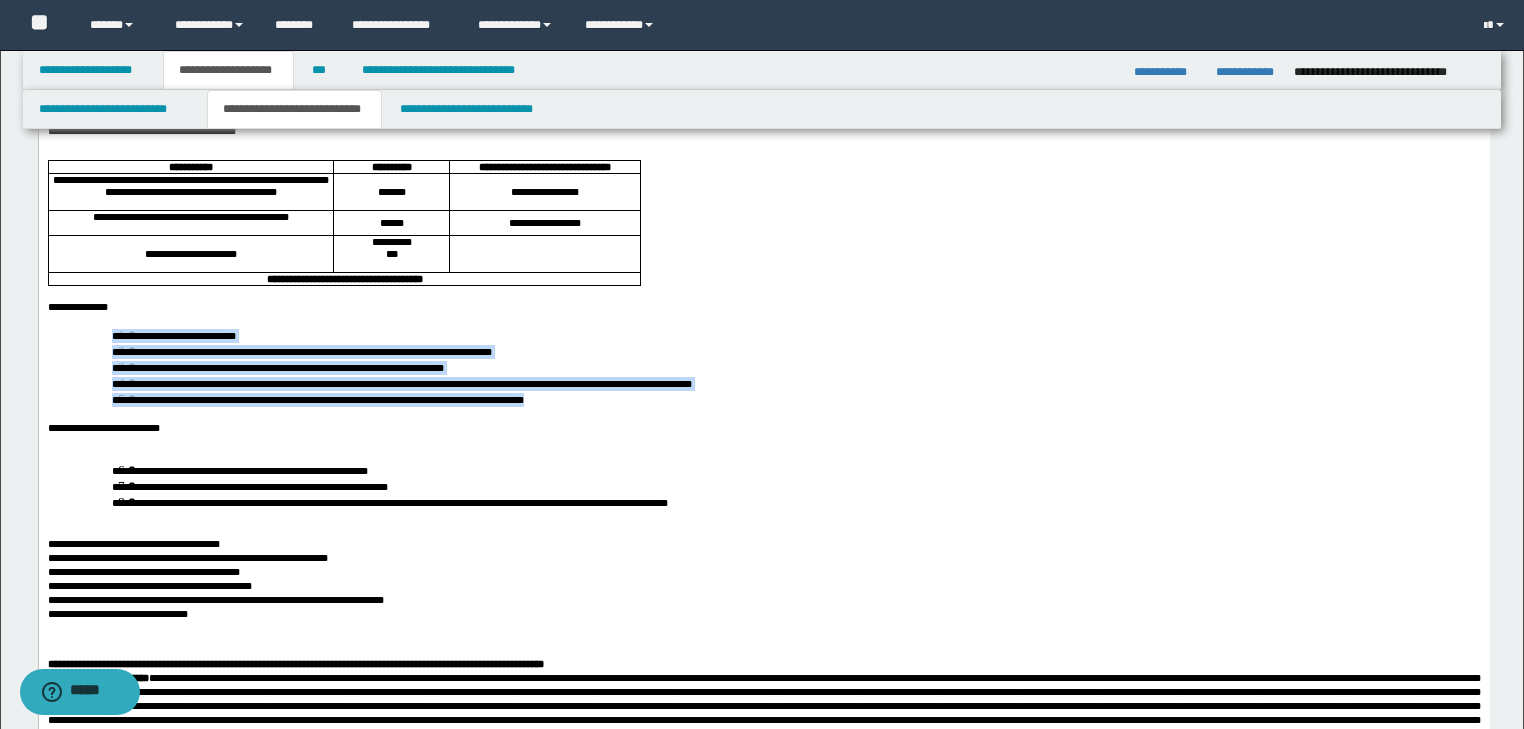 drag, startPoint x: 106, startPoint y: 427, endPoint x: 626, endPoint y: 492, distance: 524.04675 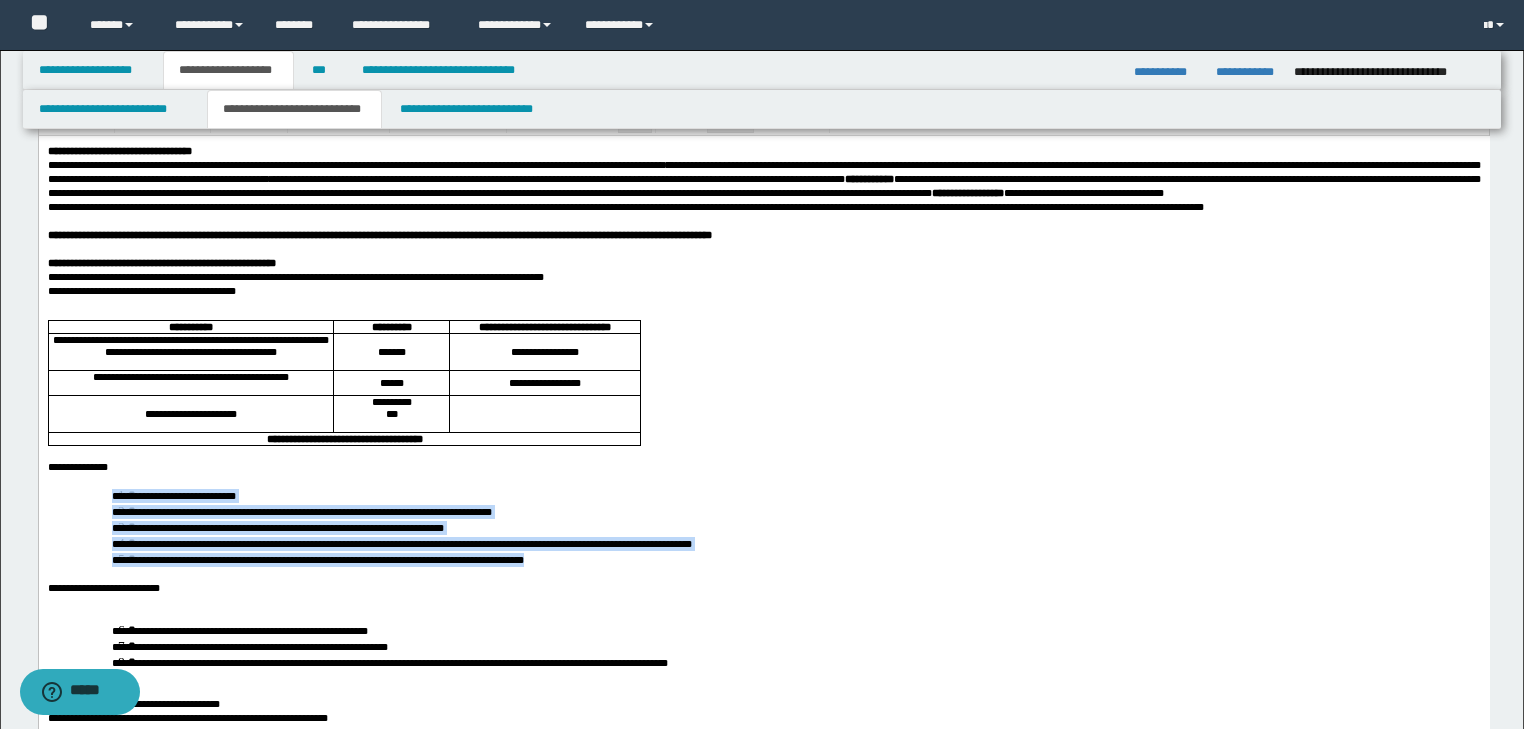 scroll, scrollTop: 0, scrollLeft: 0, axis: both 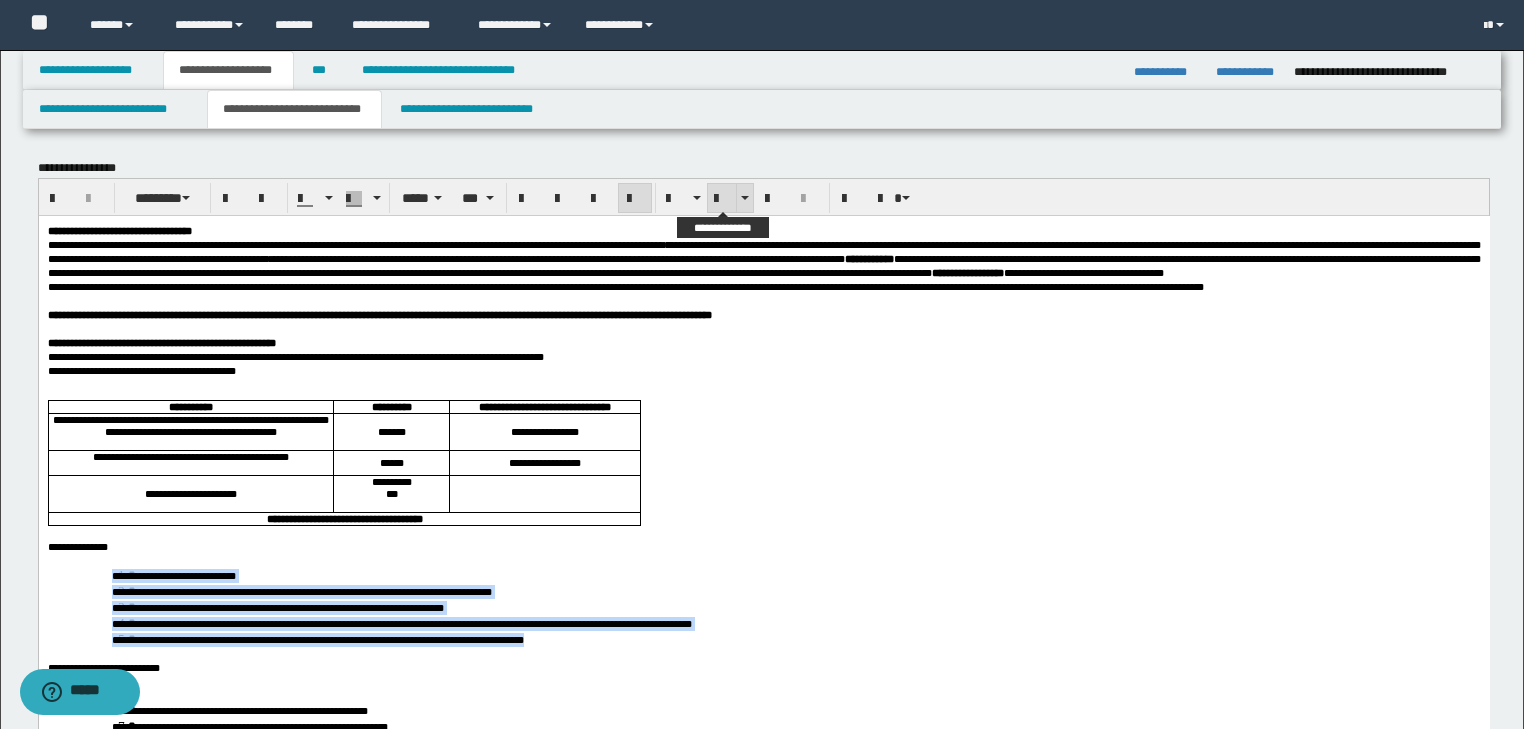 click at bounding box center [722, 198] 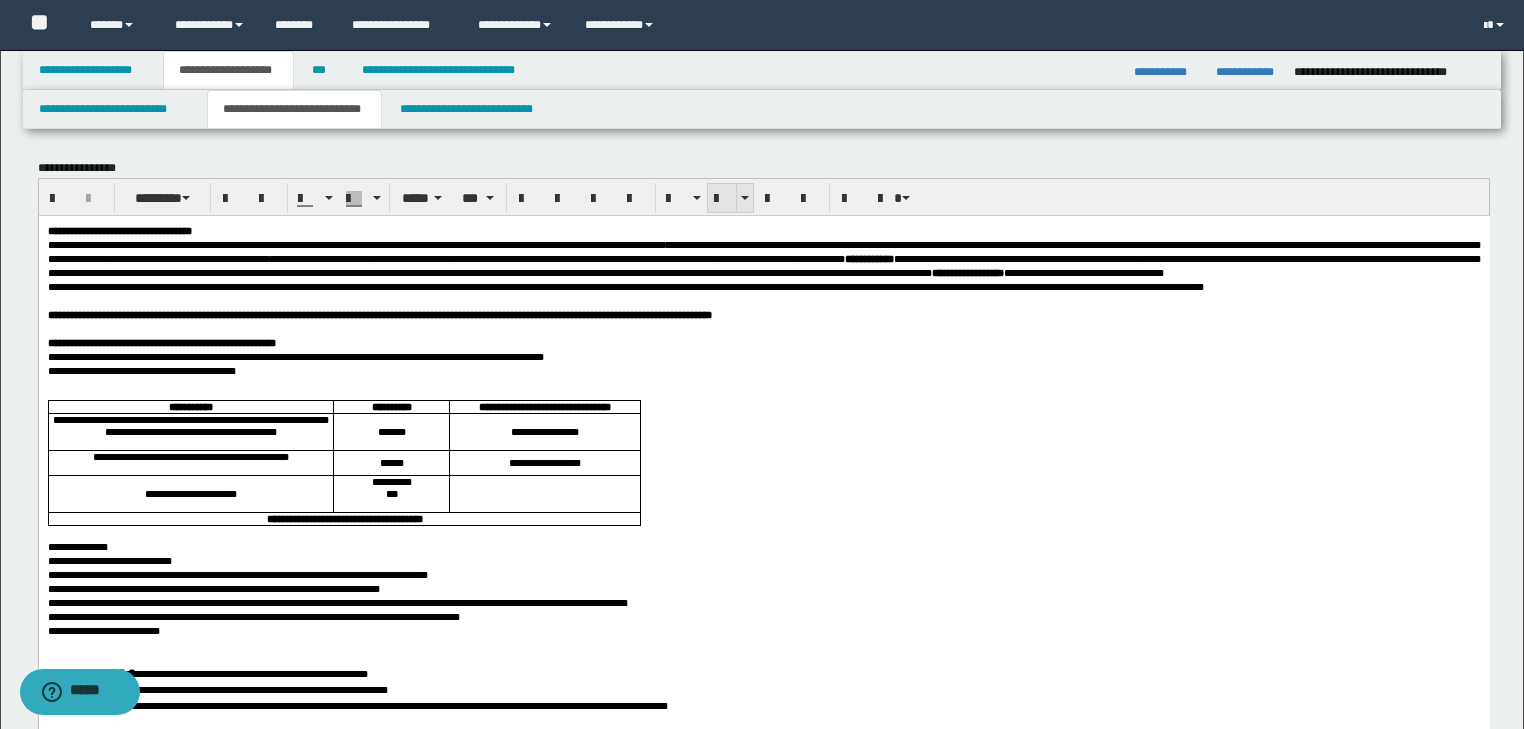 click at bounding box center [722, 198] 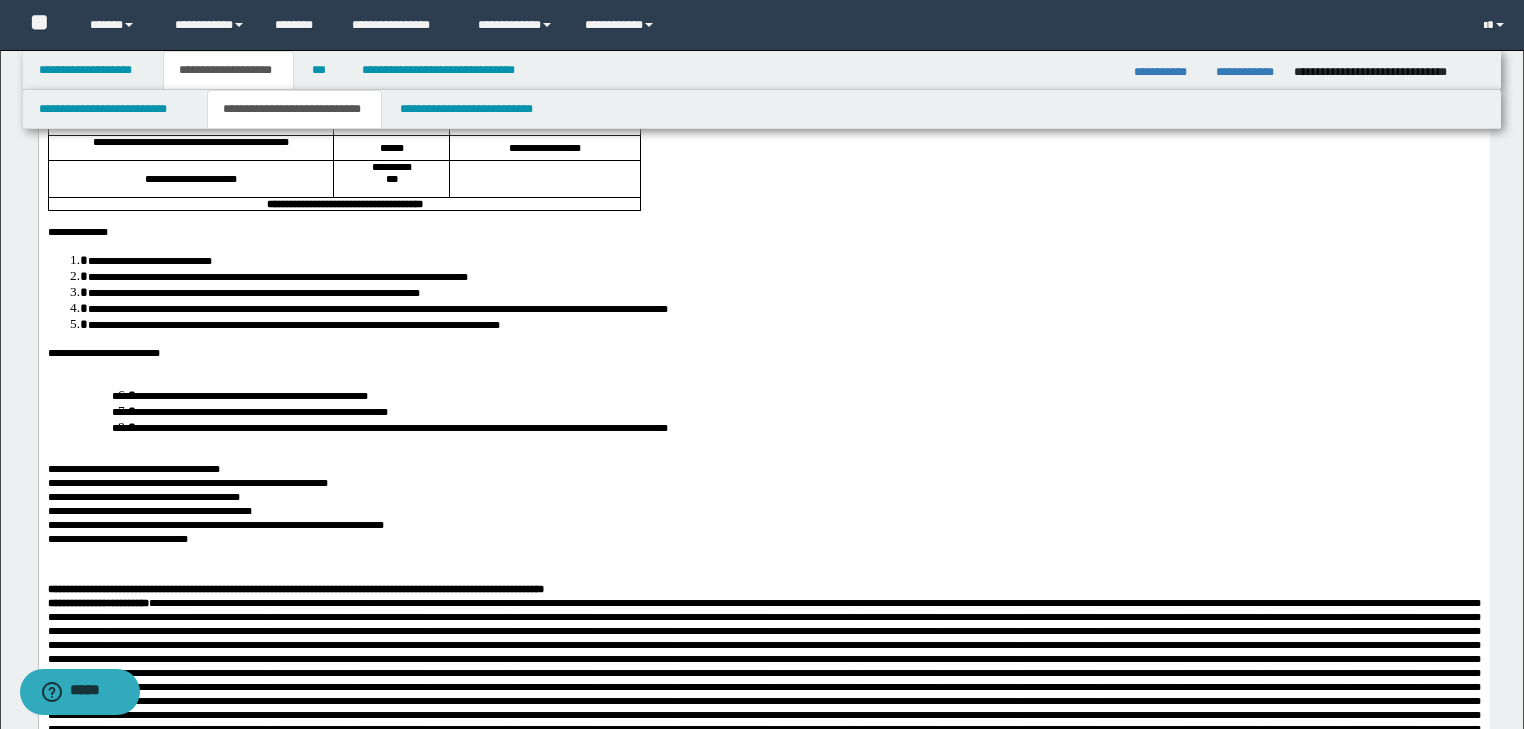 scroll, scrollTop: 320, scrollLeft: 0, axis: vertical 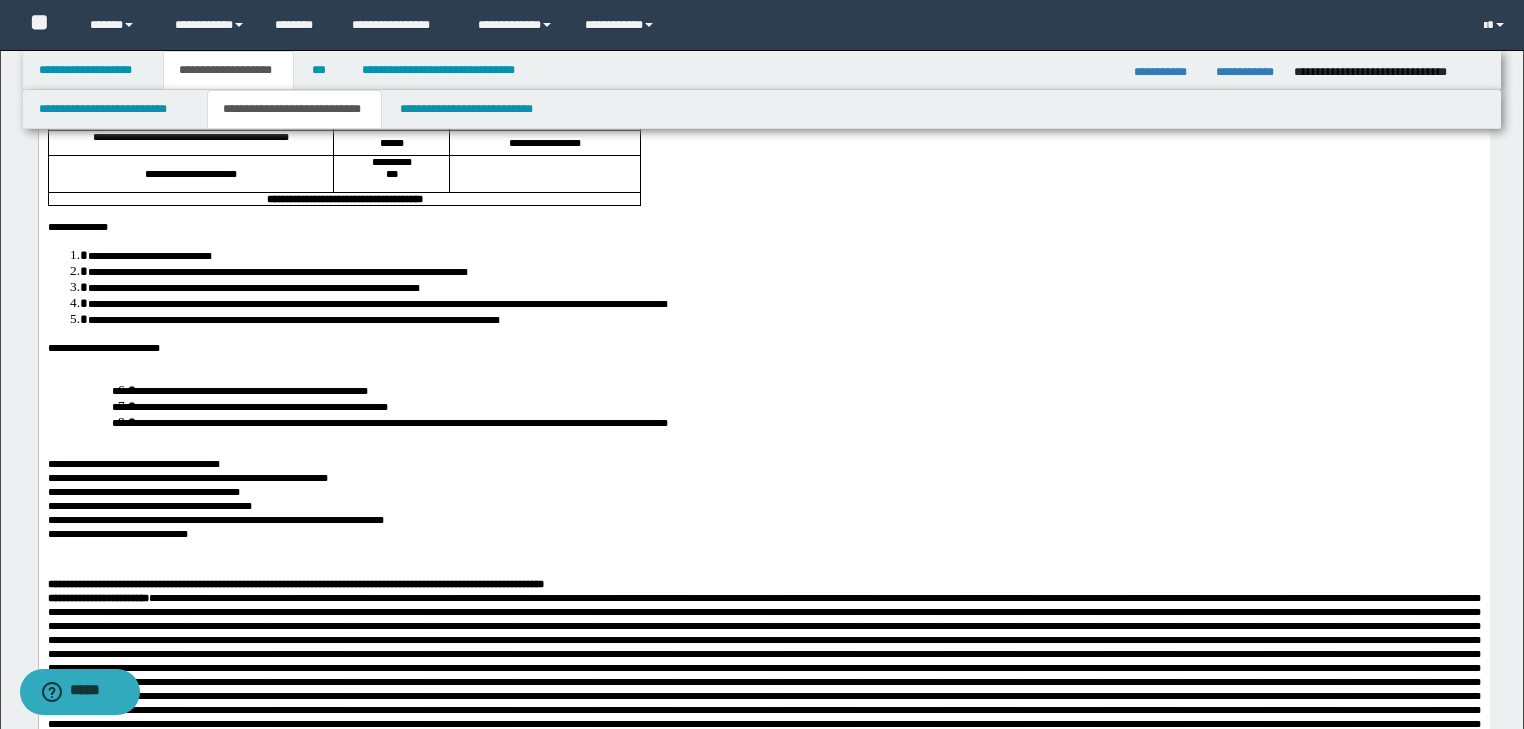 click on "**********" at bounding box center [277, 272] 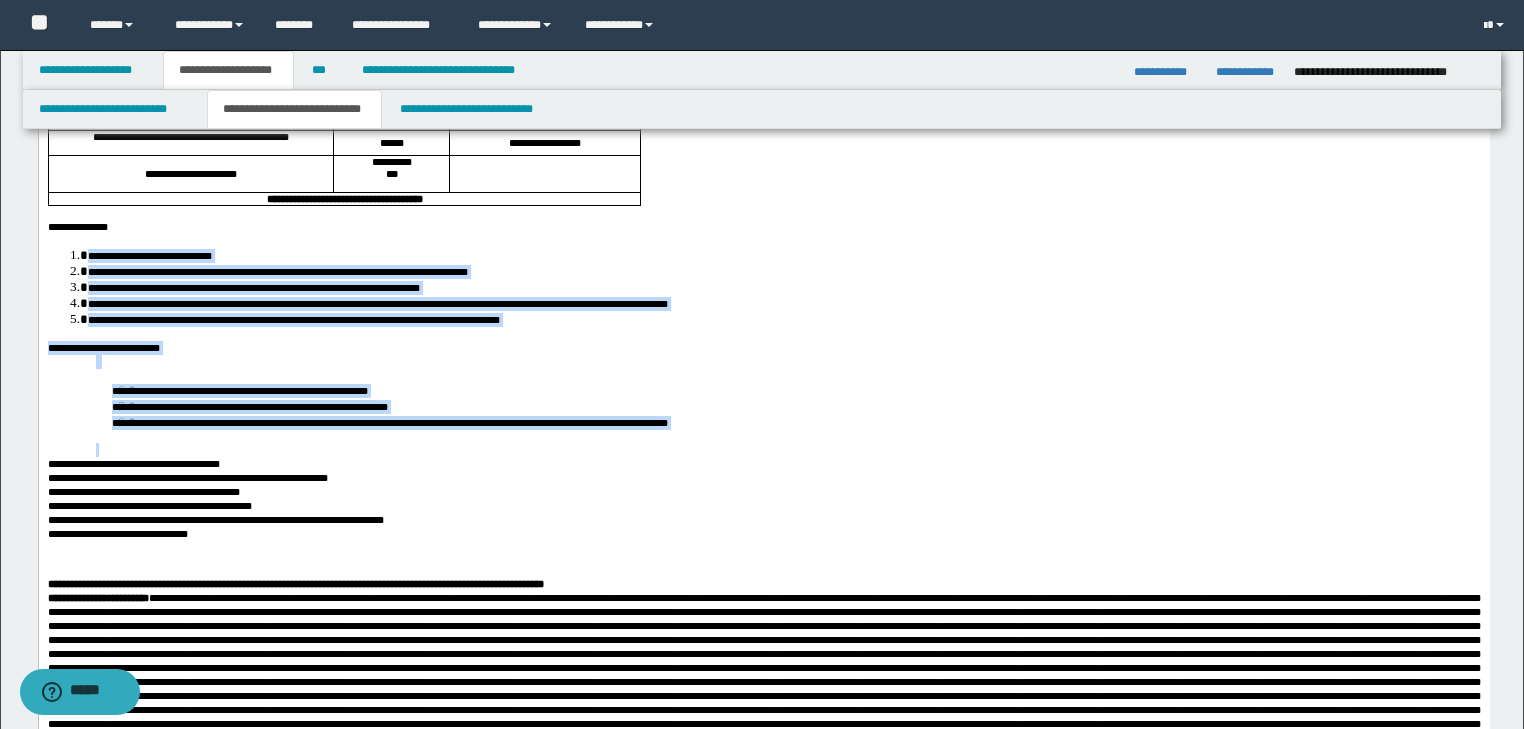 drag, startPoint x: 86, startPoint y: 339, endPoint x: 276, endPoint y: 529, distance: 268.7006 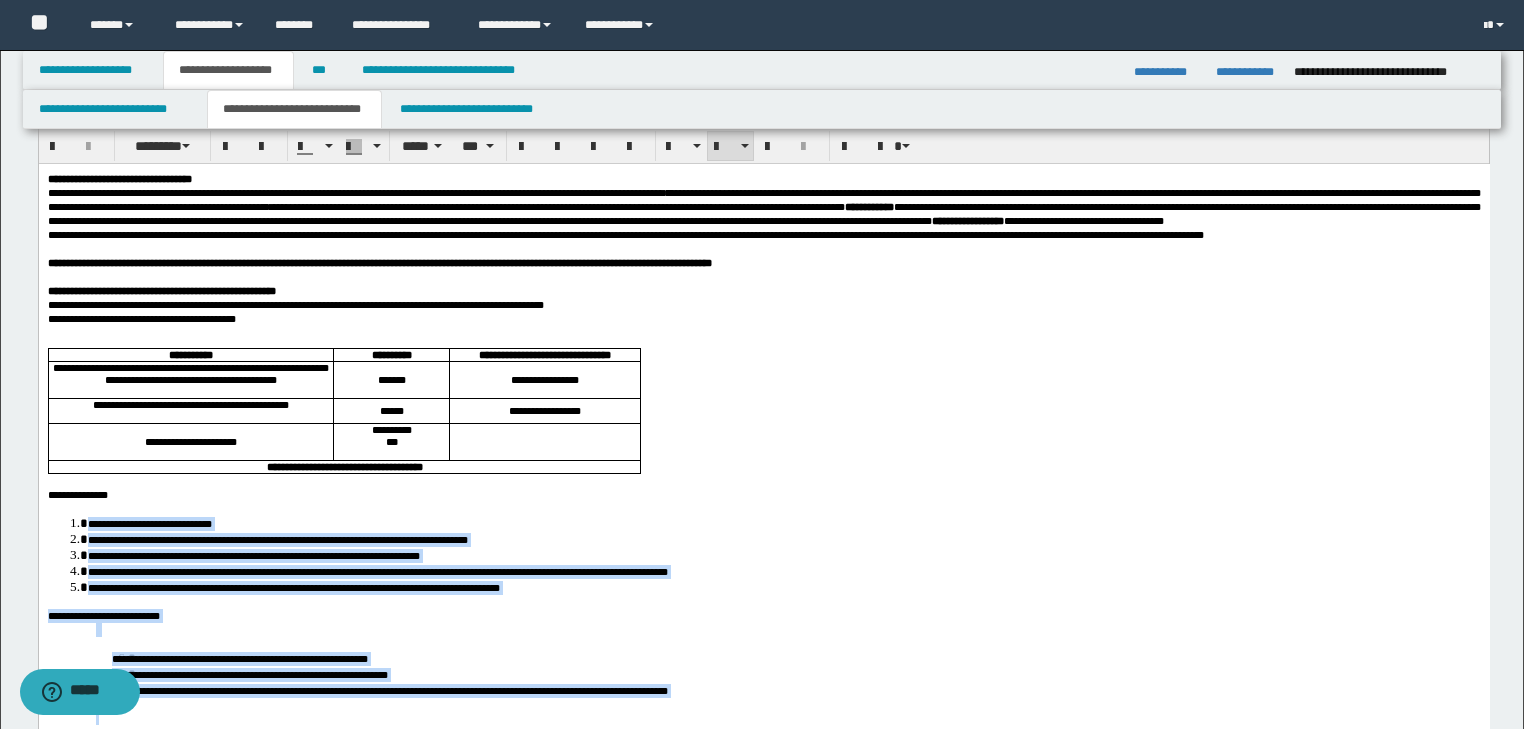 scroll, scrollTop: 0, scrollLeft: 0, axis: both 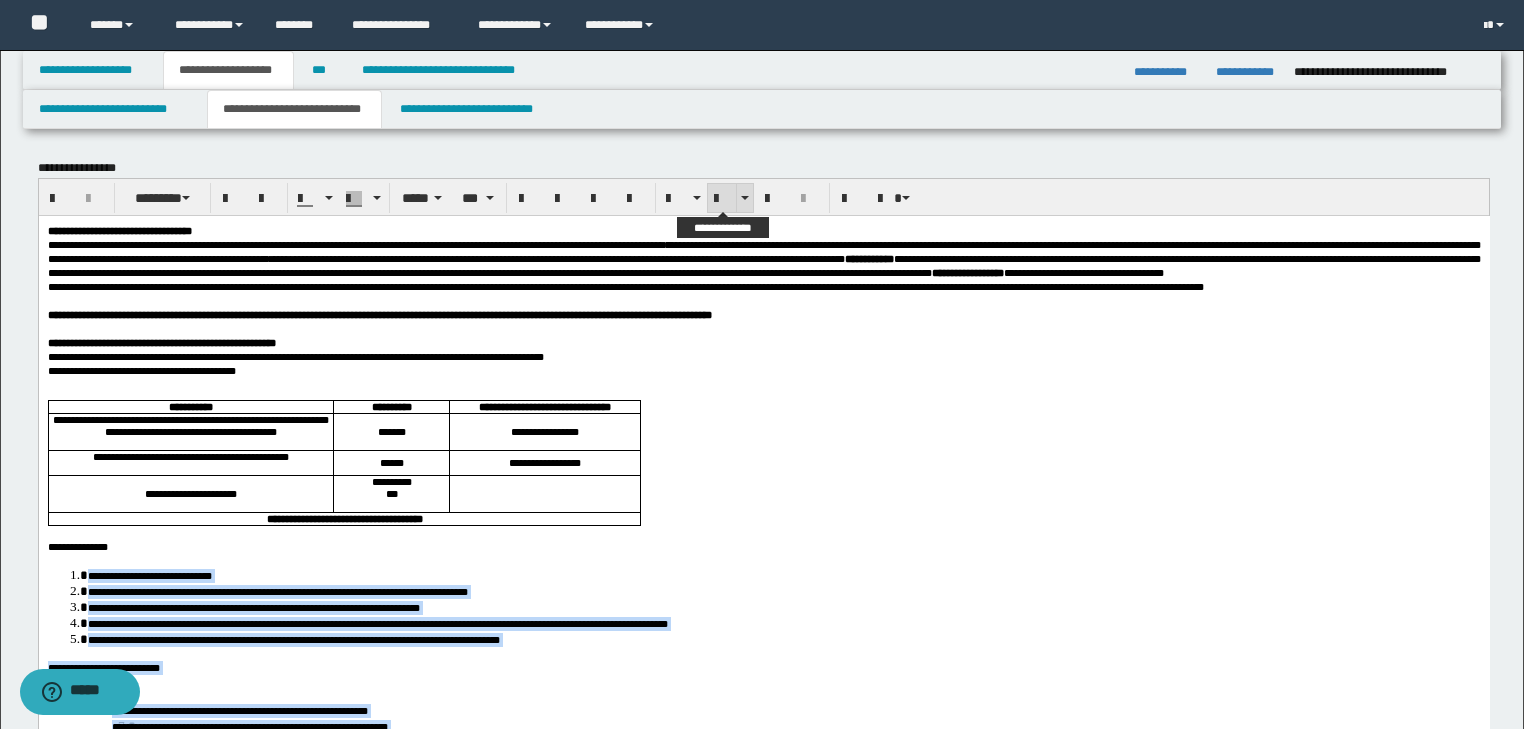 click at bounding box center [722, 198] 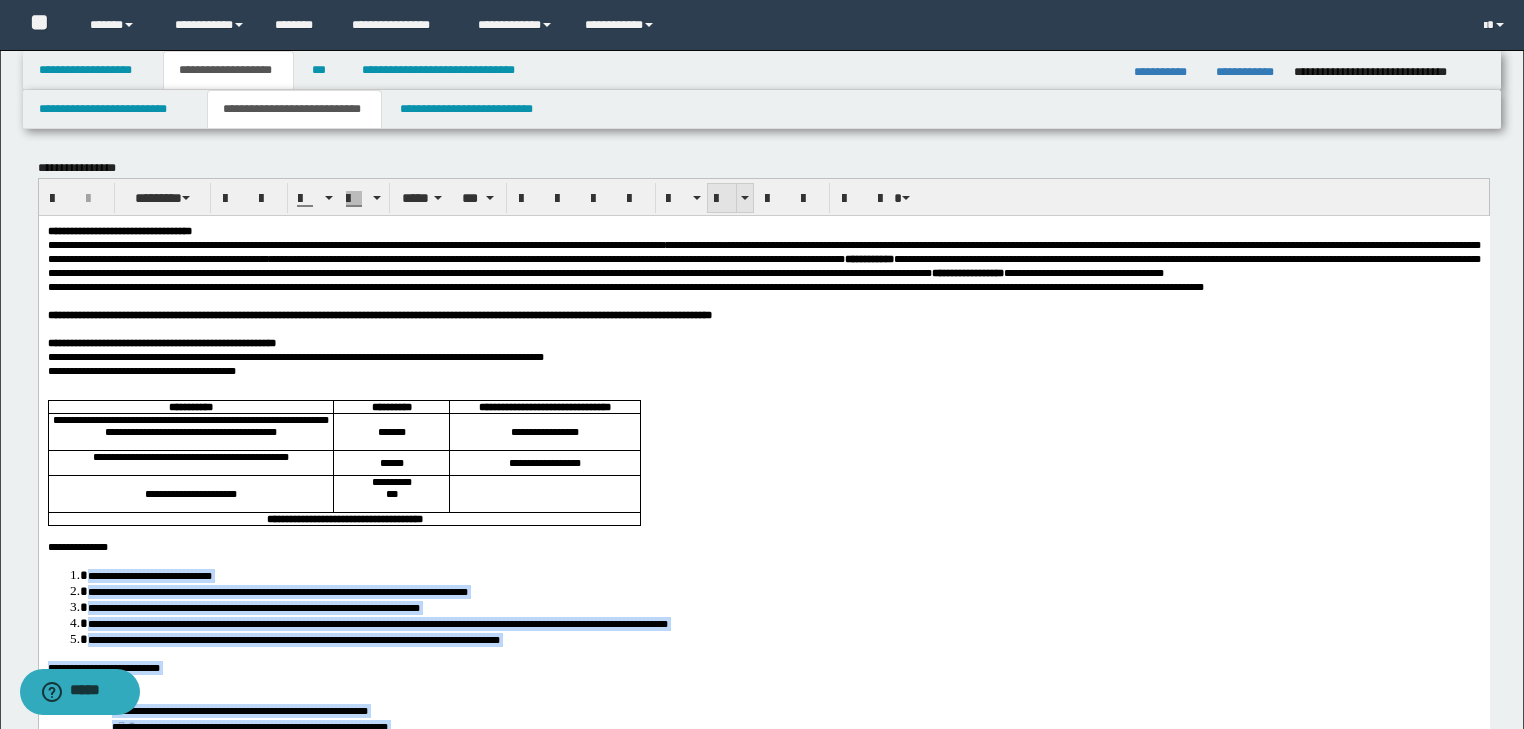 click at bounding box center [722, 198] 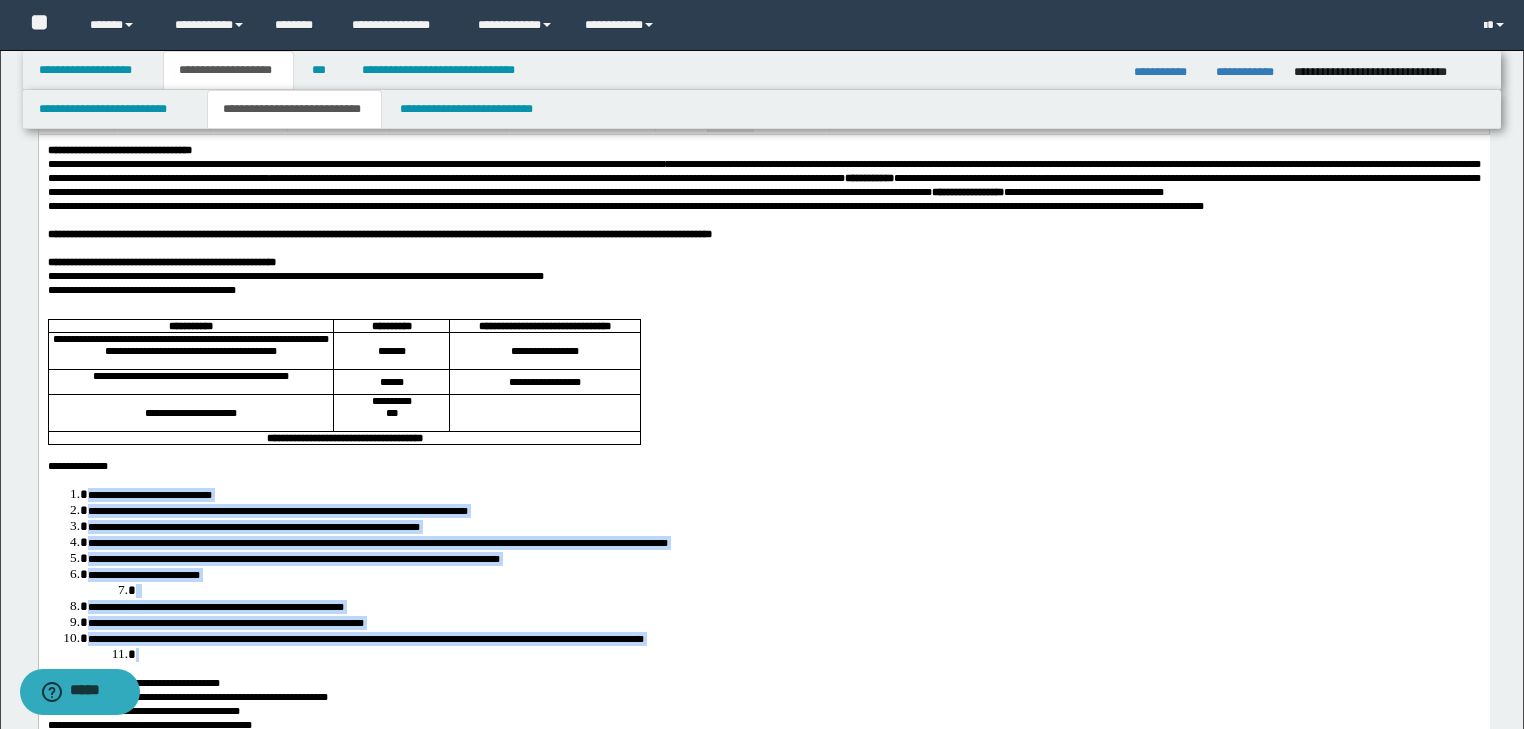 scroll, scrollTop: 240, scrollLeft: 0, axis: vertical 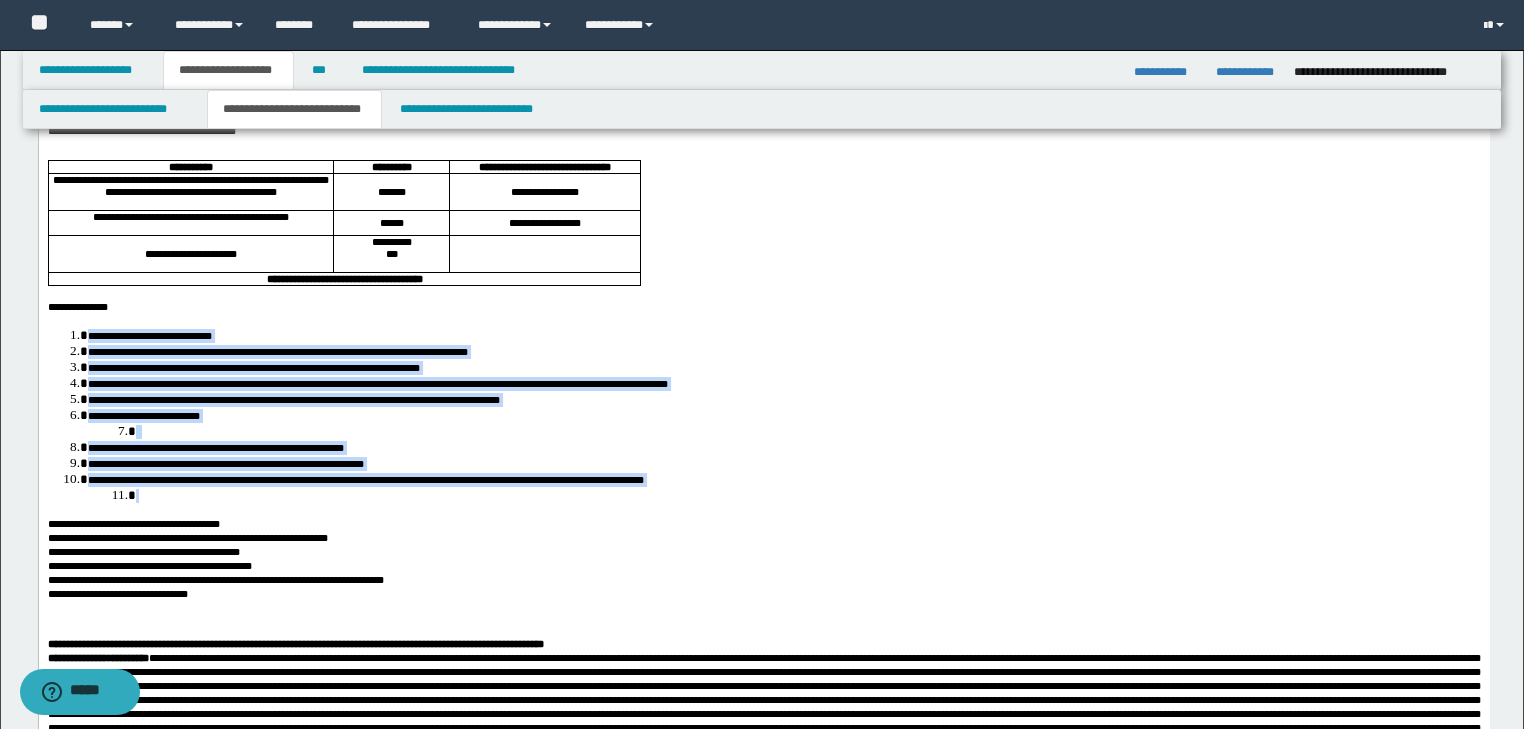 drag, startPoint x: 238, startPoint y: 464, endPoint x: 209, endPoint y: 505, distance: 50.219517 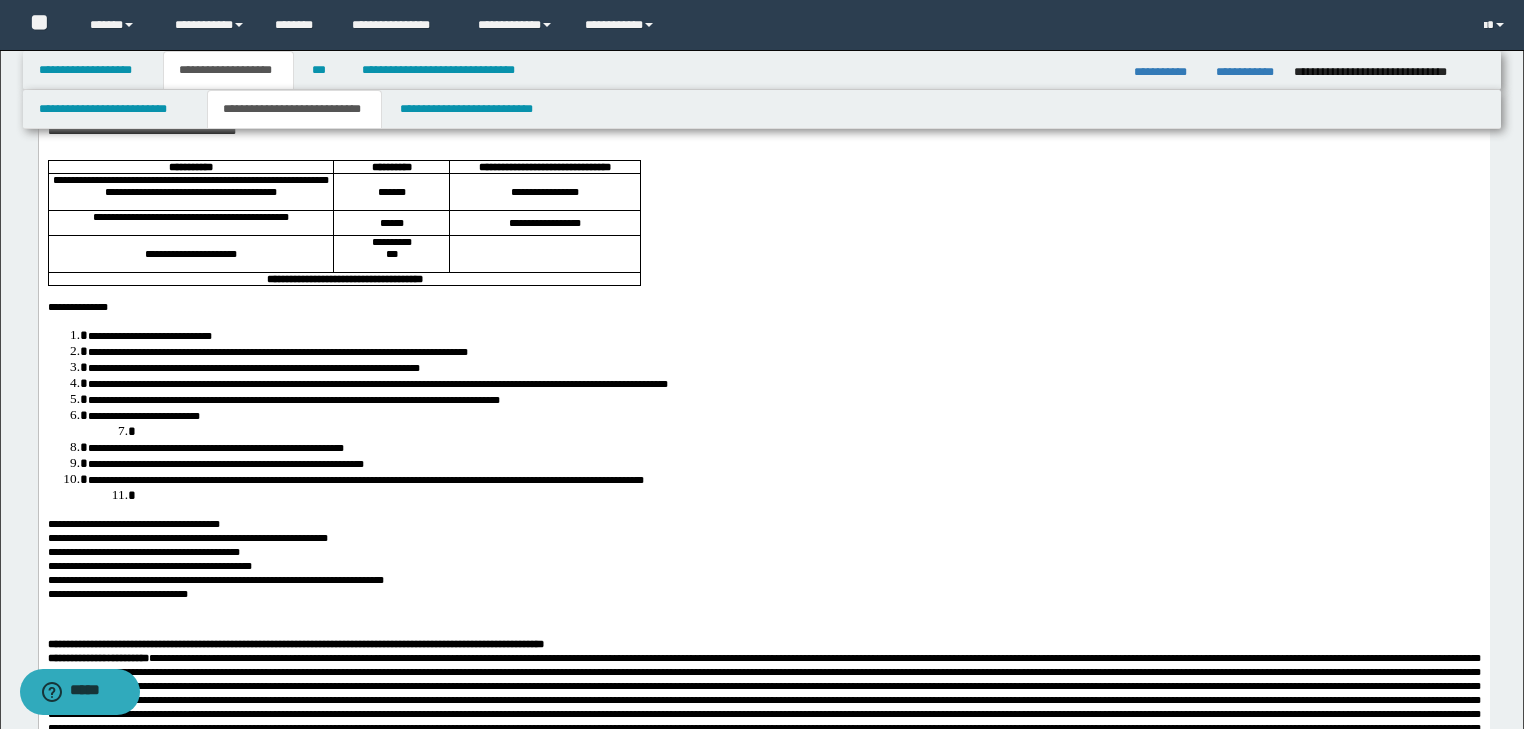 click at bounding box center (807, 431) 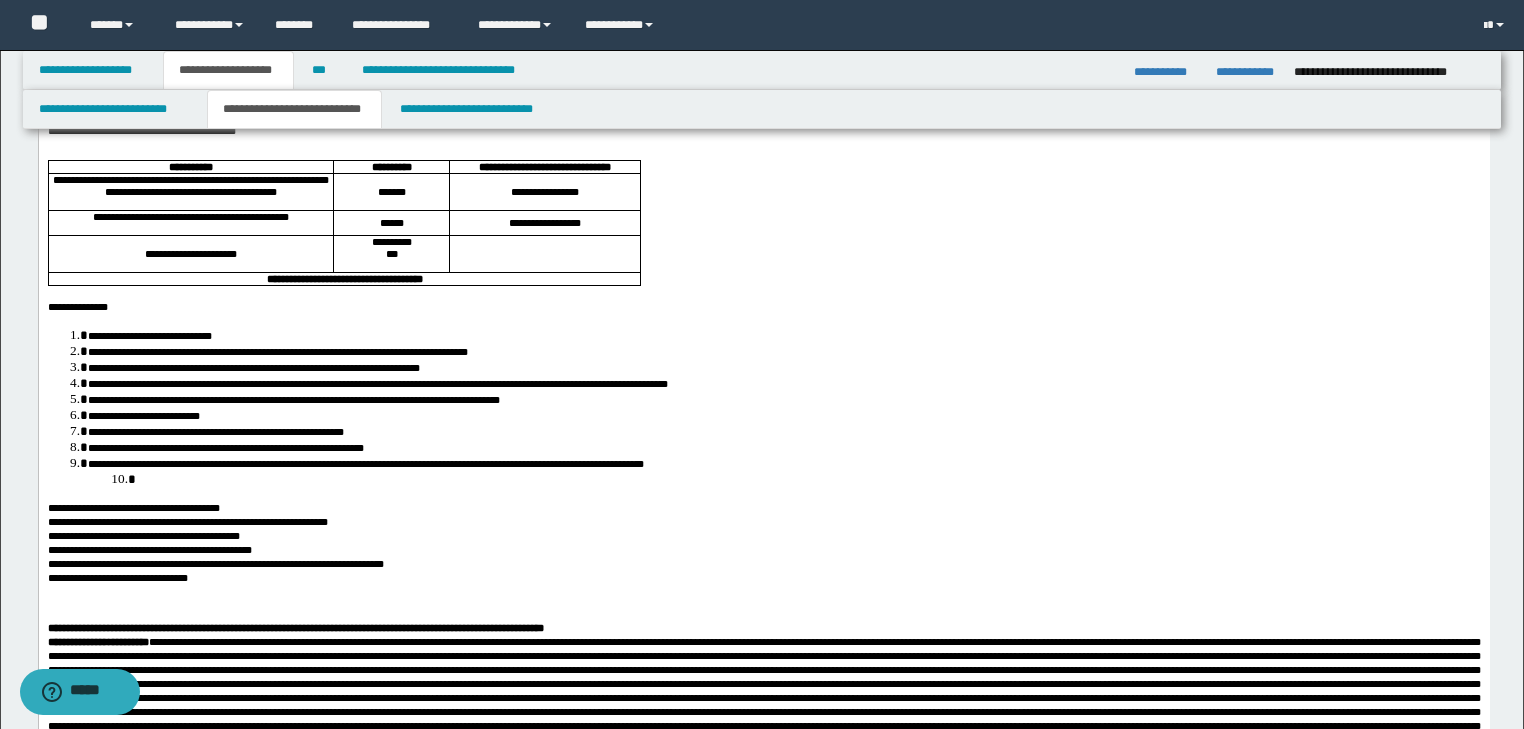 click on "**********" at bounding box center [143, 416] 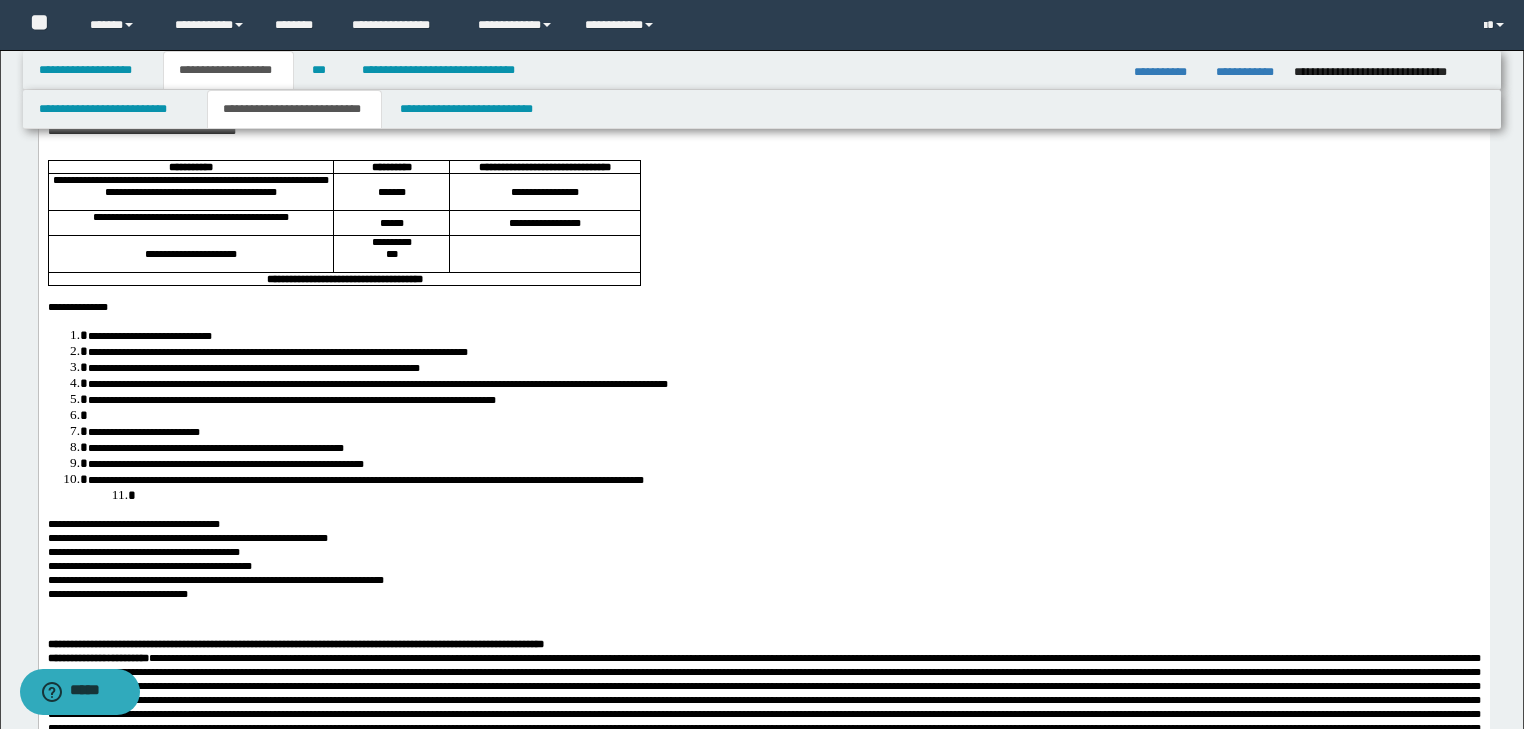 click at bounding box center [783, 415] 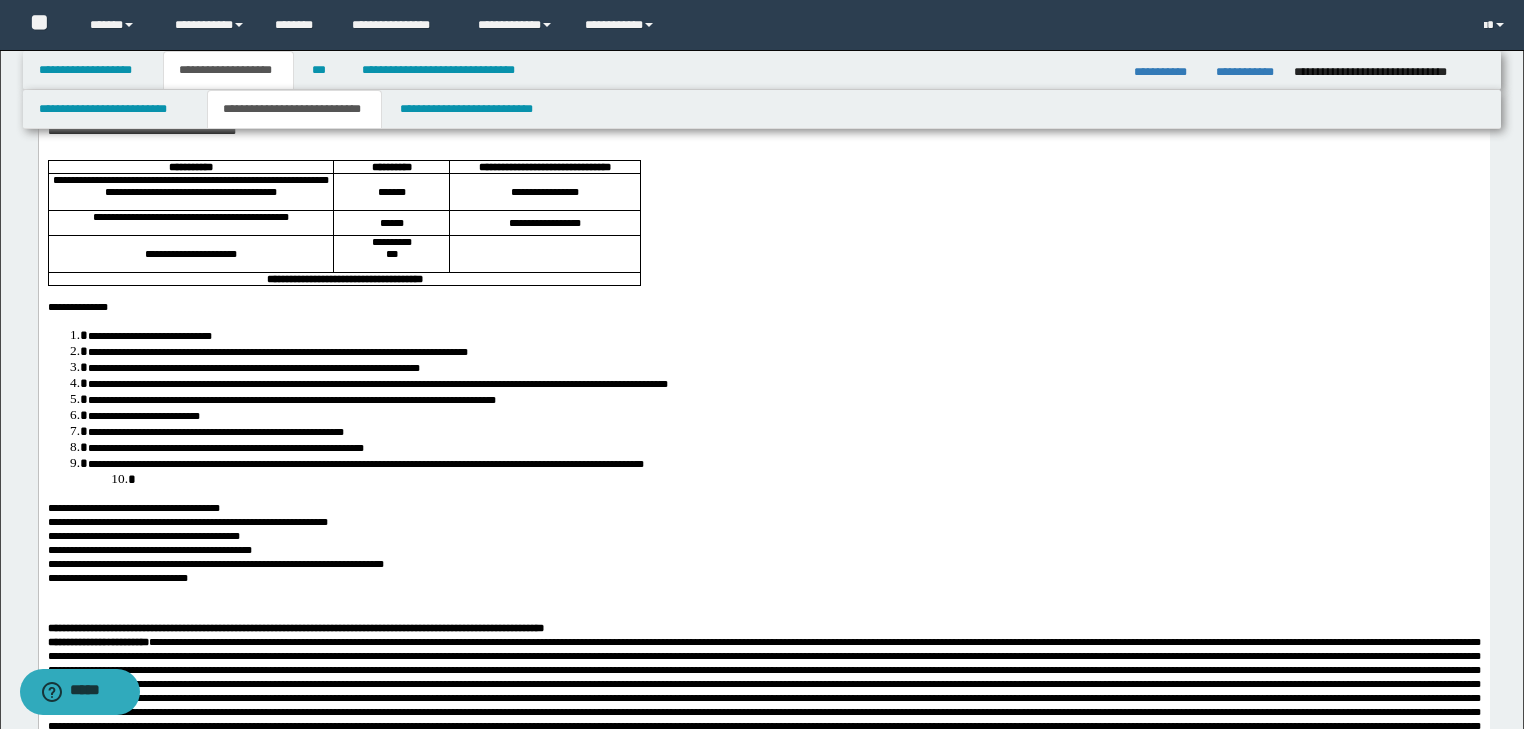 click on "**********" at bounding box center [783, 415] 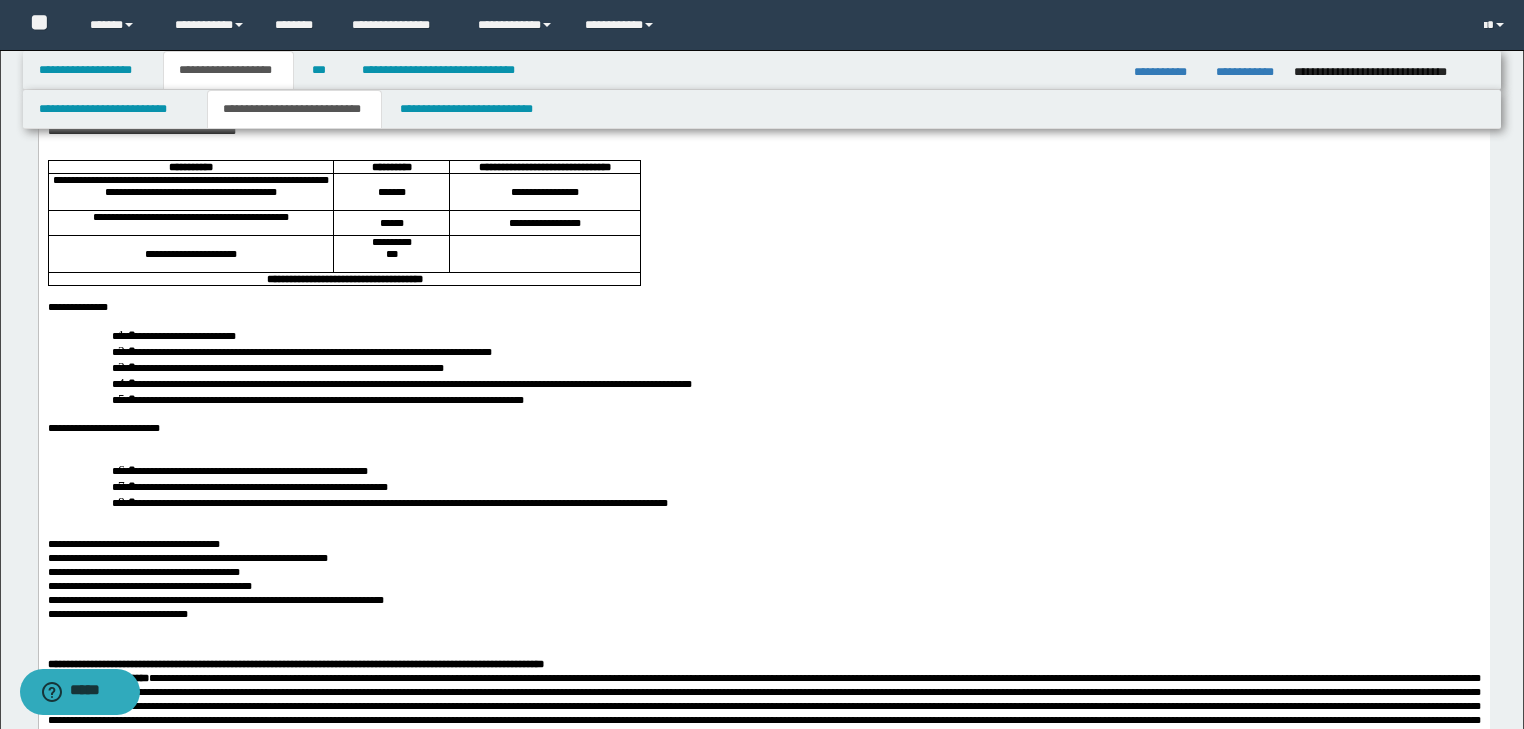 click on "**********" at bounding box center (103, 428) 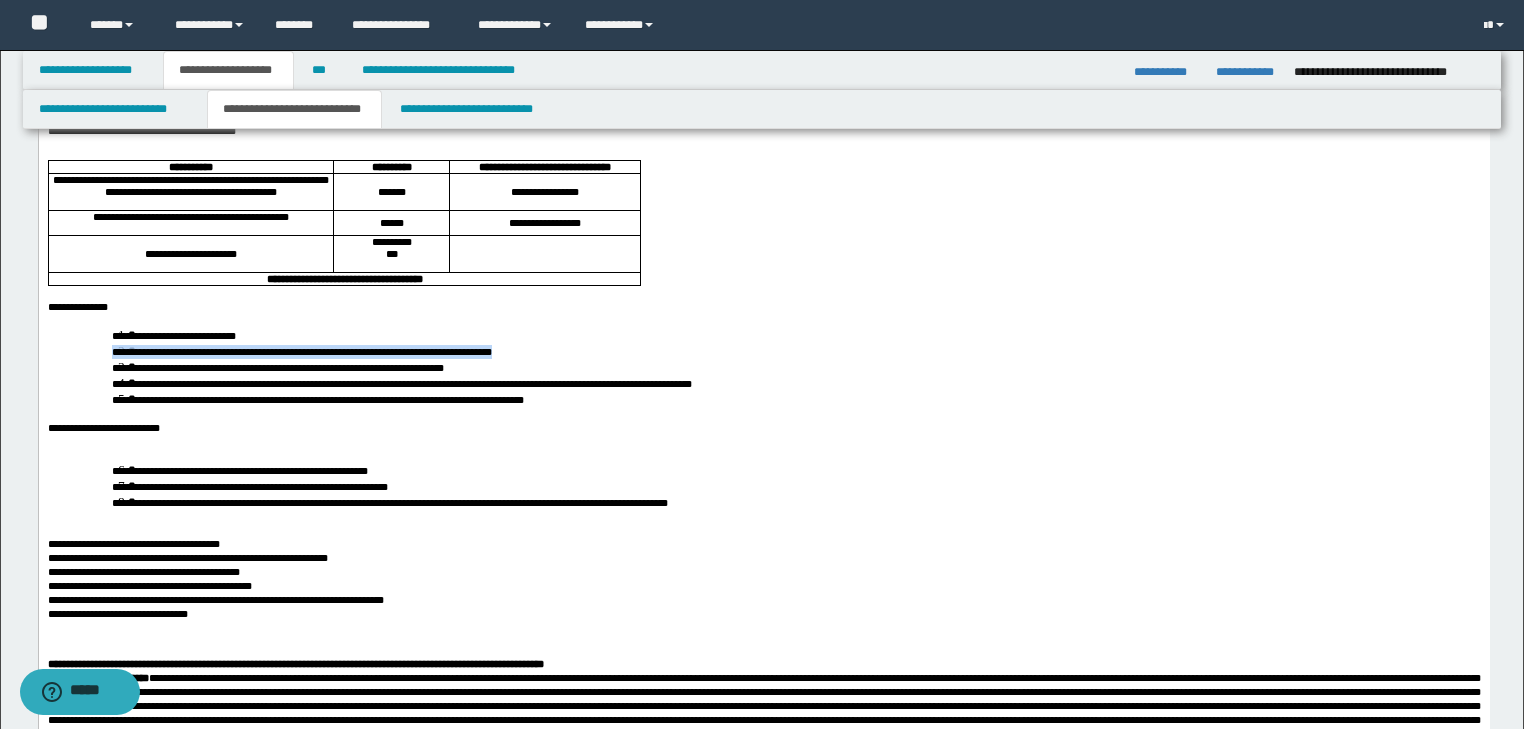 drag, startPoint x: 106, startPoint y: 449, endPoint x: 106, endPoint y: 461, distance: 12 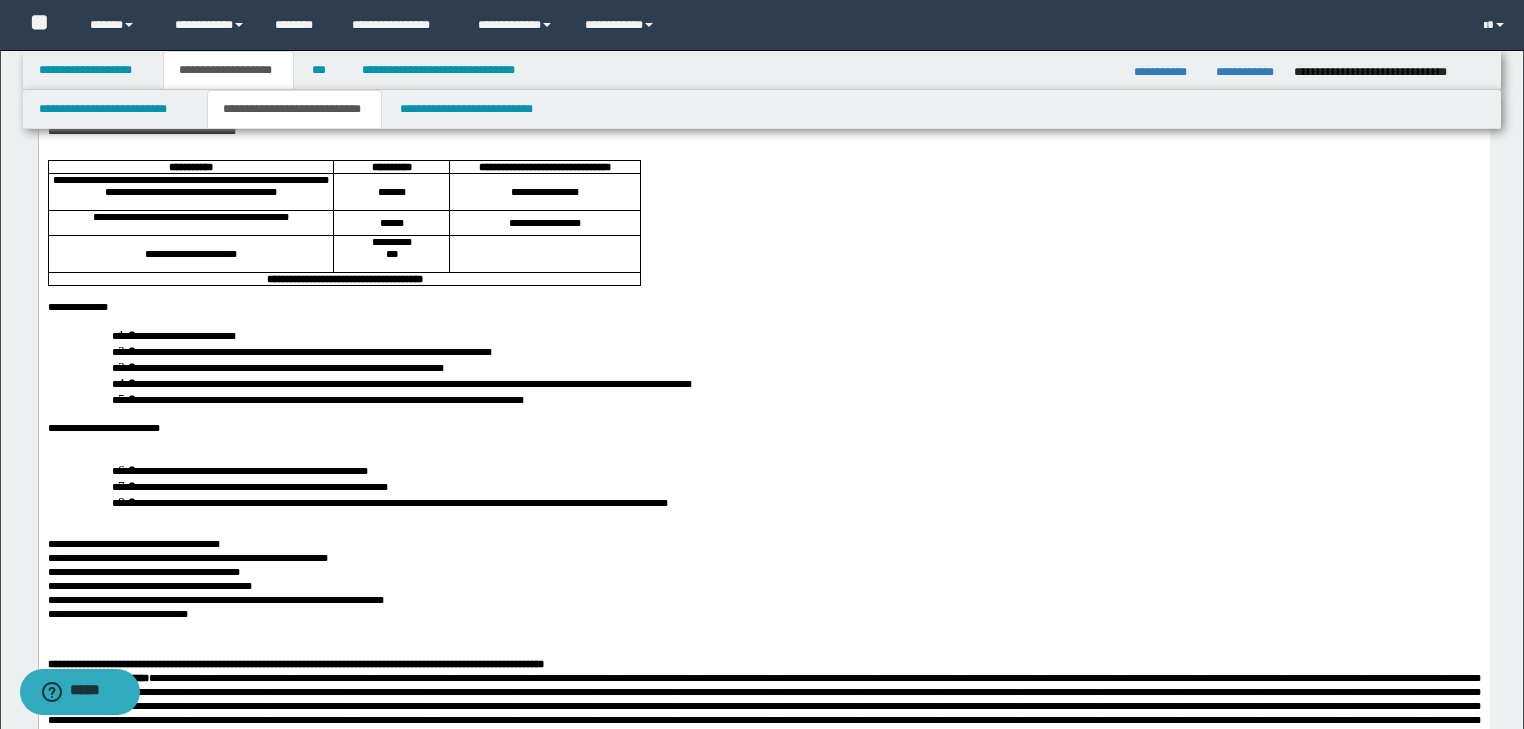 click on "**********" at bounding box center (763, 367) 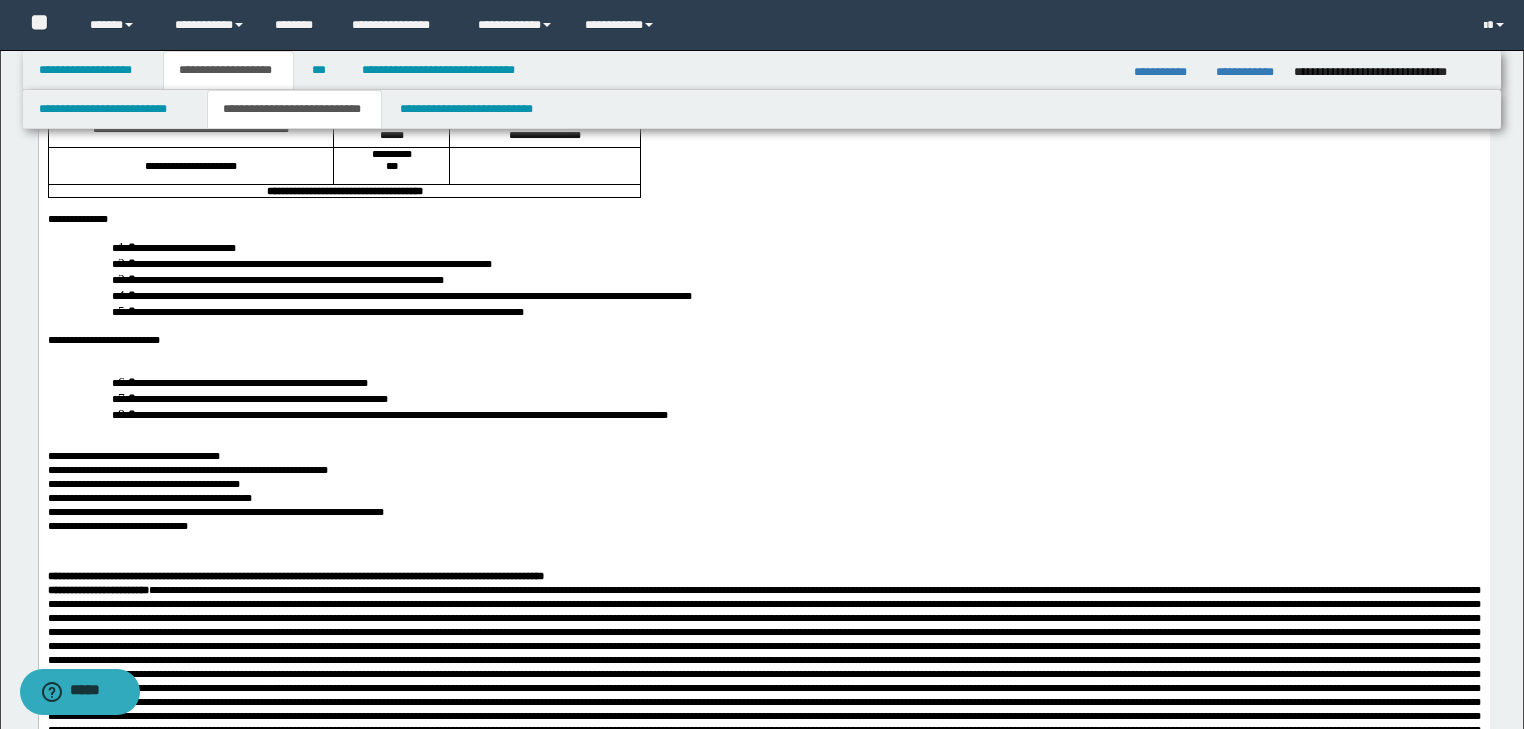 scroll, scrollTop: 400, scrollLeft: 0, axis: vertical 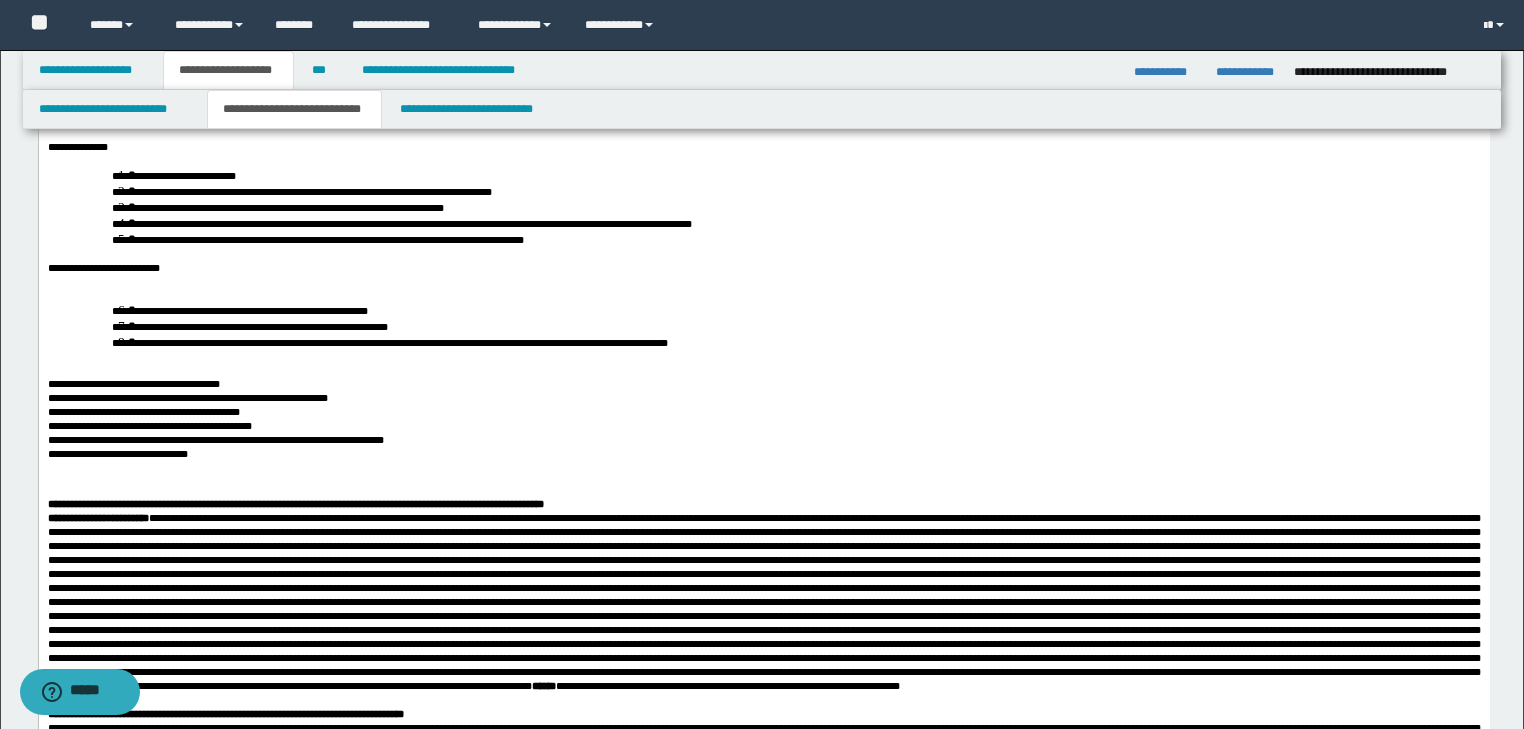 click on "**********" at bounding box center (763, 384) 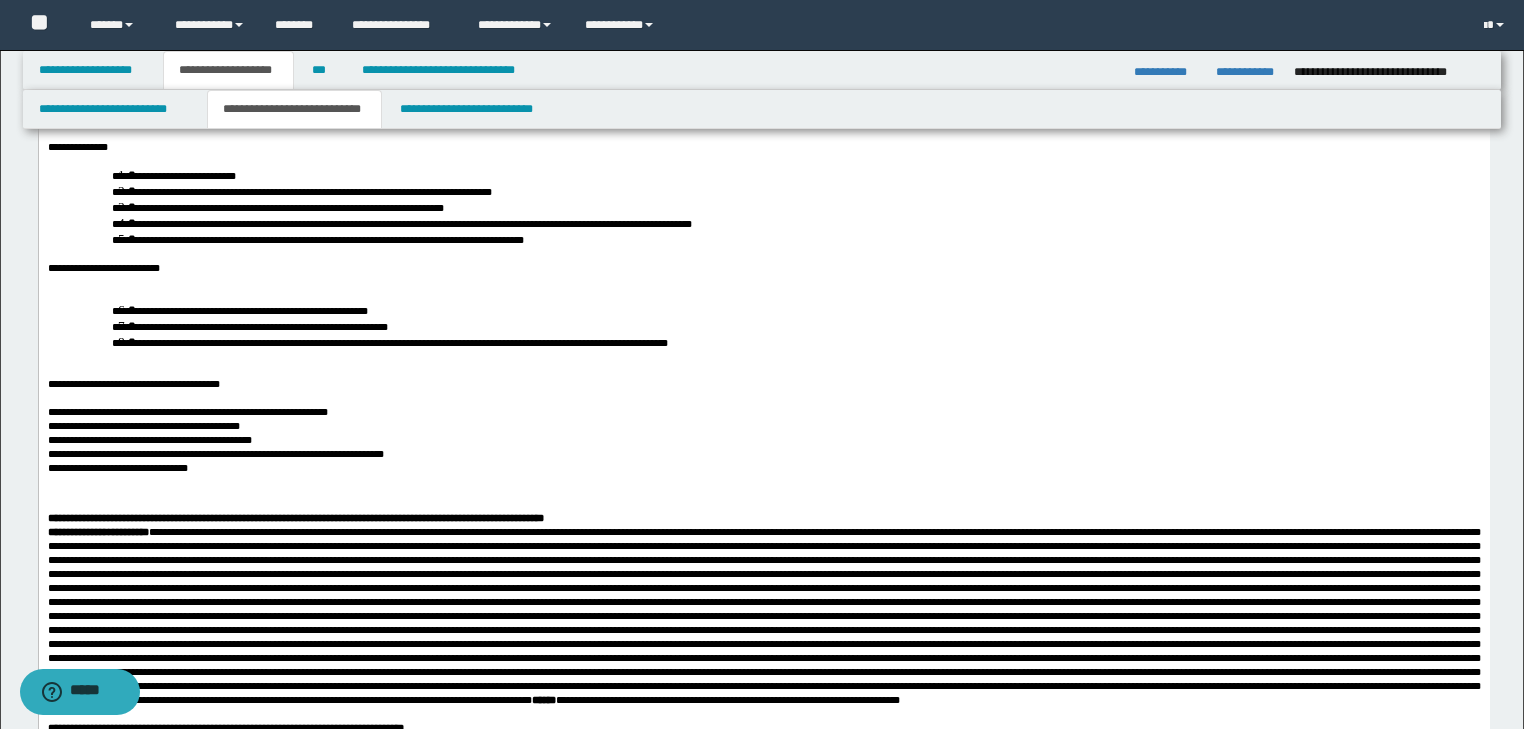 click on "**********" at bounding box center [215, 454] 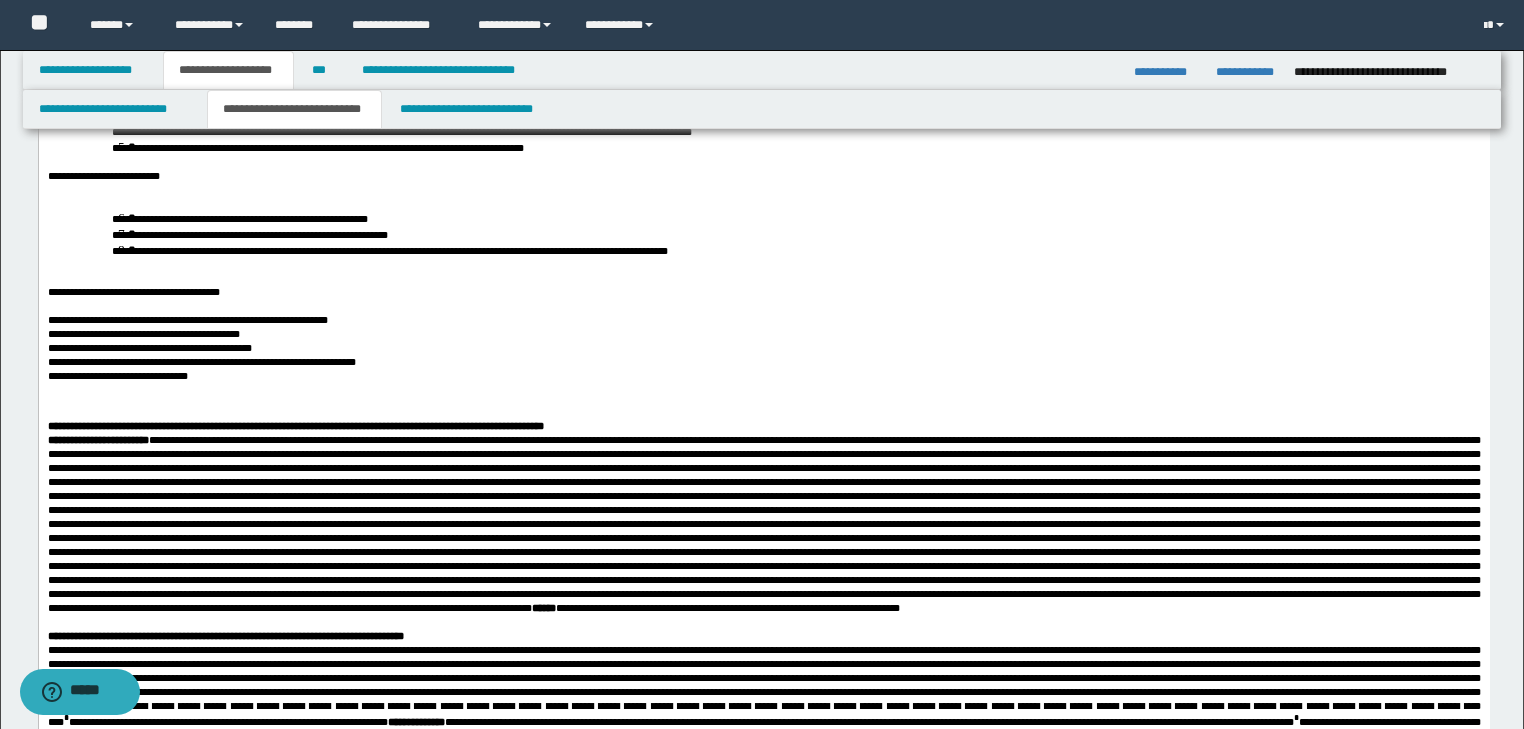 scroll, scrollTop: 560, scrollLeft: 0, axis: vertical 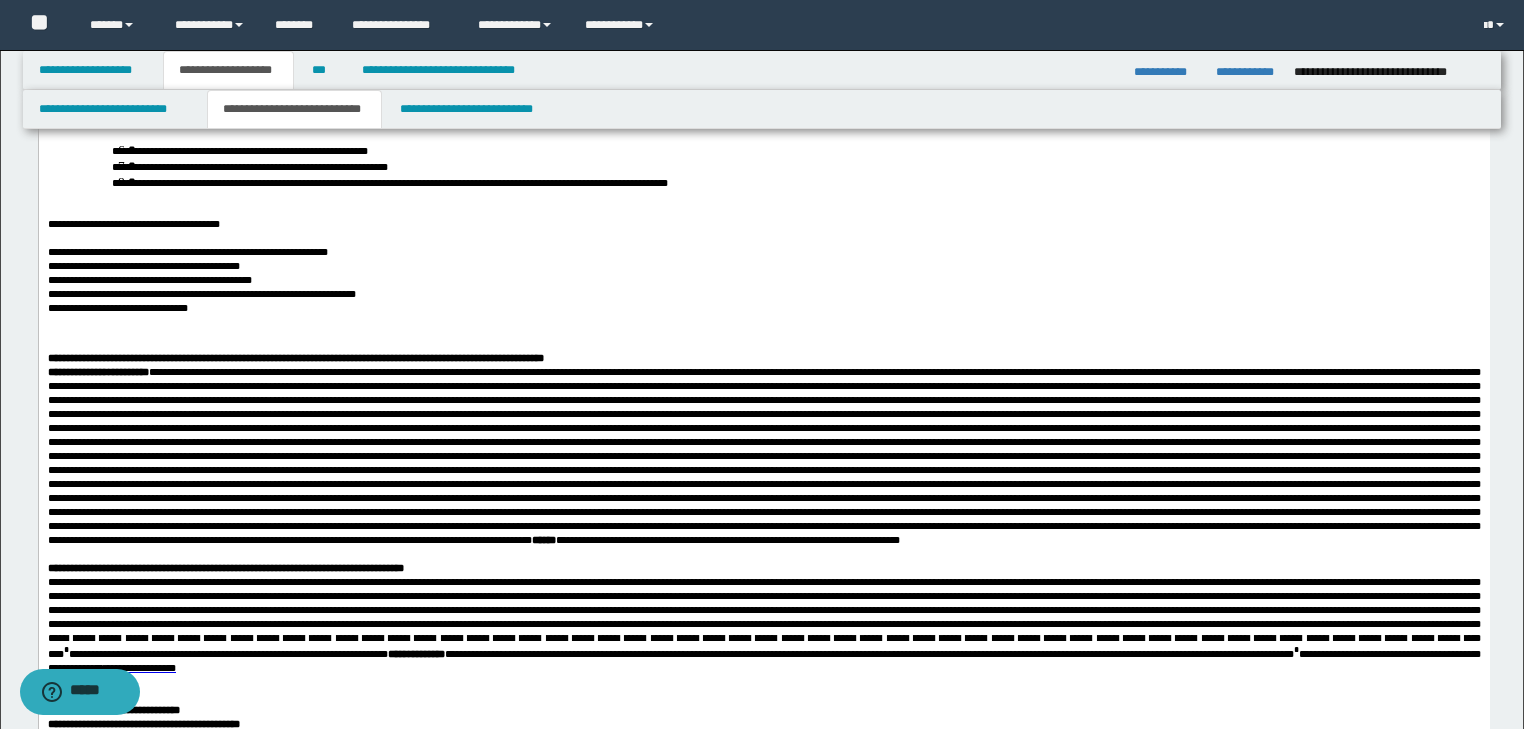click on "**********" at bounding box center [763, 308] 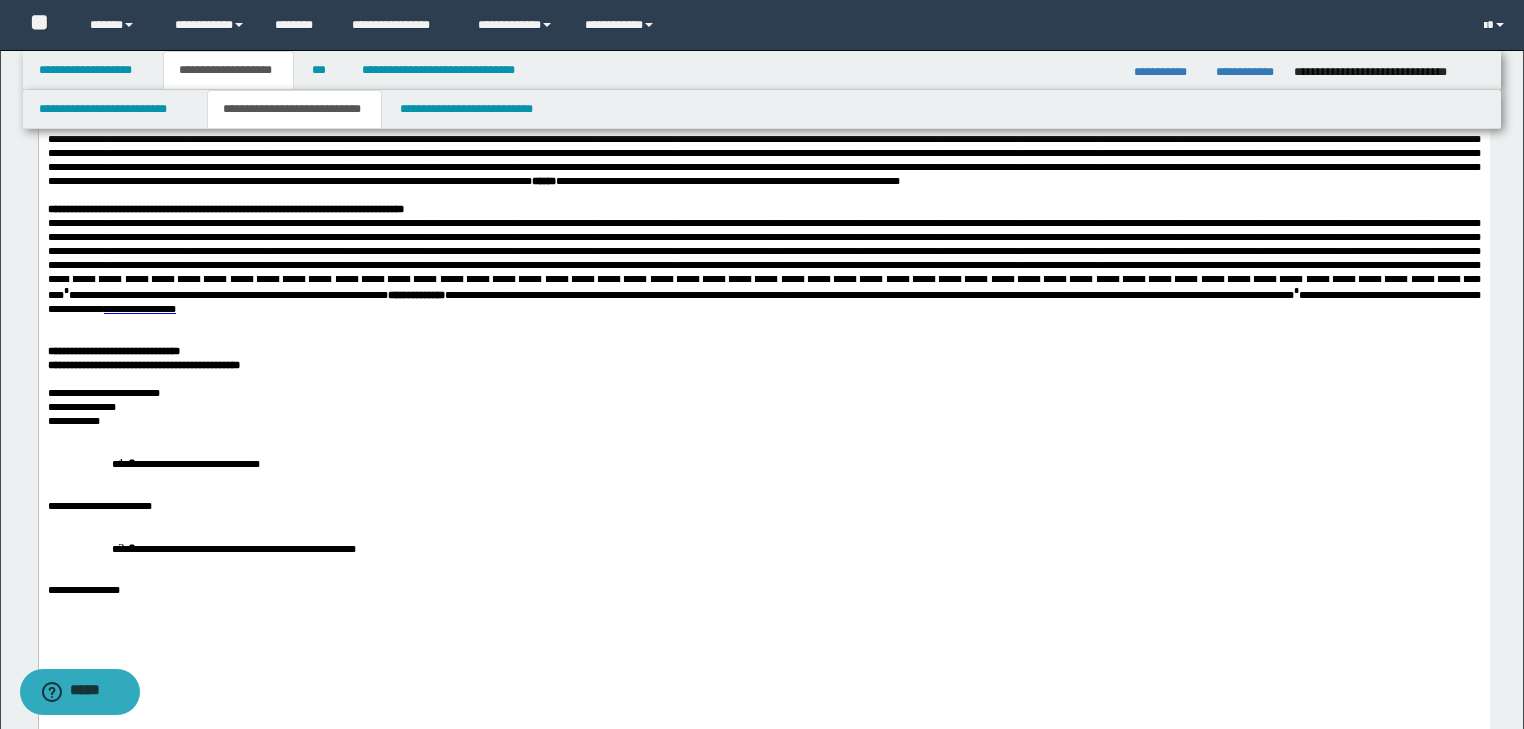 scroll, scrollTop: 1040, scrollLeft: 0, axis: vertical 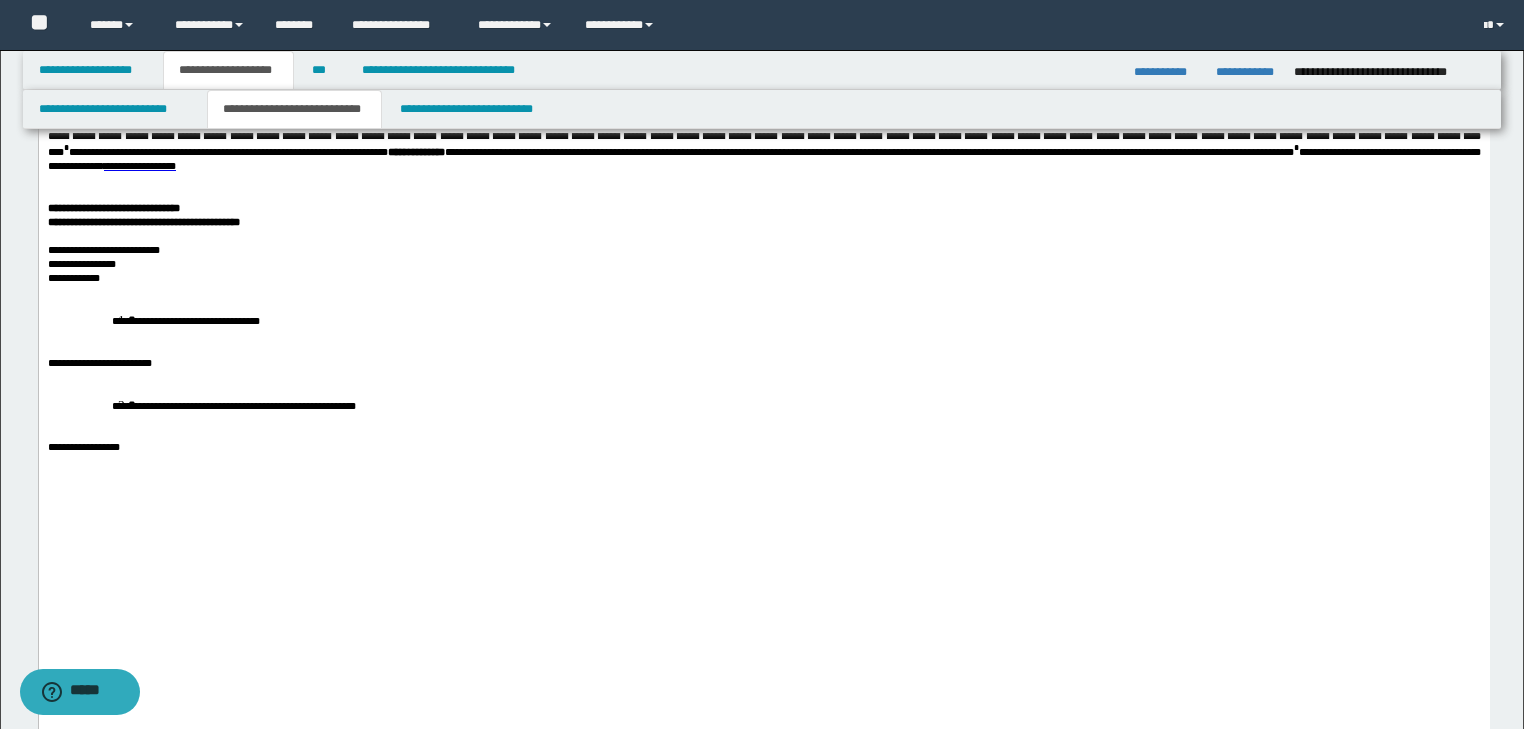 click at bounding box center (763, 194) 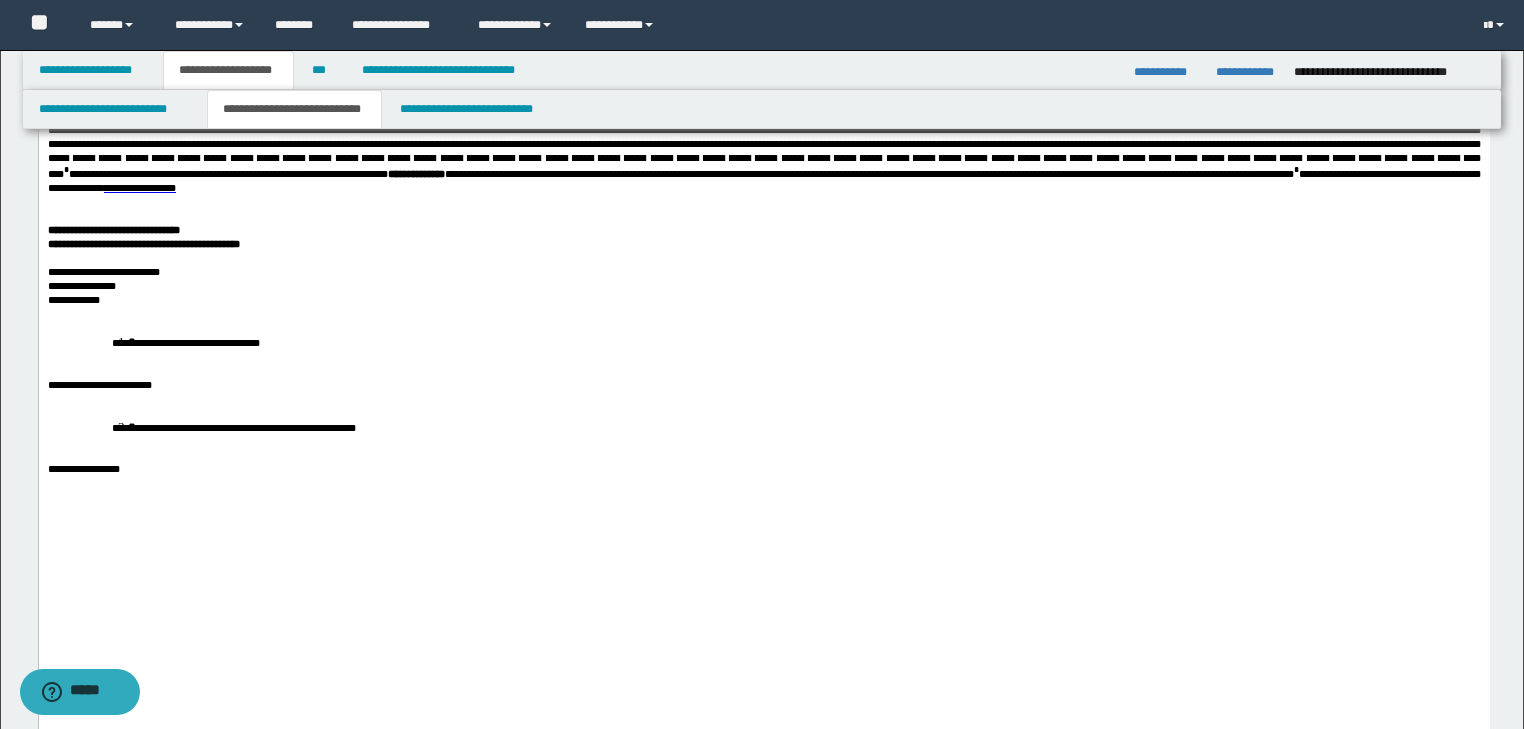 click on "**********" at bounding box center [763, 300] 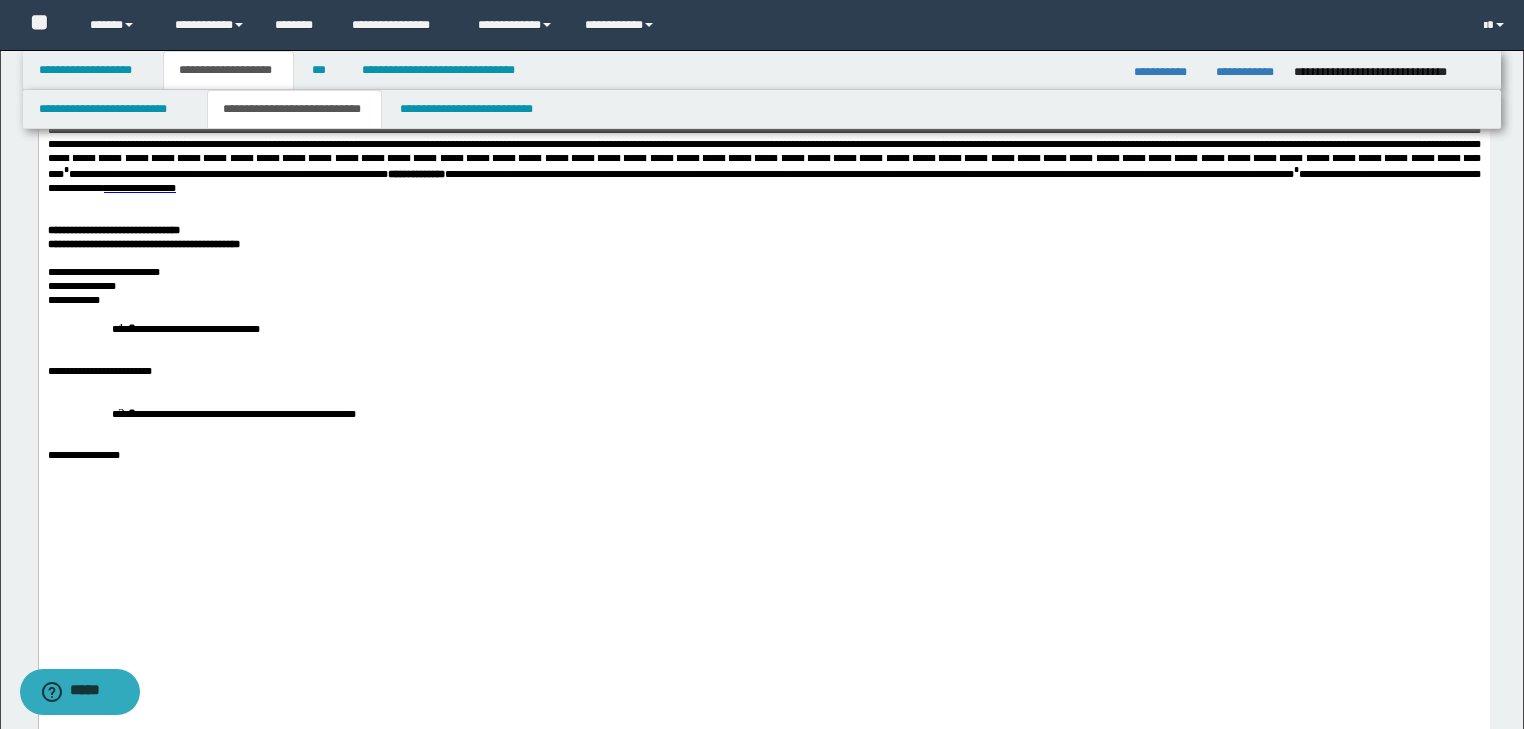 click on "**********" at bounding box center [763, 328] 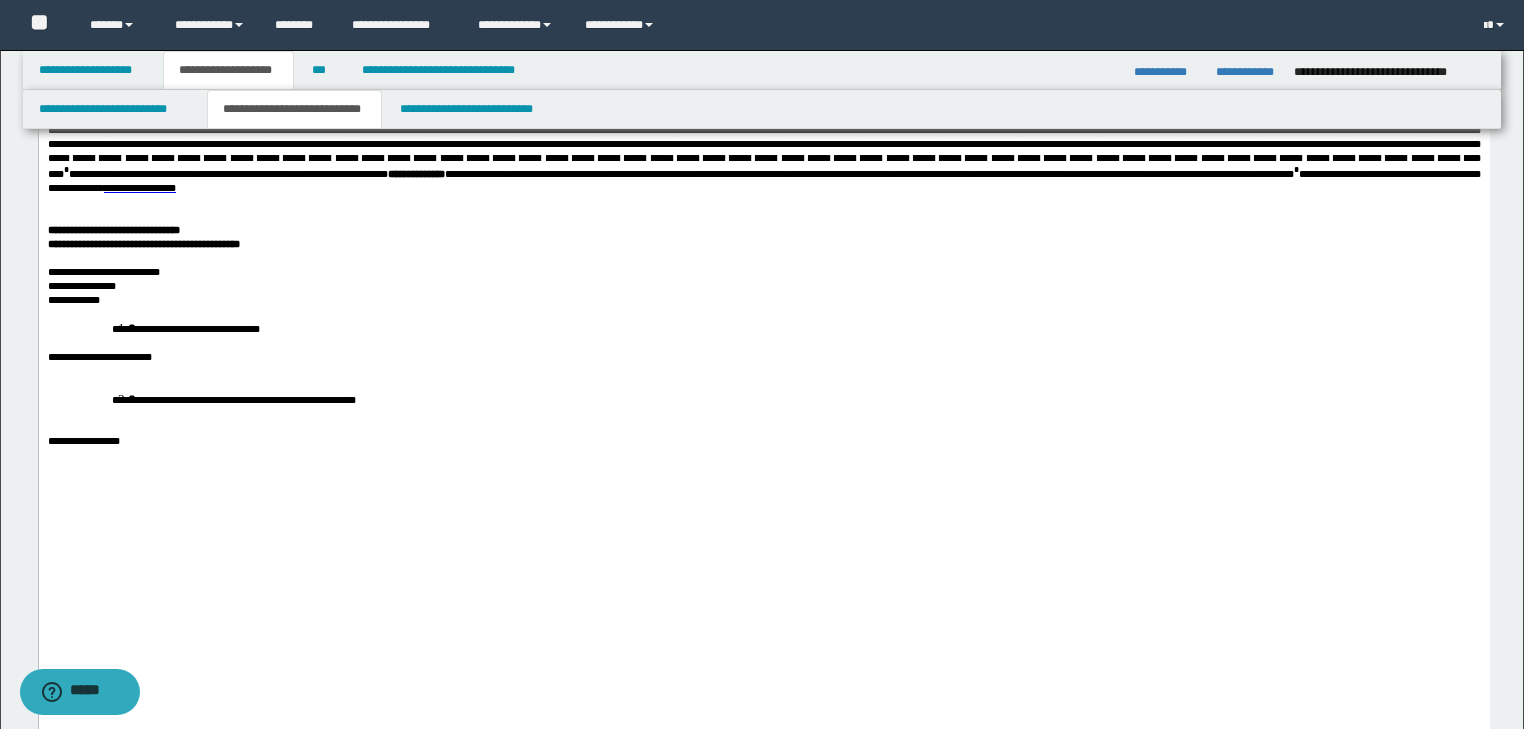click on "**********" at bounding box center (763, -152) 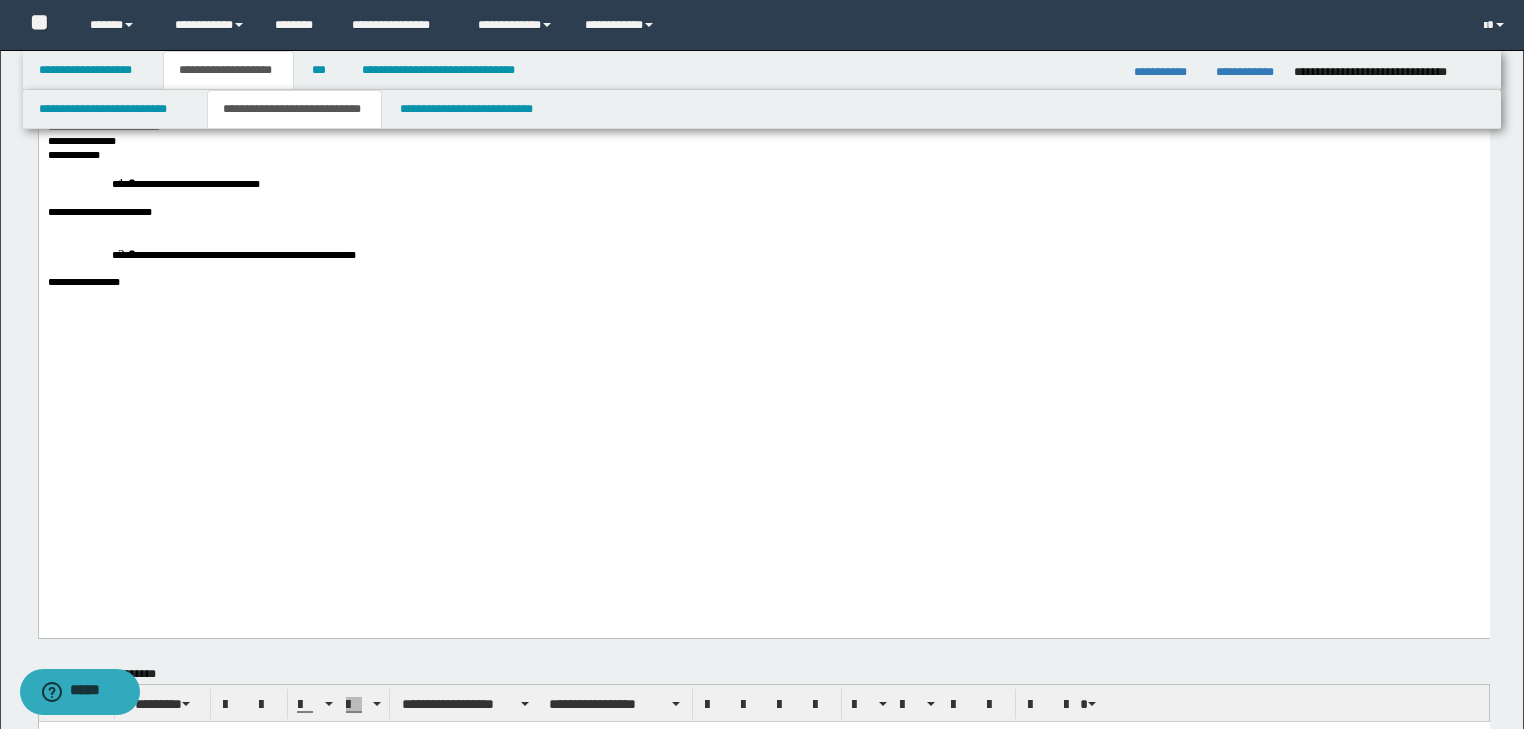 scroll, scrollTop: 1200, scrollLeft: 0, axis: vertical 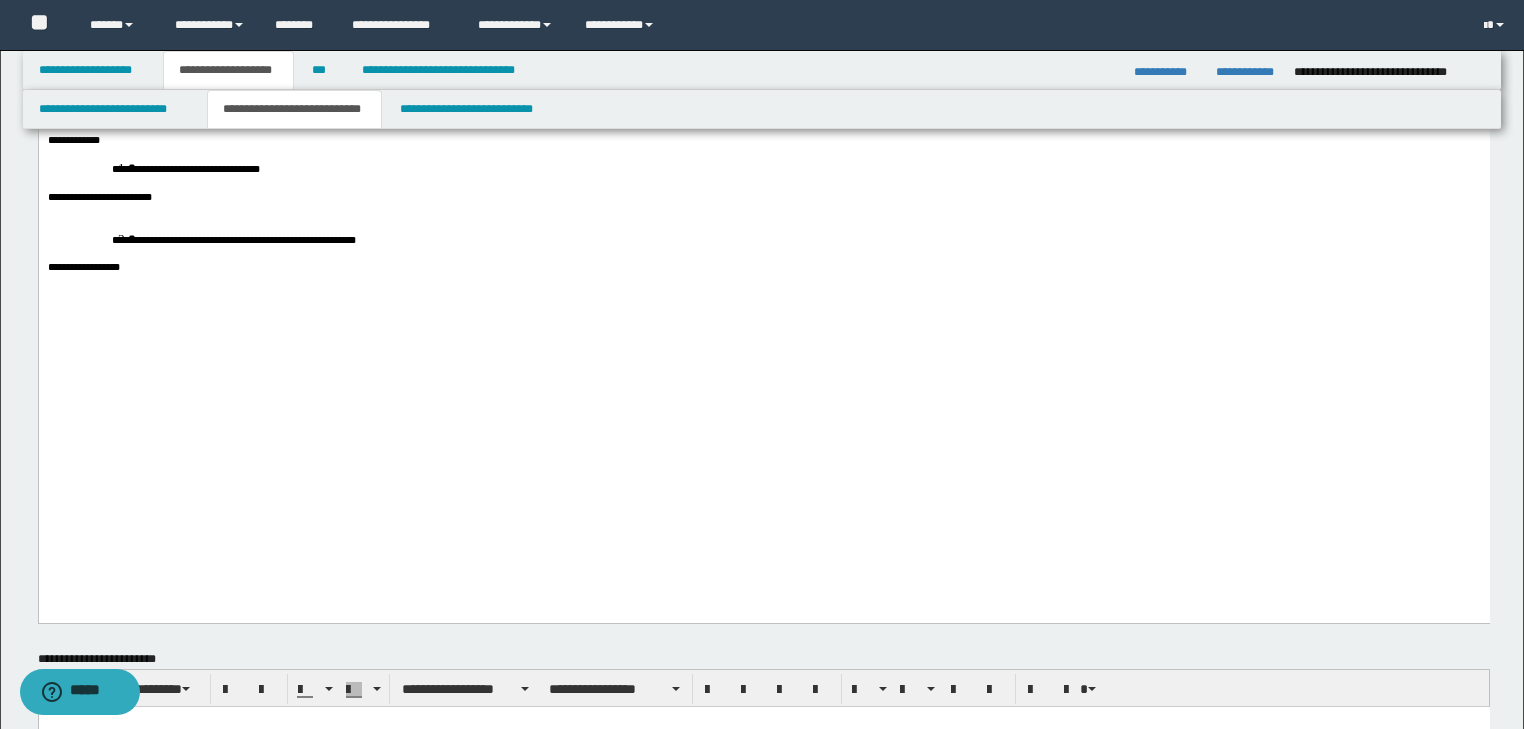 click on "**********" at bounding box center (763, 267) 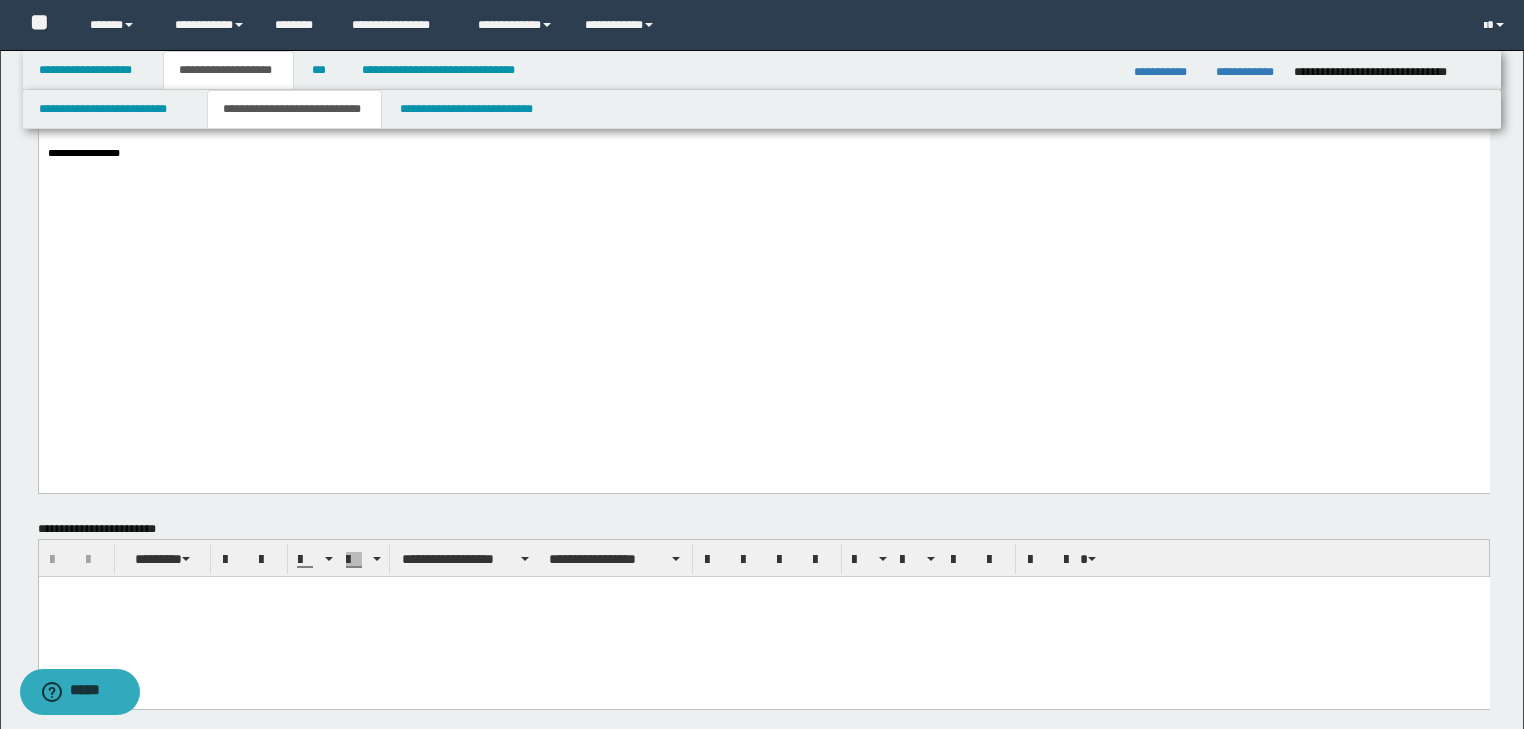 scroll, scrollTop: 1520, scrollLeft: 0, axis: vertical 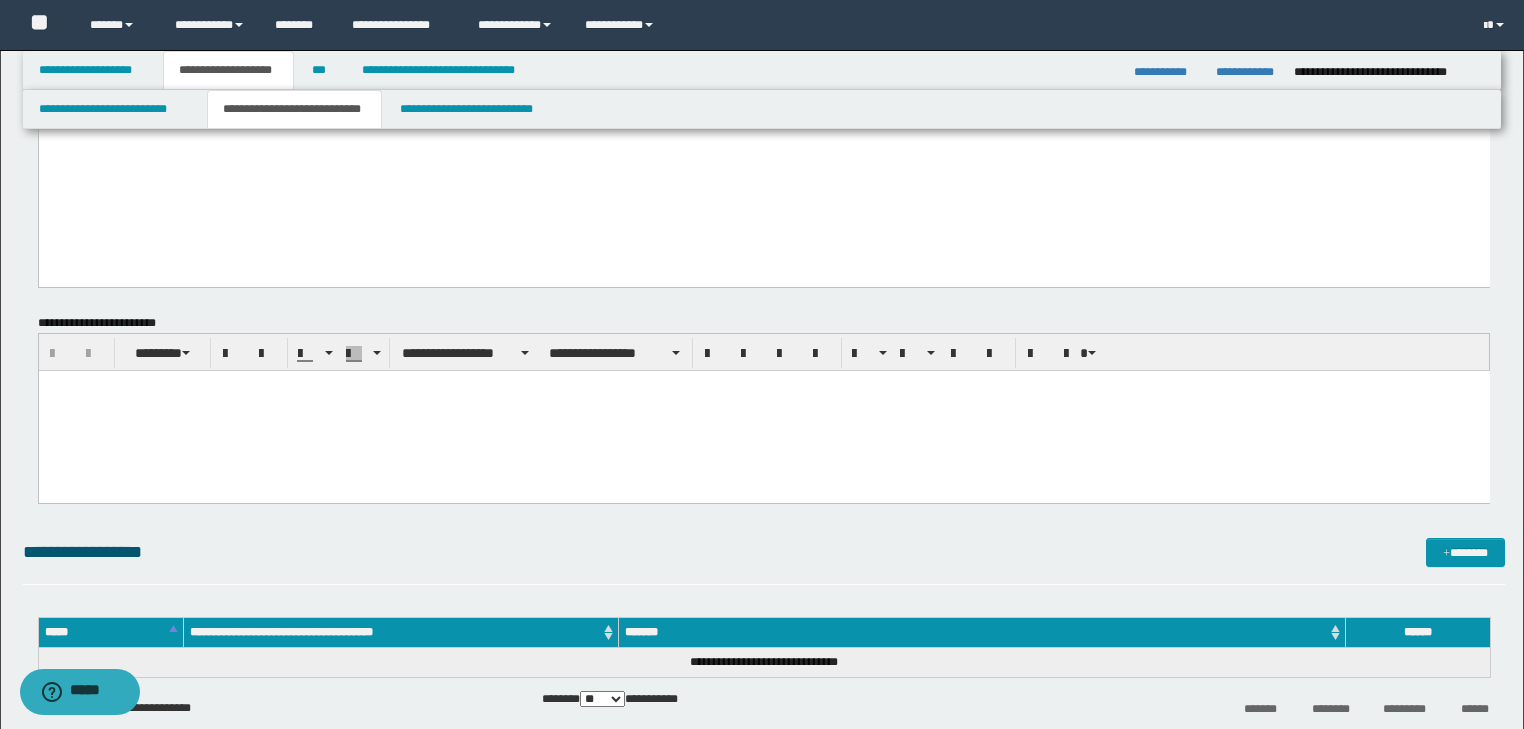 click at bounding box center [763, 410] 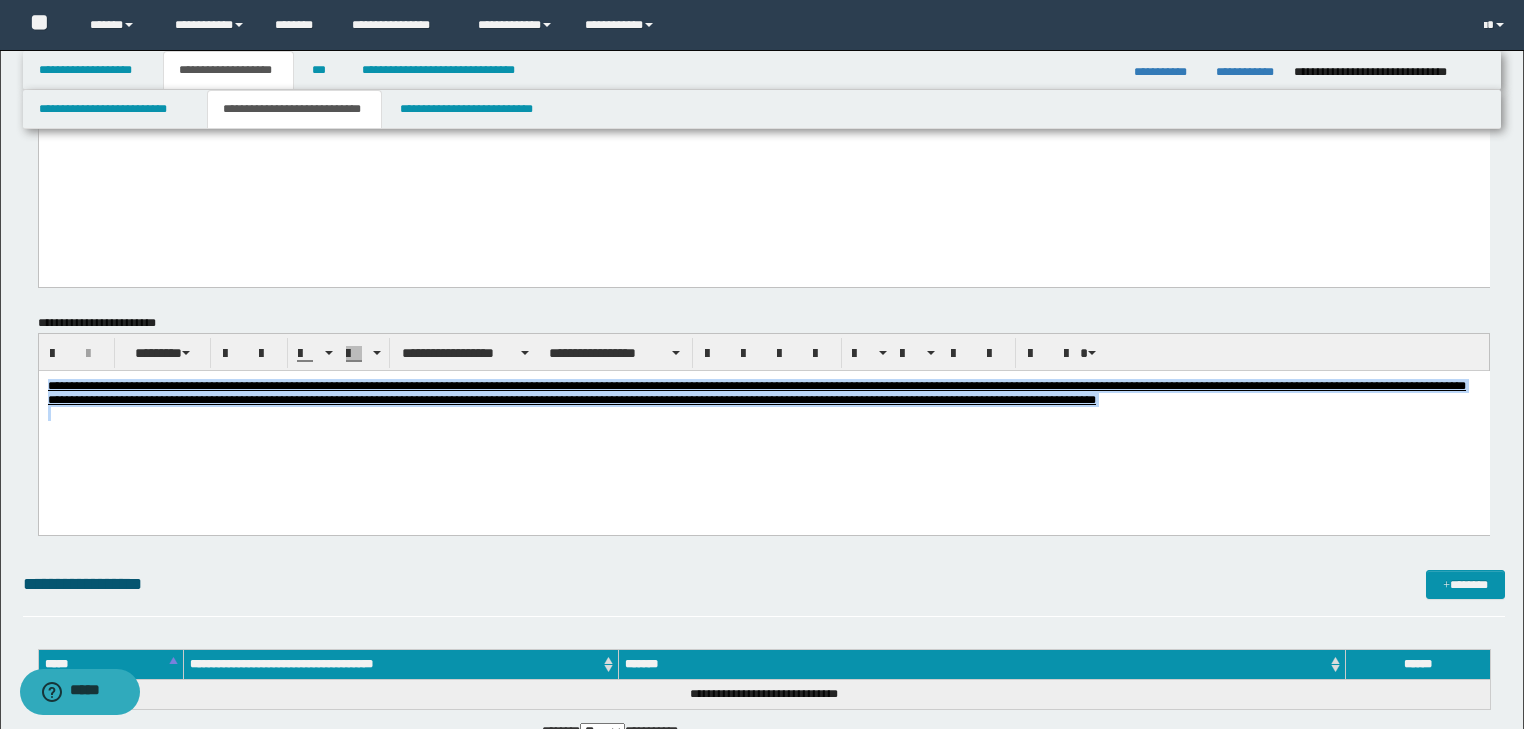 drag, startPoint x: 50, startPoint y: 385, endPoint x: 1032, endPoint y: 452, distance: 984.28296 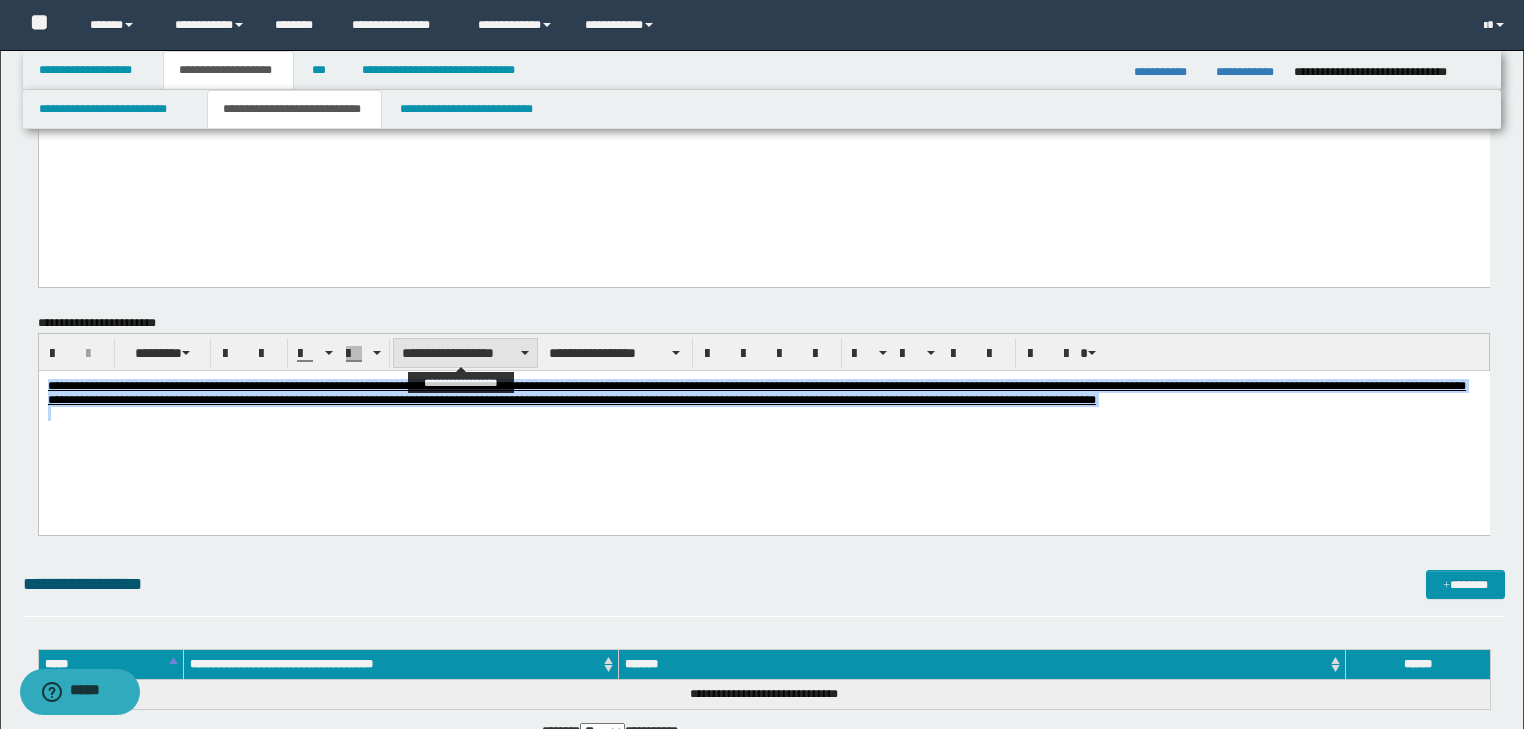 click on "**********" at bounding box center [465, 353] 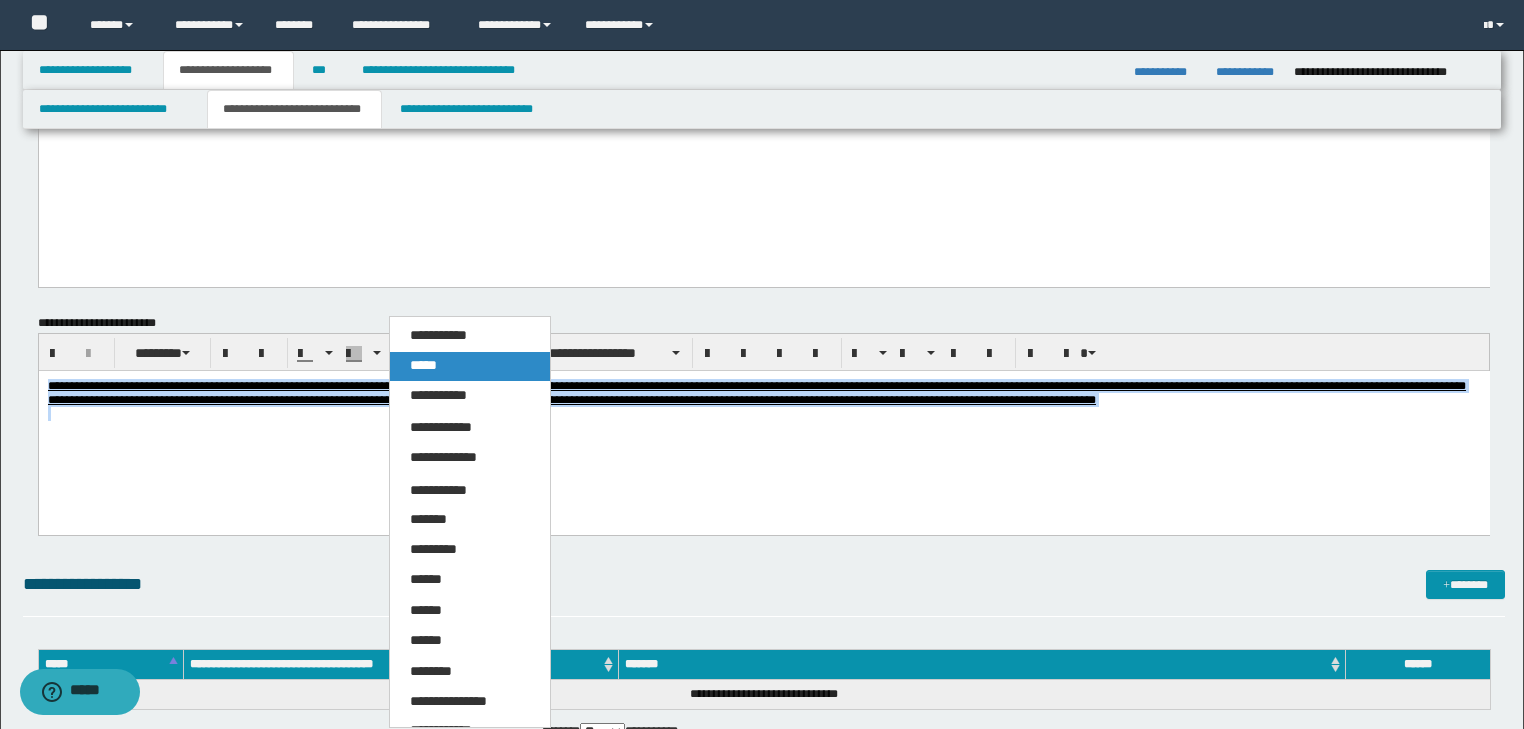 click on "*****" at bounding box center [470, 366] 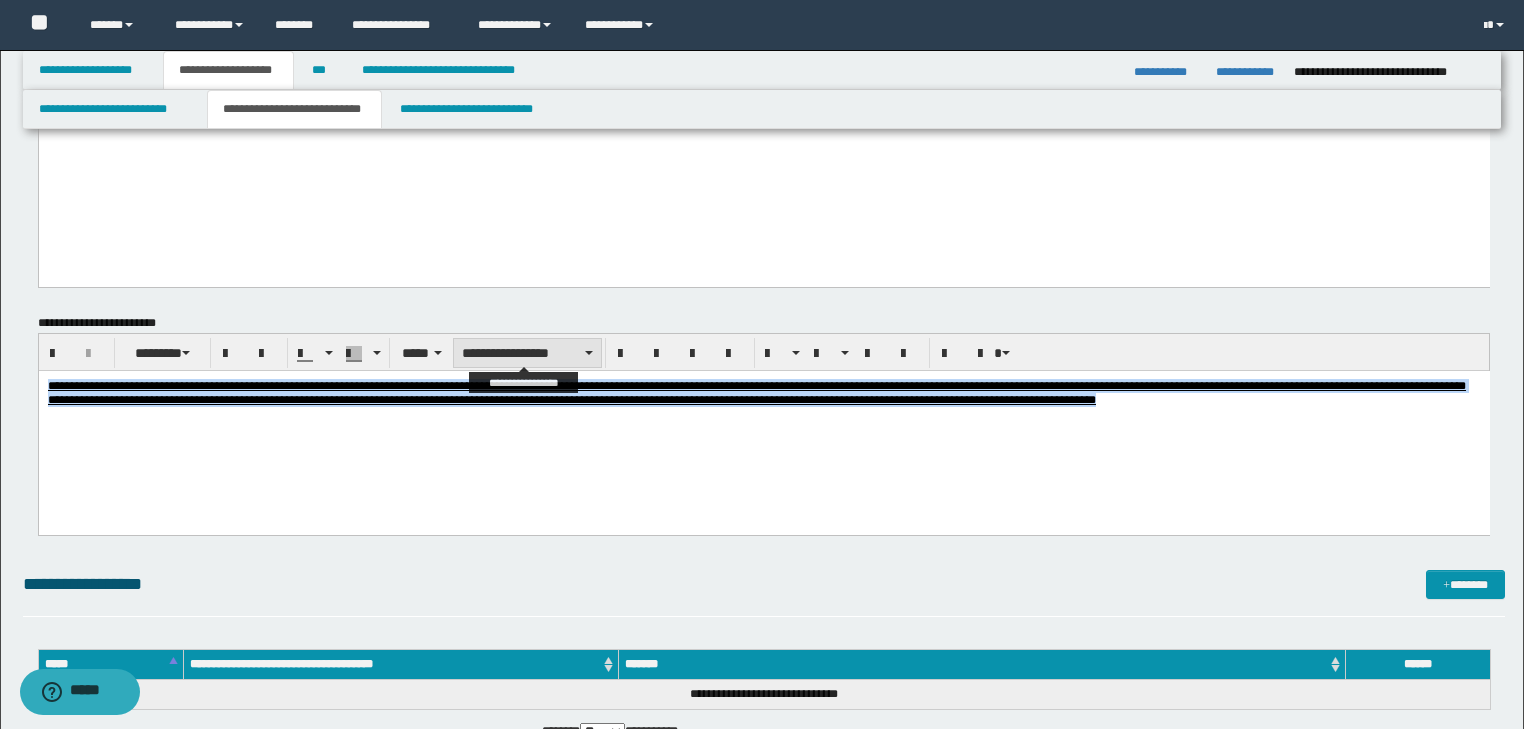 click on "**********" at bounding box center [527, 353] 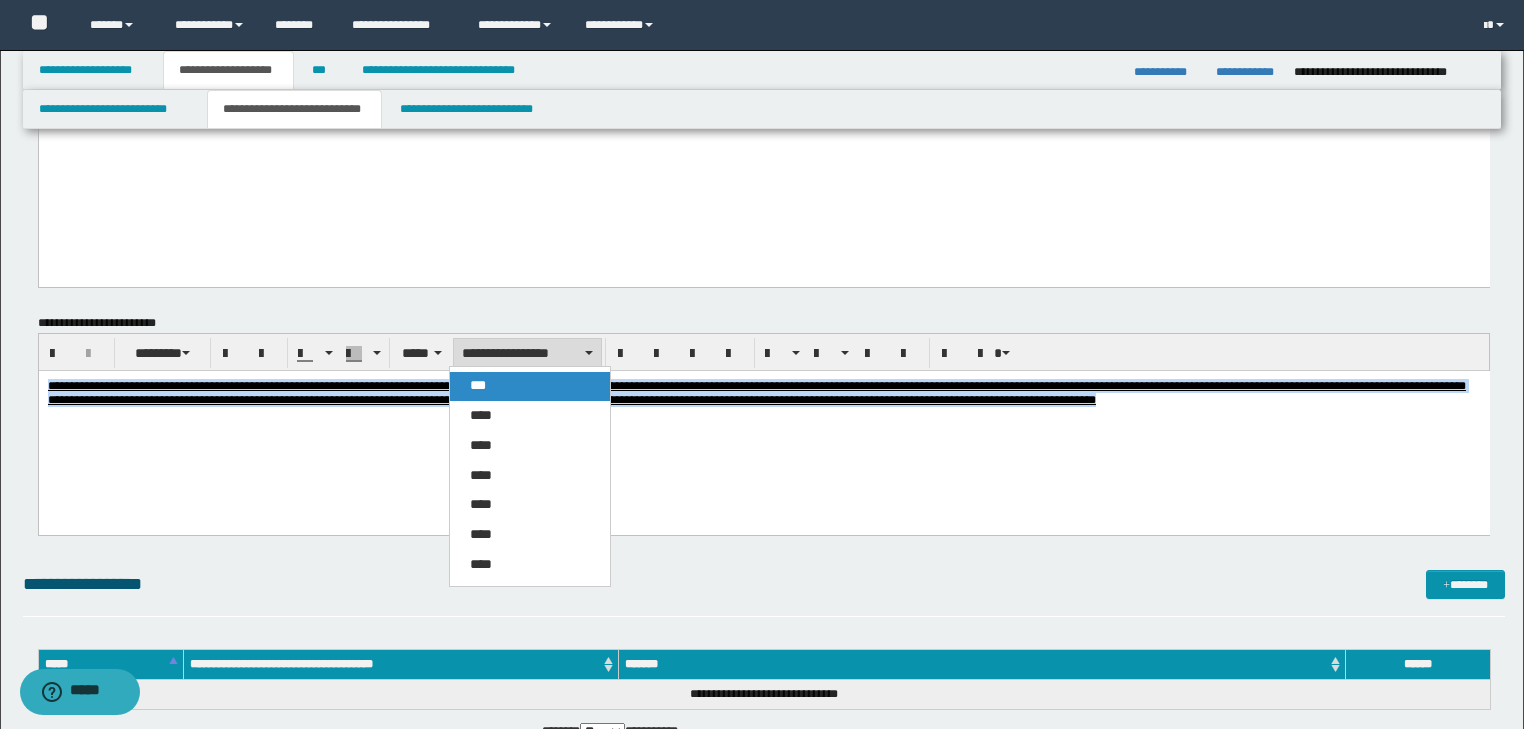 click on "***" at bounding box center (478, 385) 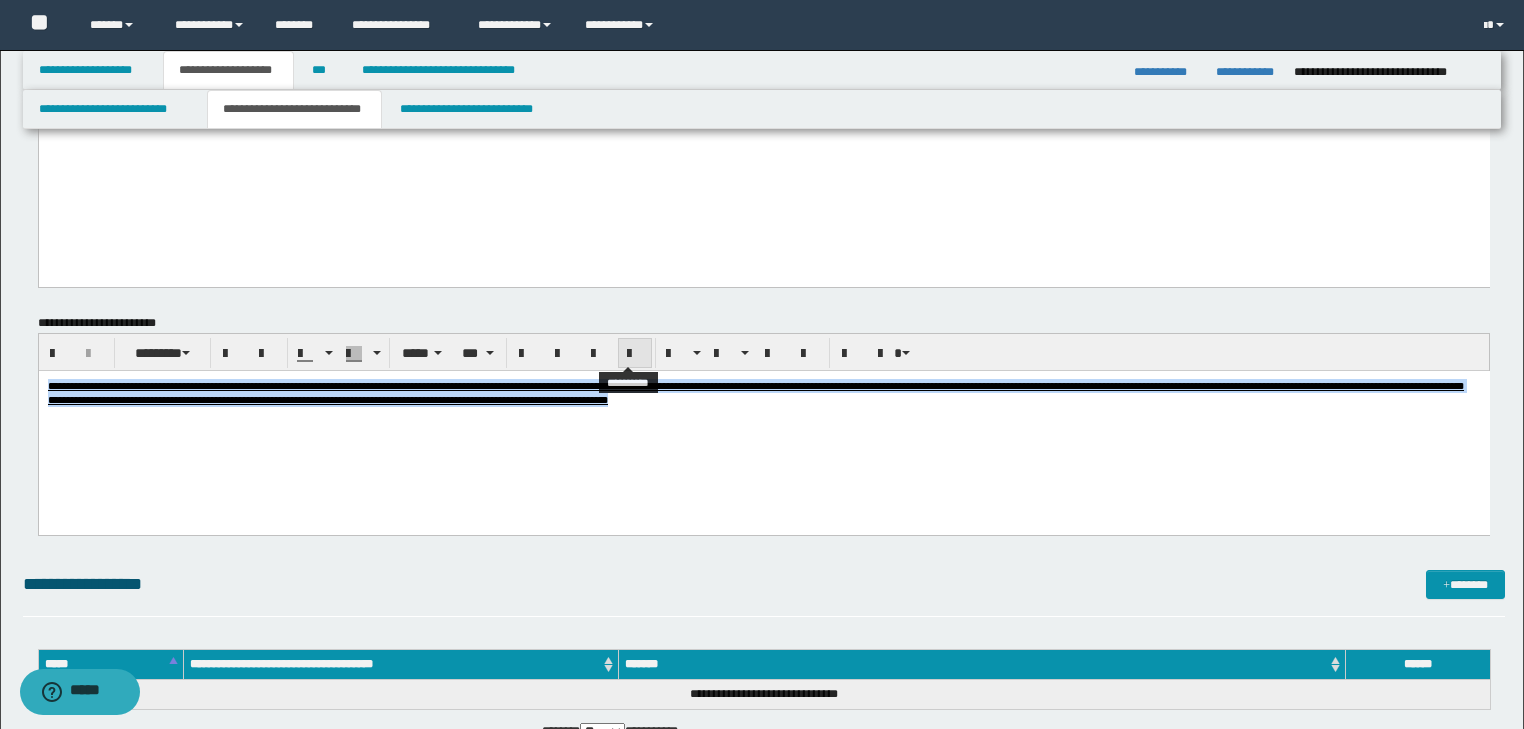 click at bounding box center (635, 353) 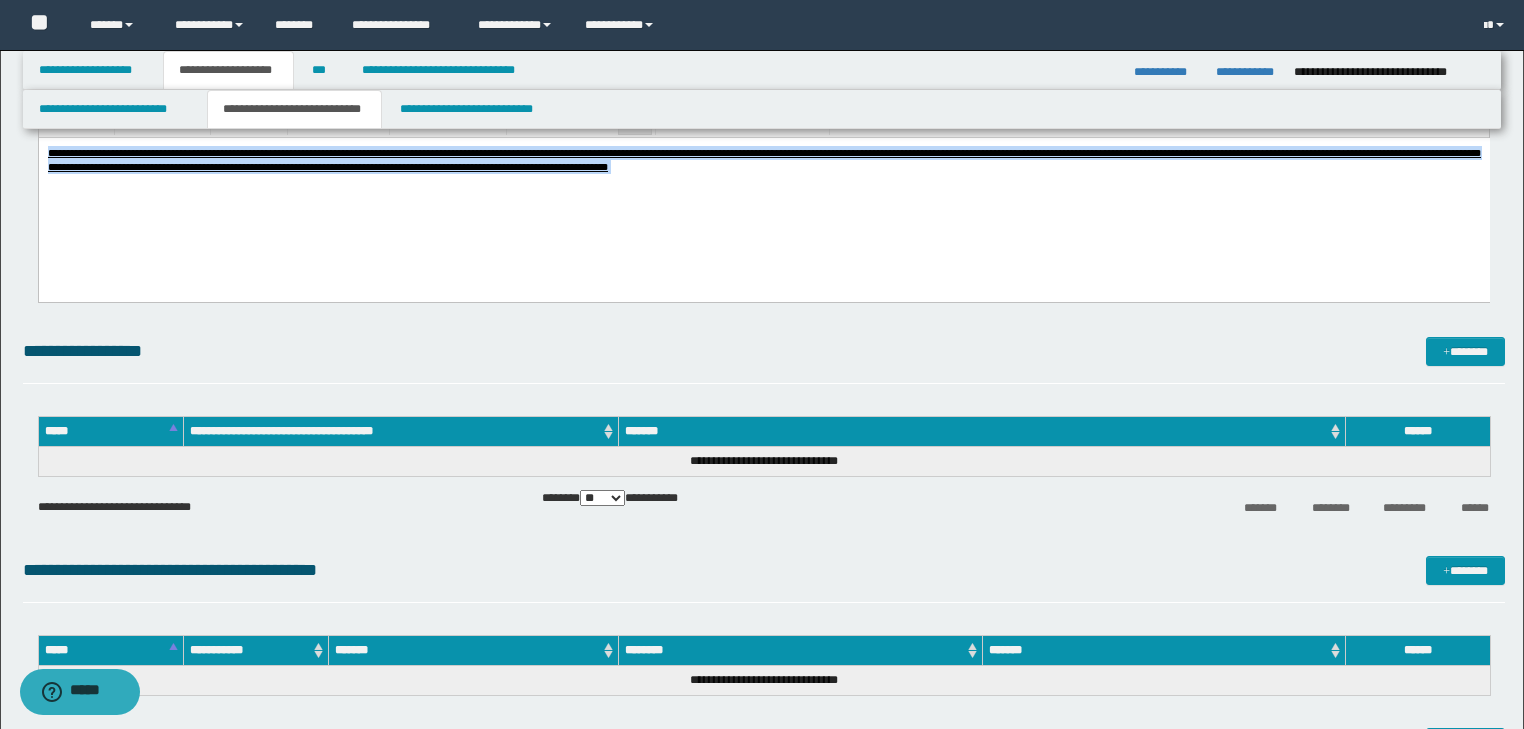 scroll, scrollTop: 1760, scrollLeft: 0, axis: vertical 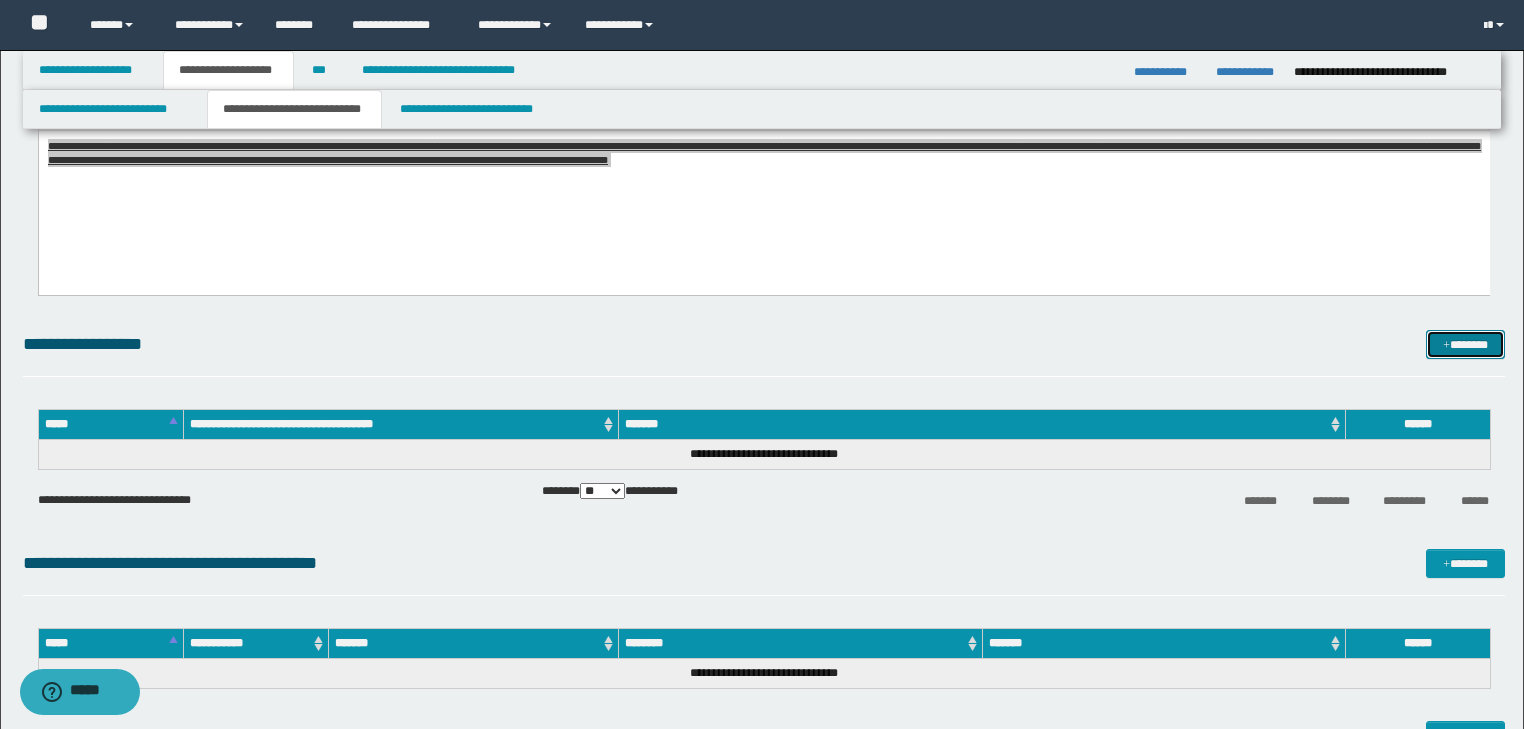 click on "*******" at bounding box center [1465, 345] 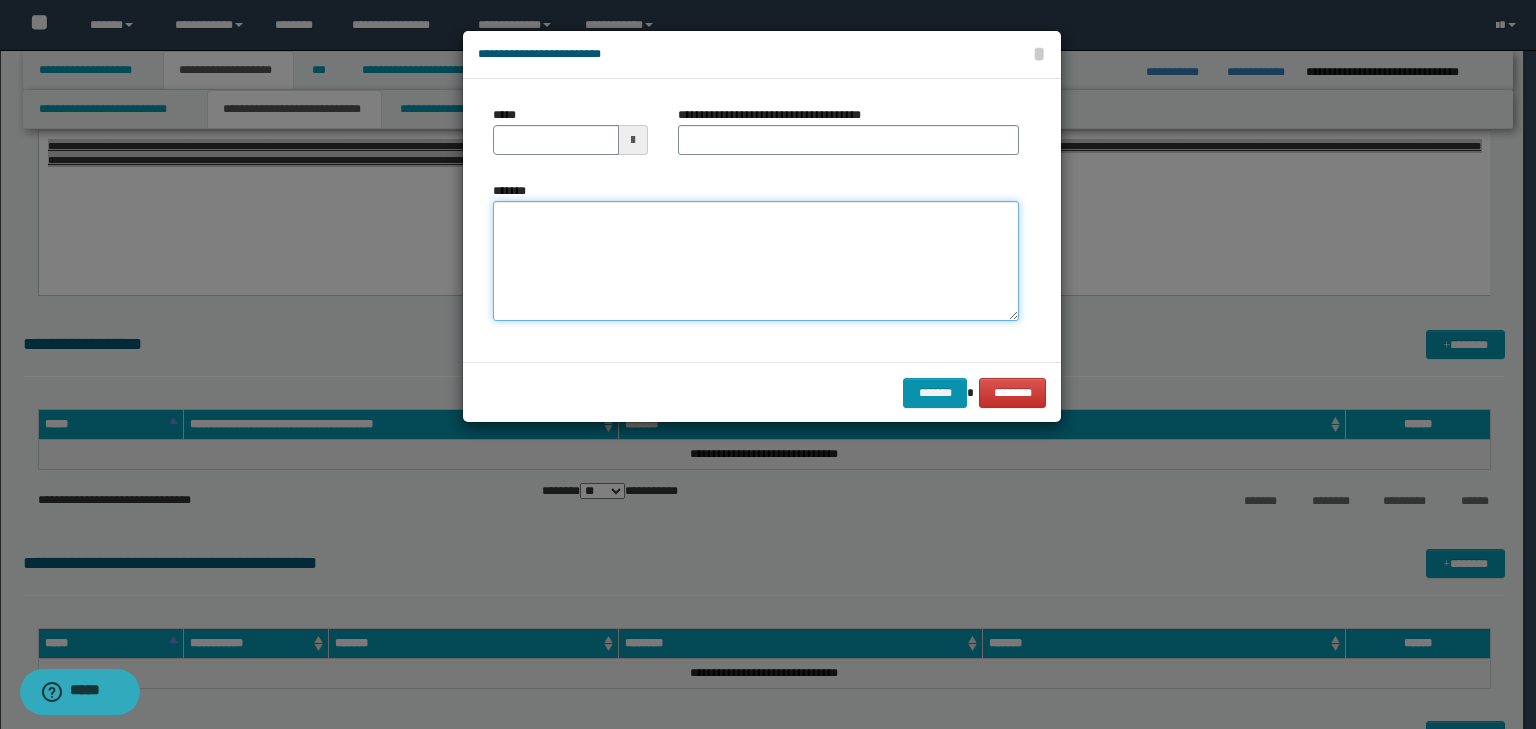 click on "*******" at bounding box center (756, 261) 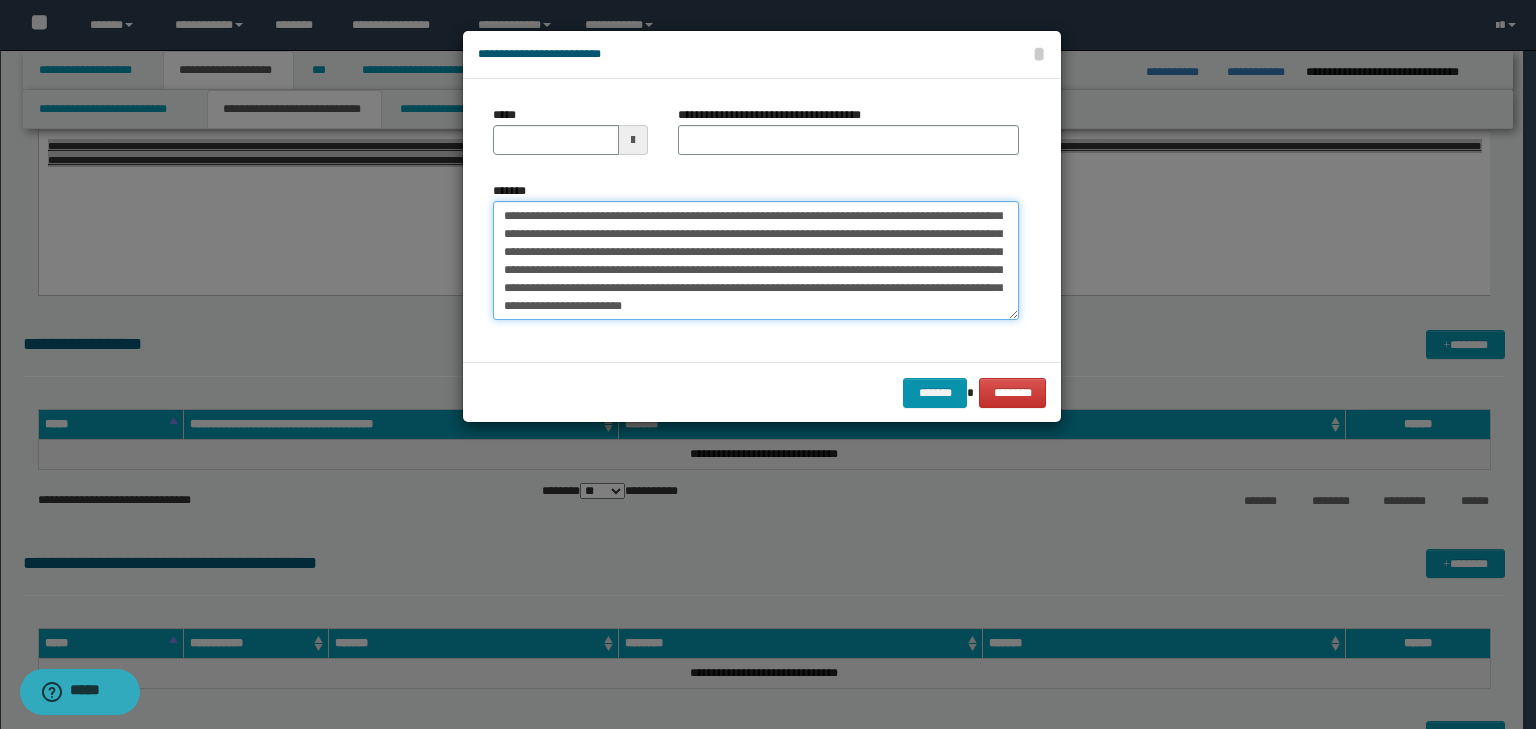 scroll, scrollTop: 0, scrollLeft: 0, axis: both 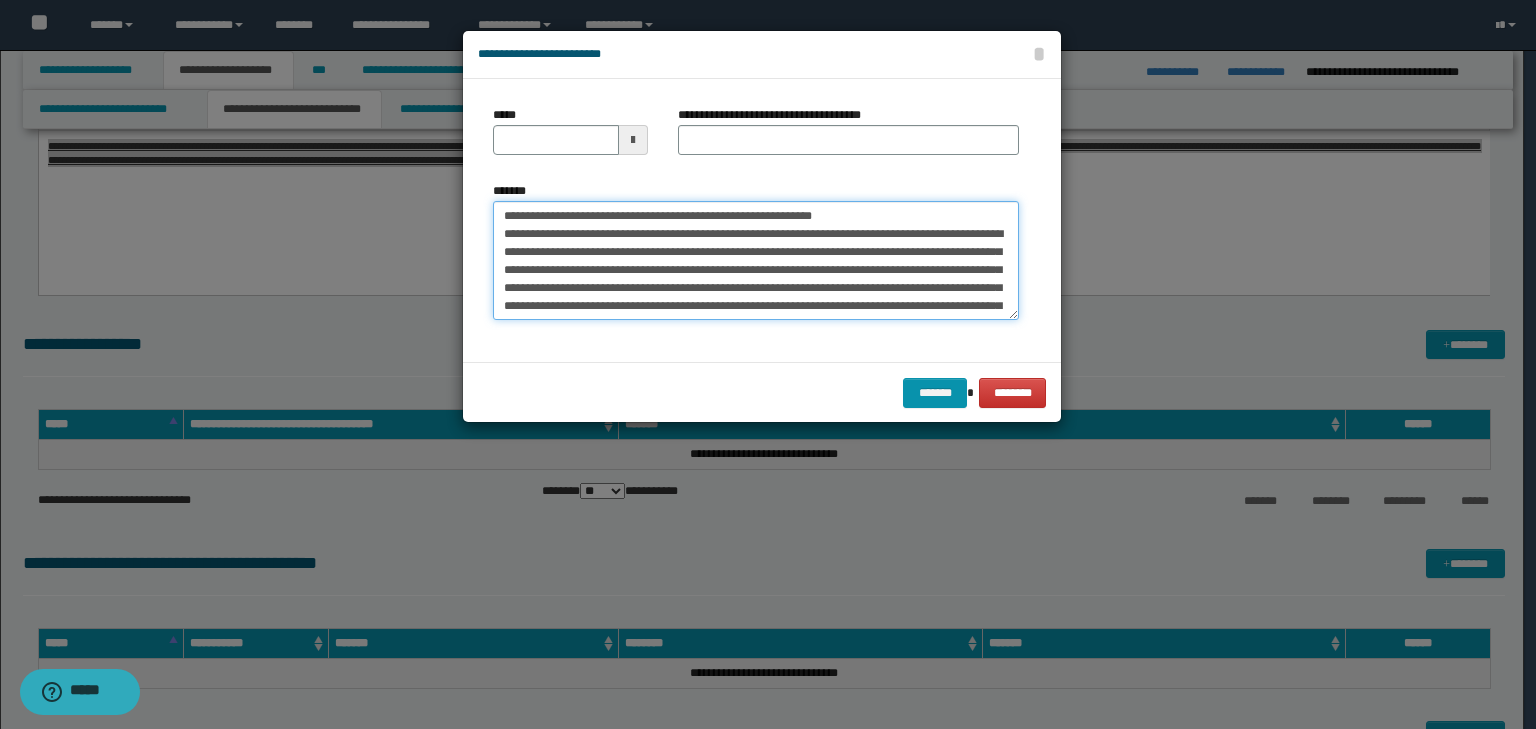 drag, startPoint x: 564, startPoint y: 214, endPoint x: 481, endPoint y: 215, distance: 83.00603 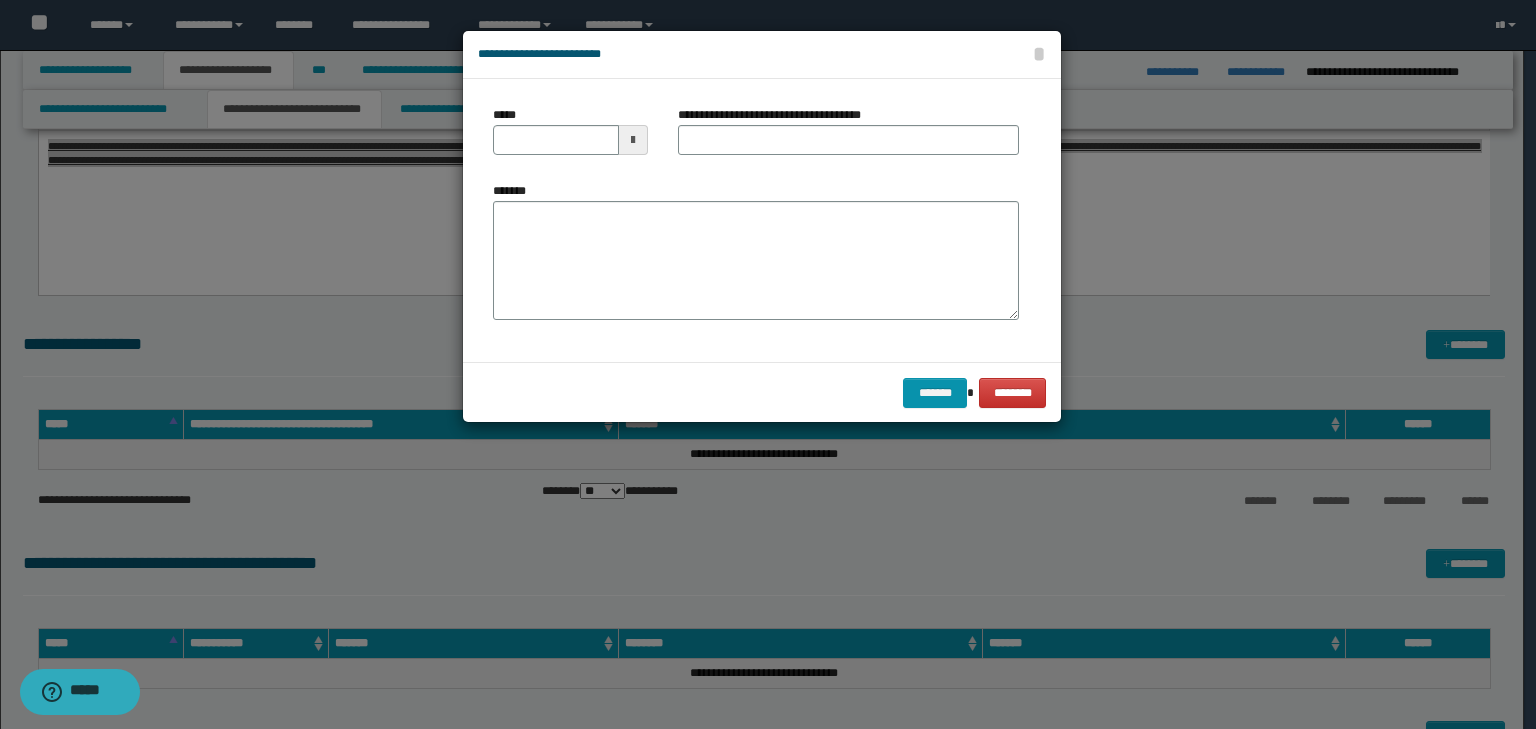 click on "*****" at bounding box center [570, 138] 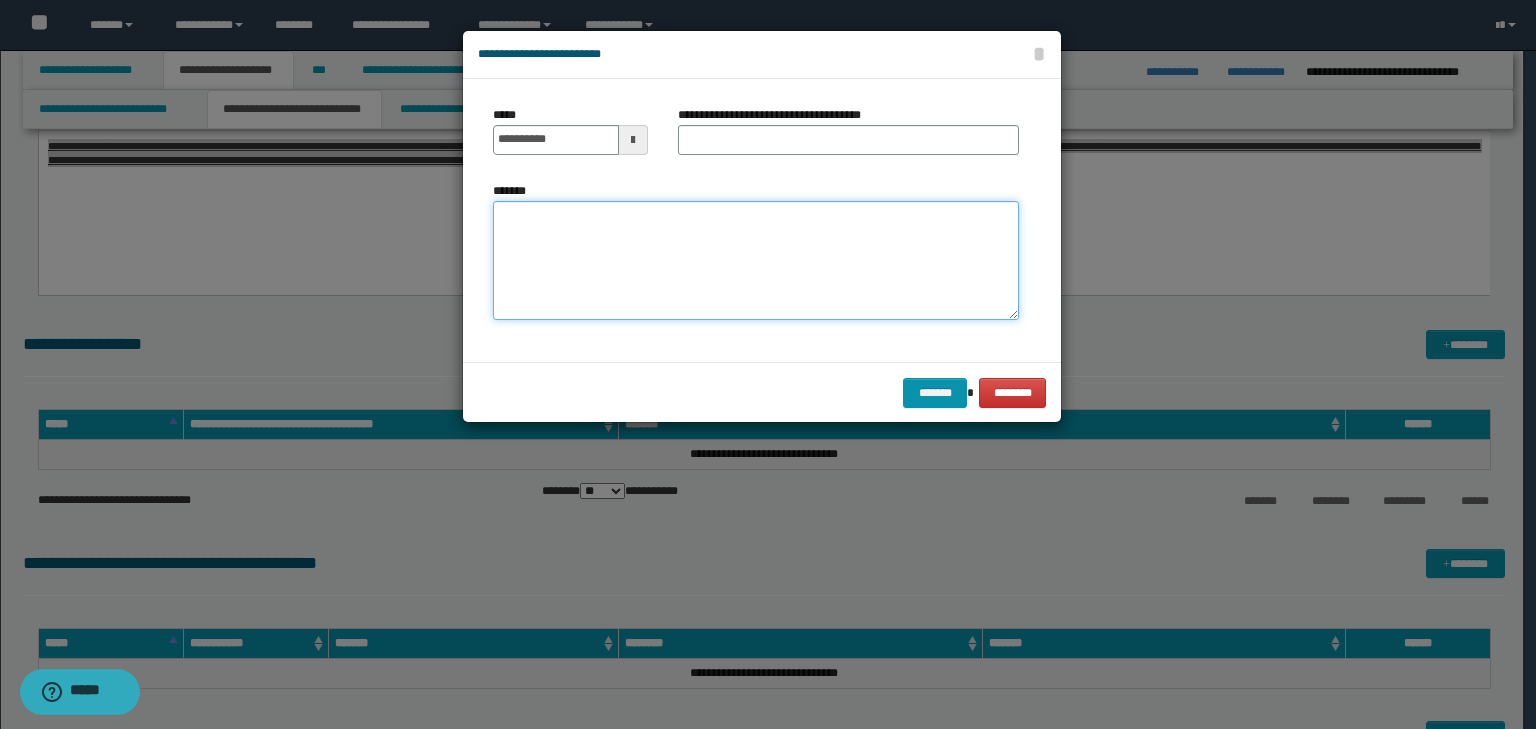 click on "*******" at bounding box center [756, 261] 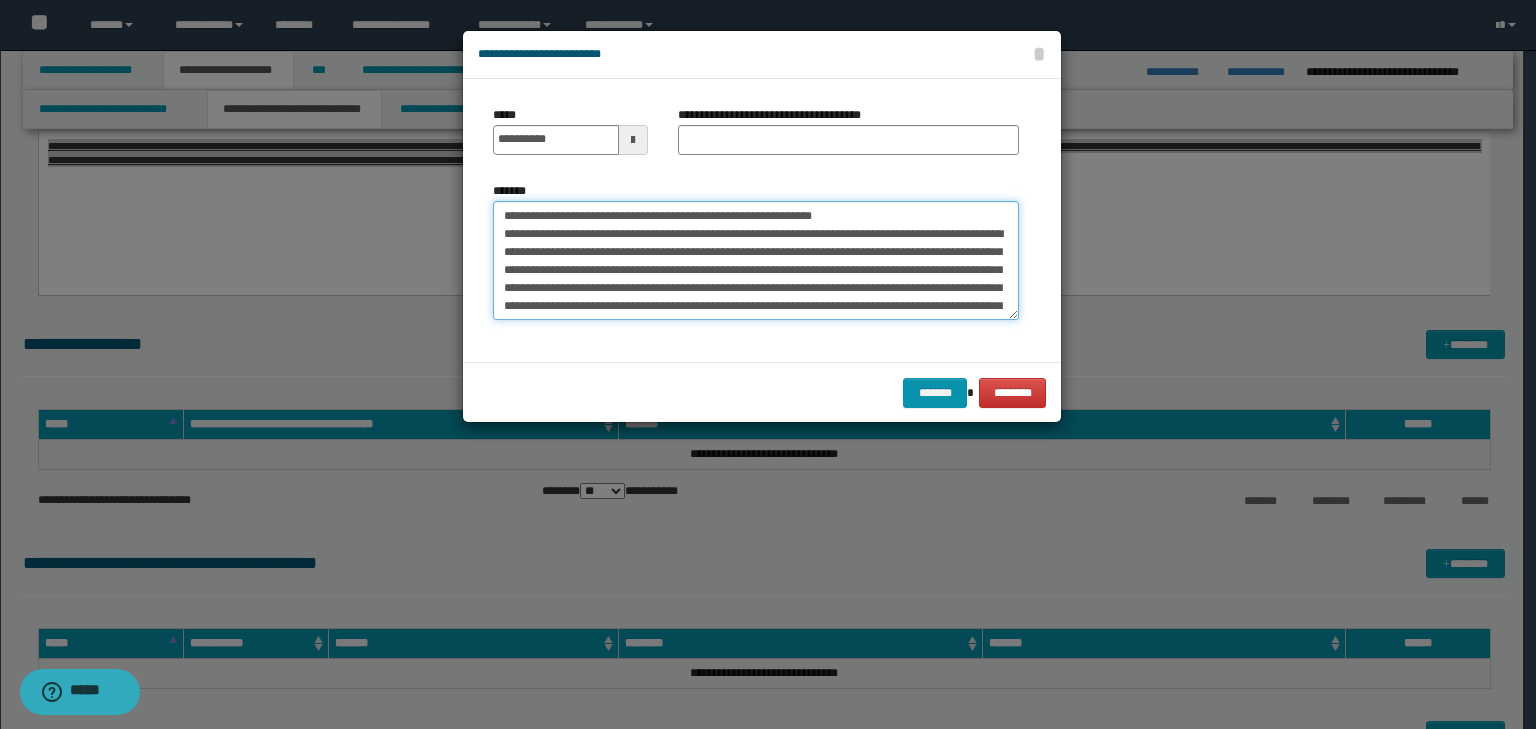 scroll, scrollTop: 0, scrollLeft: 0, axis: both 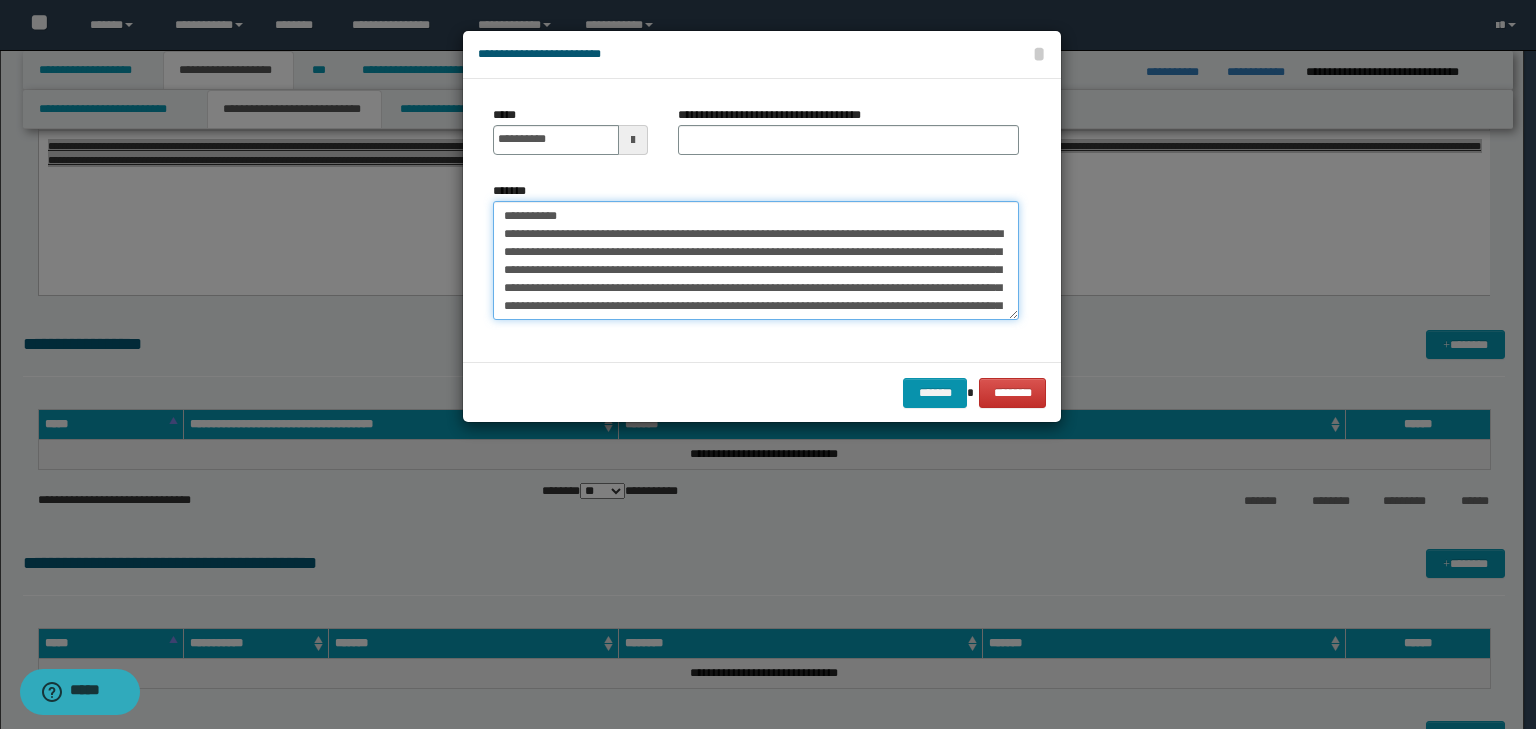 type on "**********" 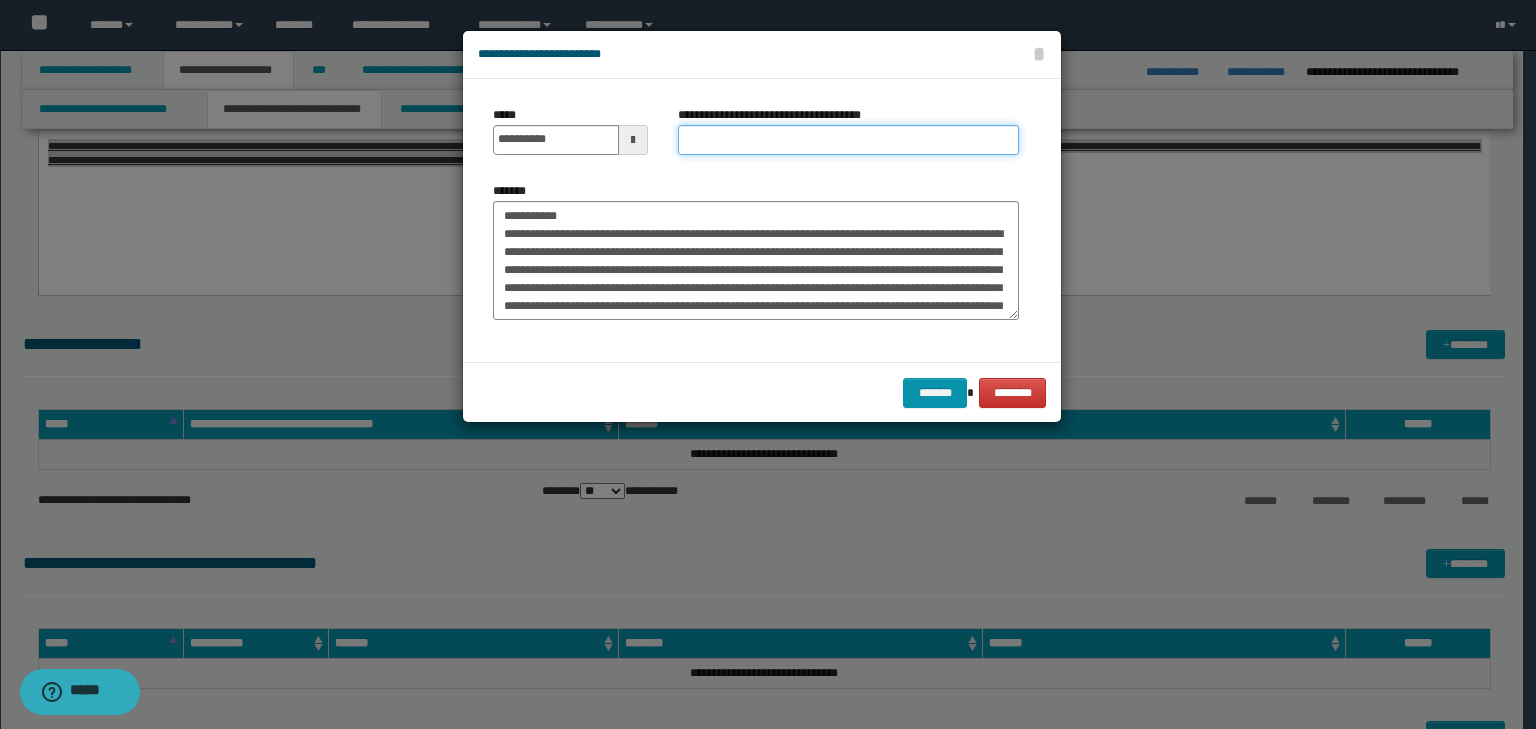 click on "**********" at bounding box center (848, 140) 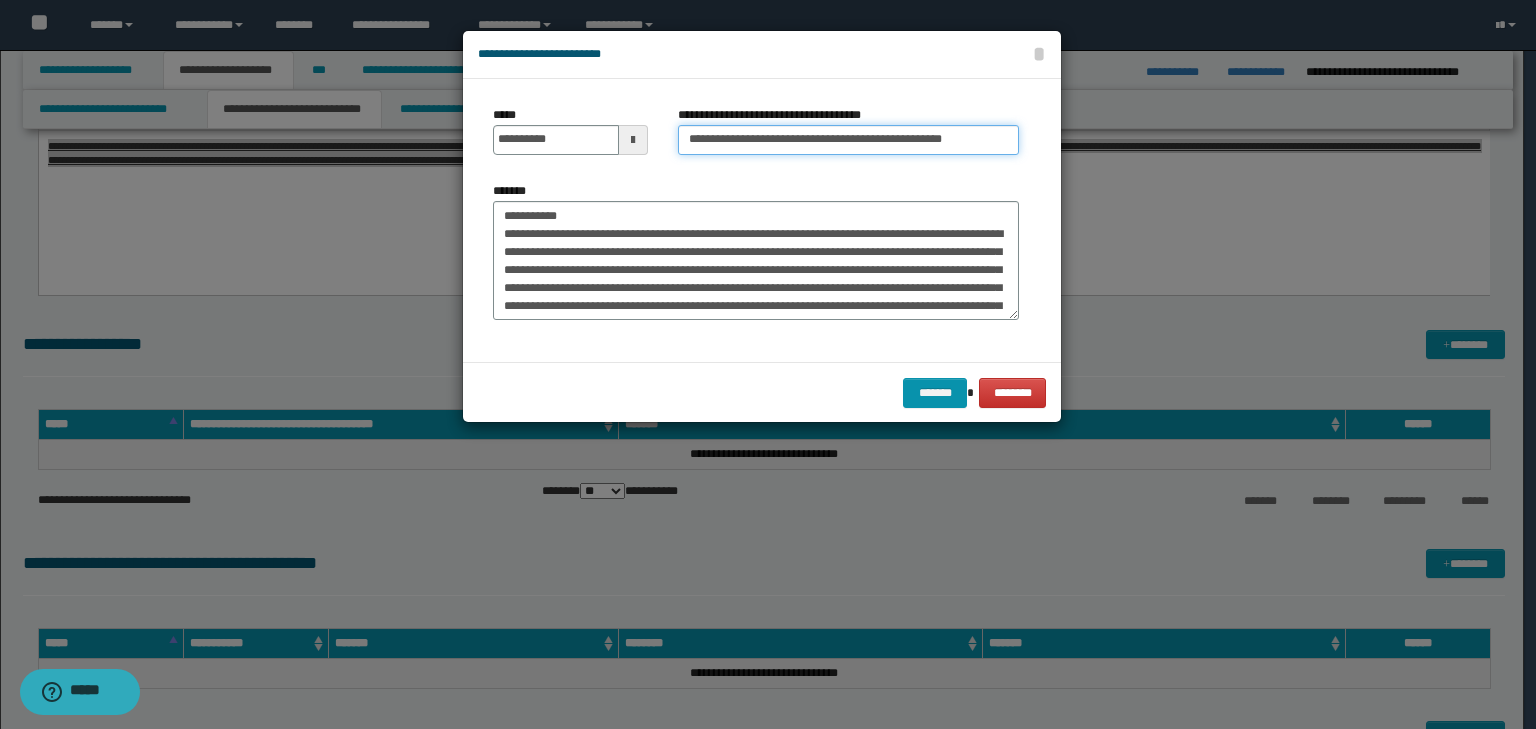 scroll, scrollTop: 0, scrollLeft: 1, axis: horizontal 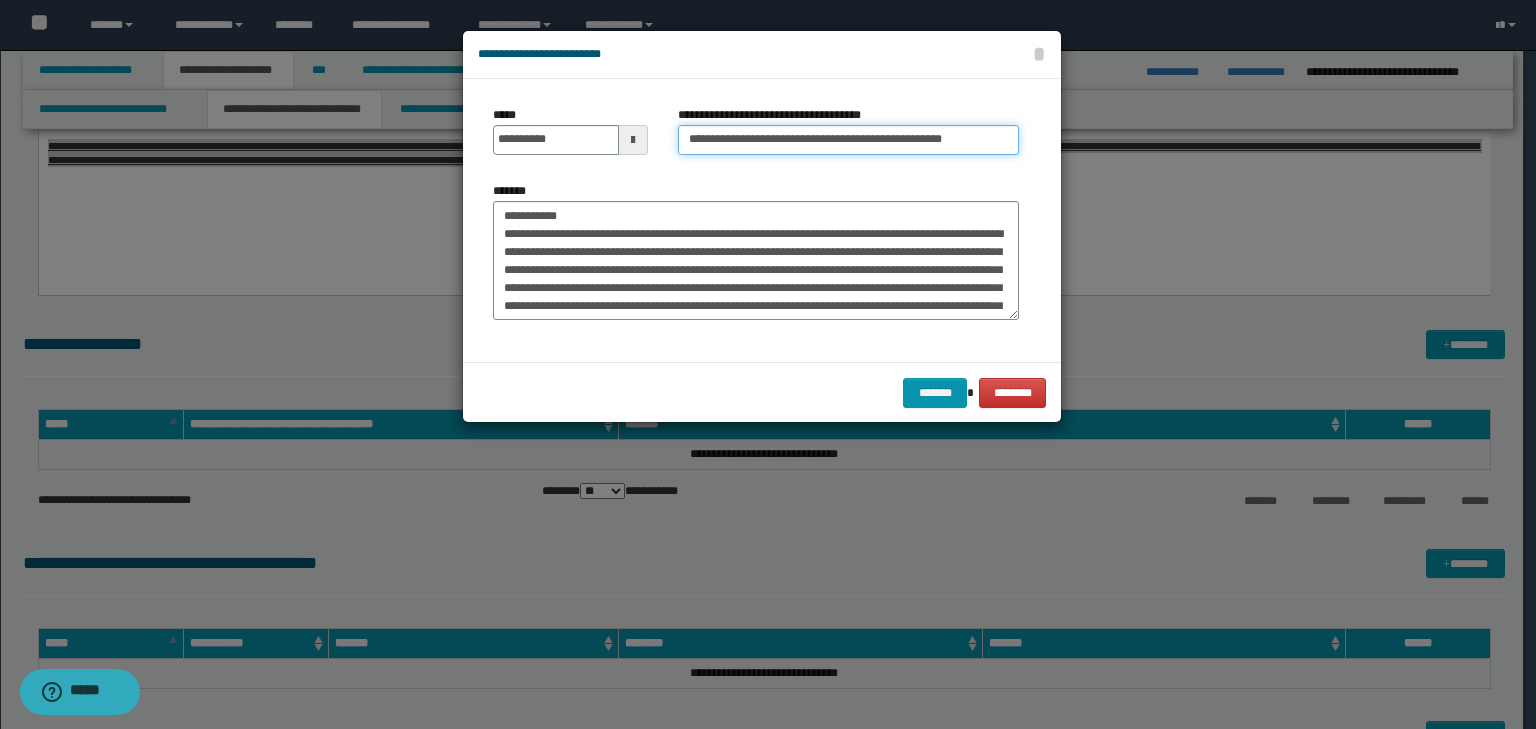 type on "**********" 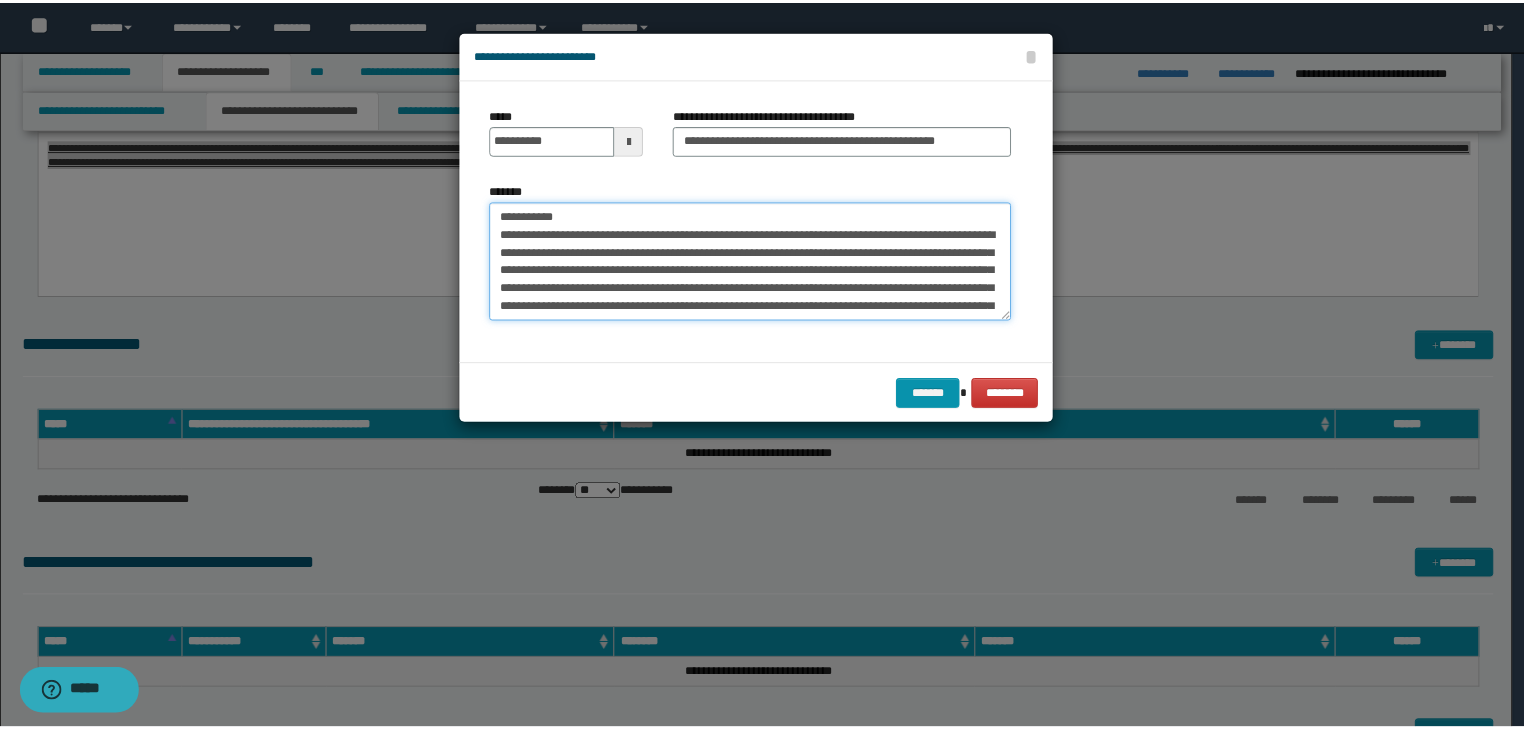 scroll, scrollTop: 0, scrollLeft: 0, axis: both 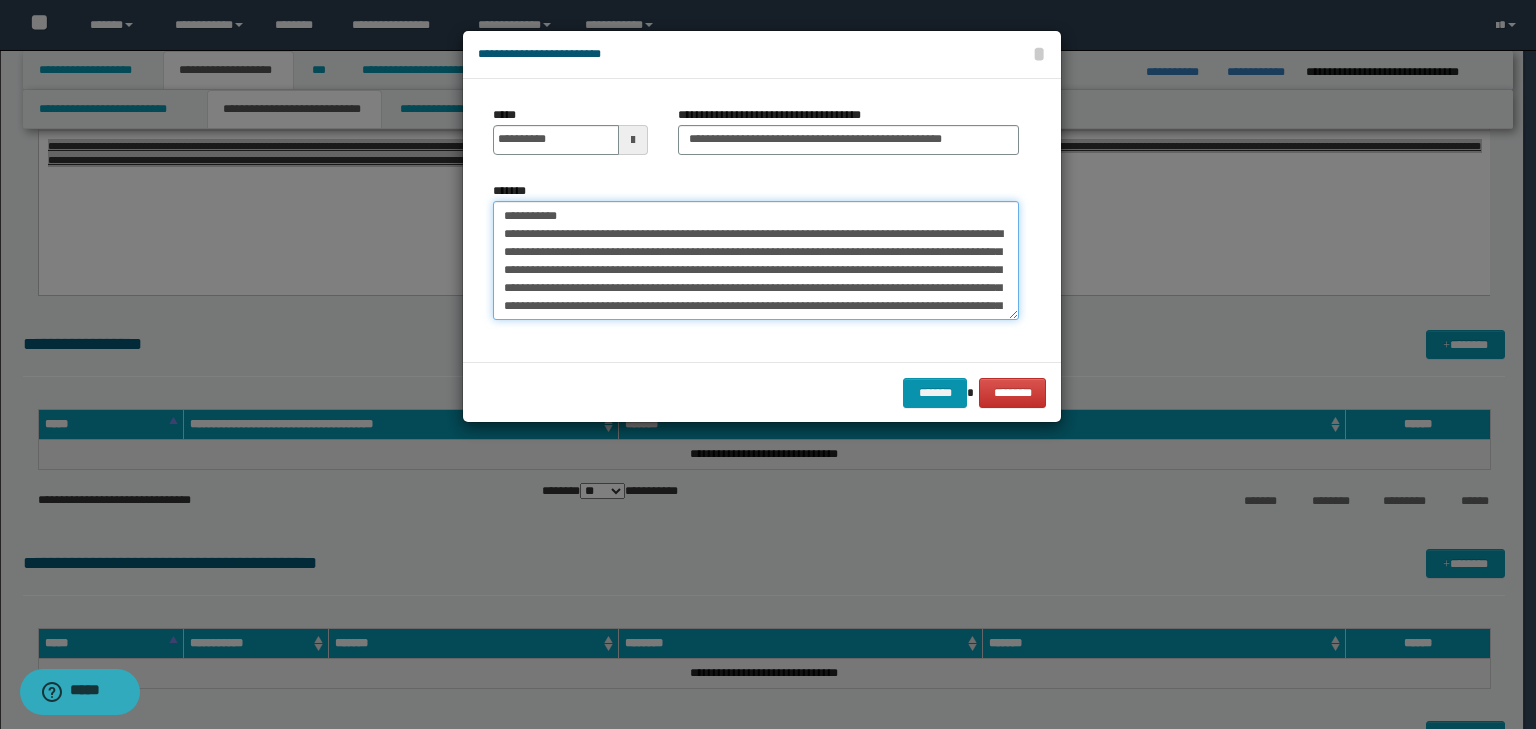 drag, startPoint x: 605, startPoint y: 220, endPoint x: 444, endPoint y: 221, distance: 161.00311 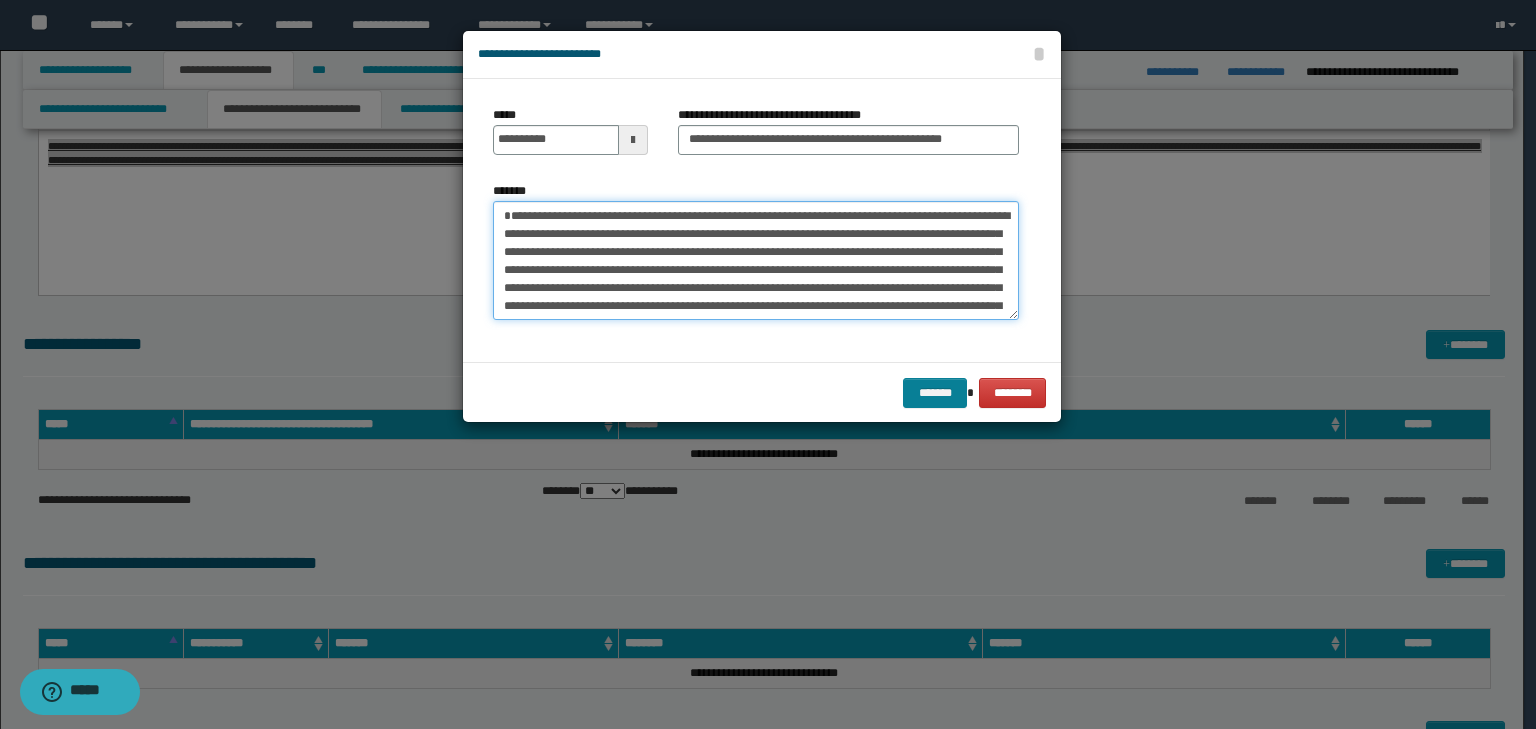 type on "**********" 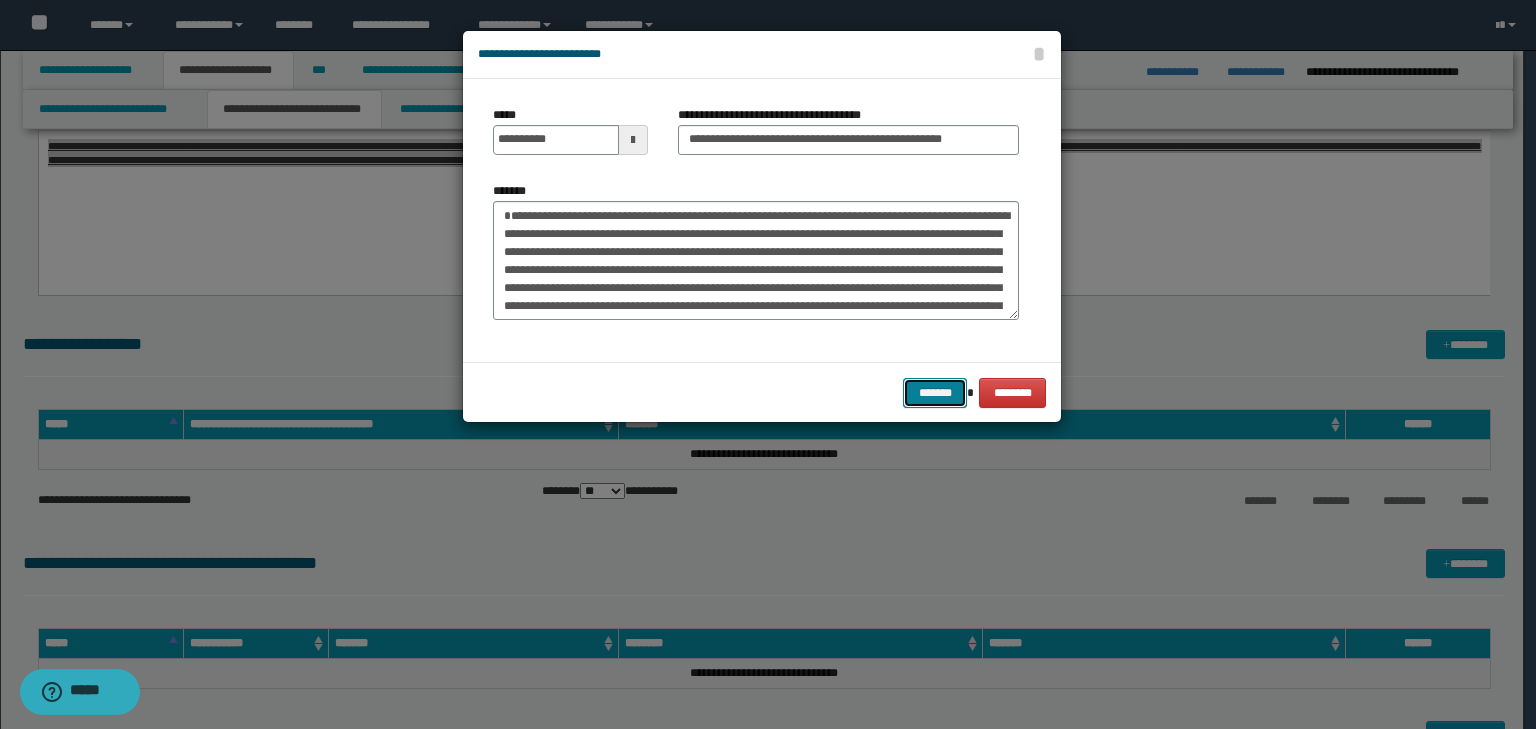 click on "*******" at bounding box center (935, 393) 